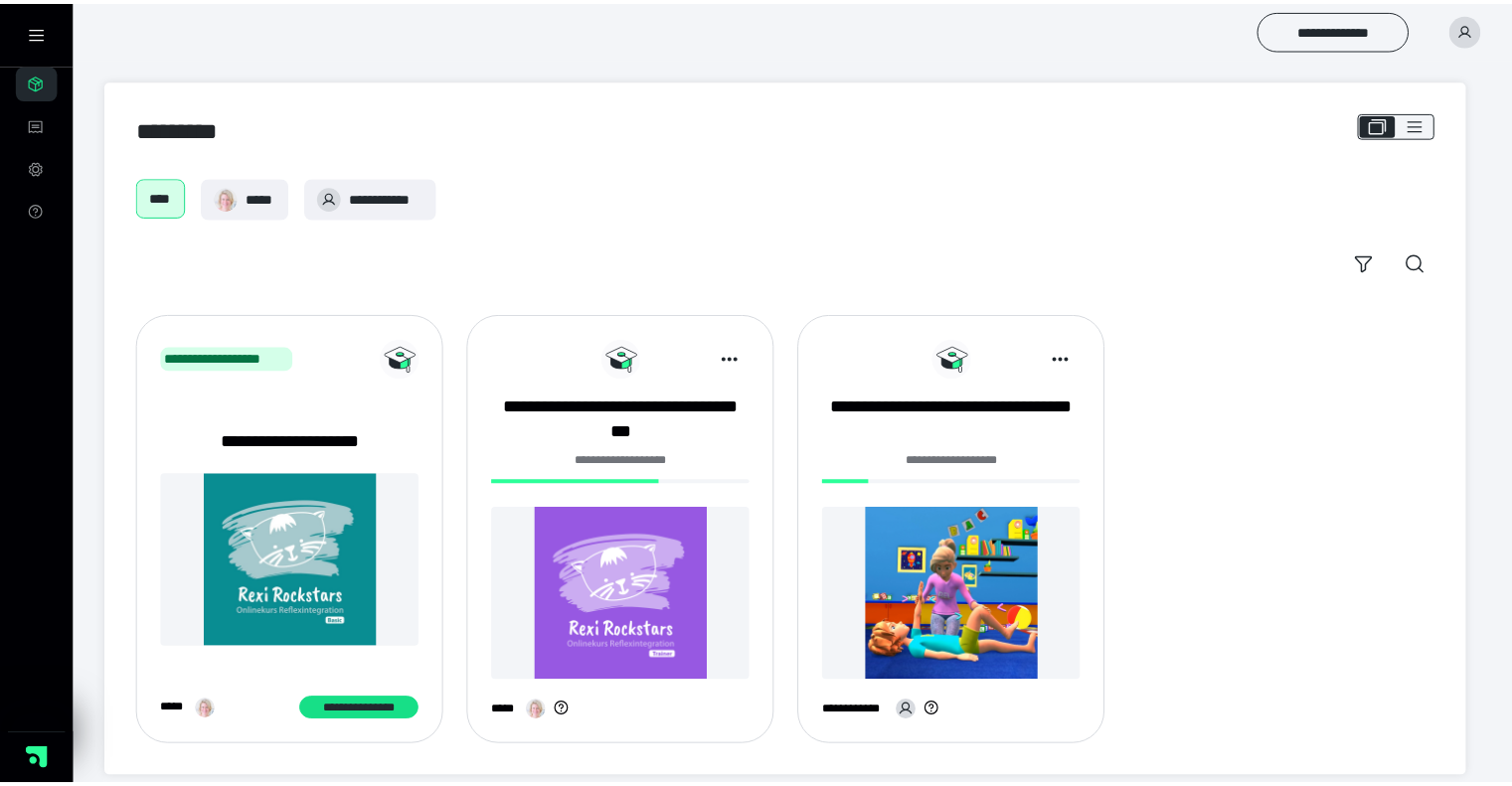 scroll, scrollTop: 0, scrollLeft: 0, axis: both 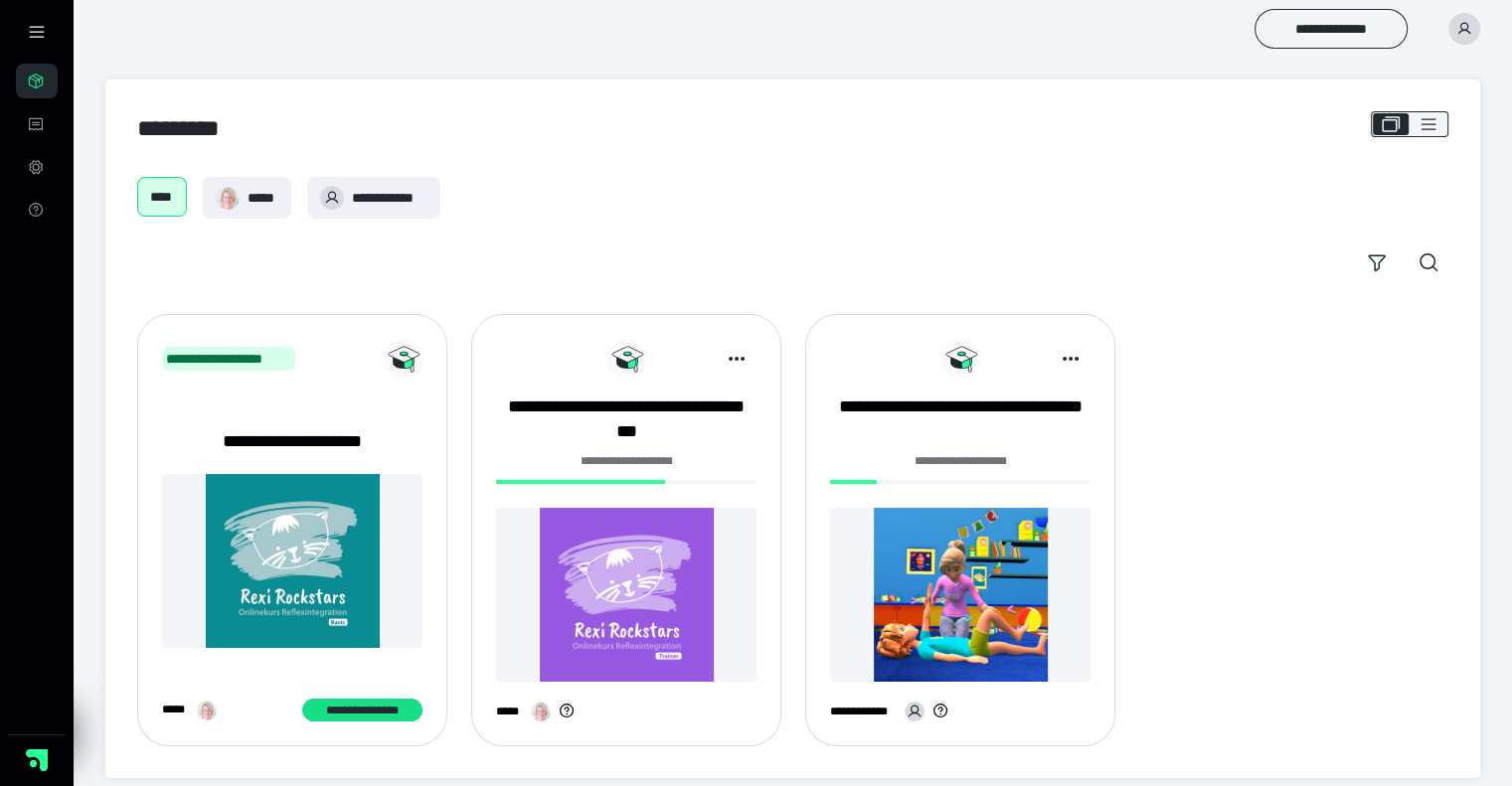click on "**********" at bounding box center (292, 441) 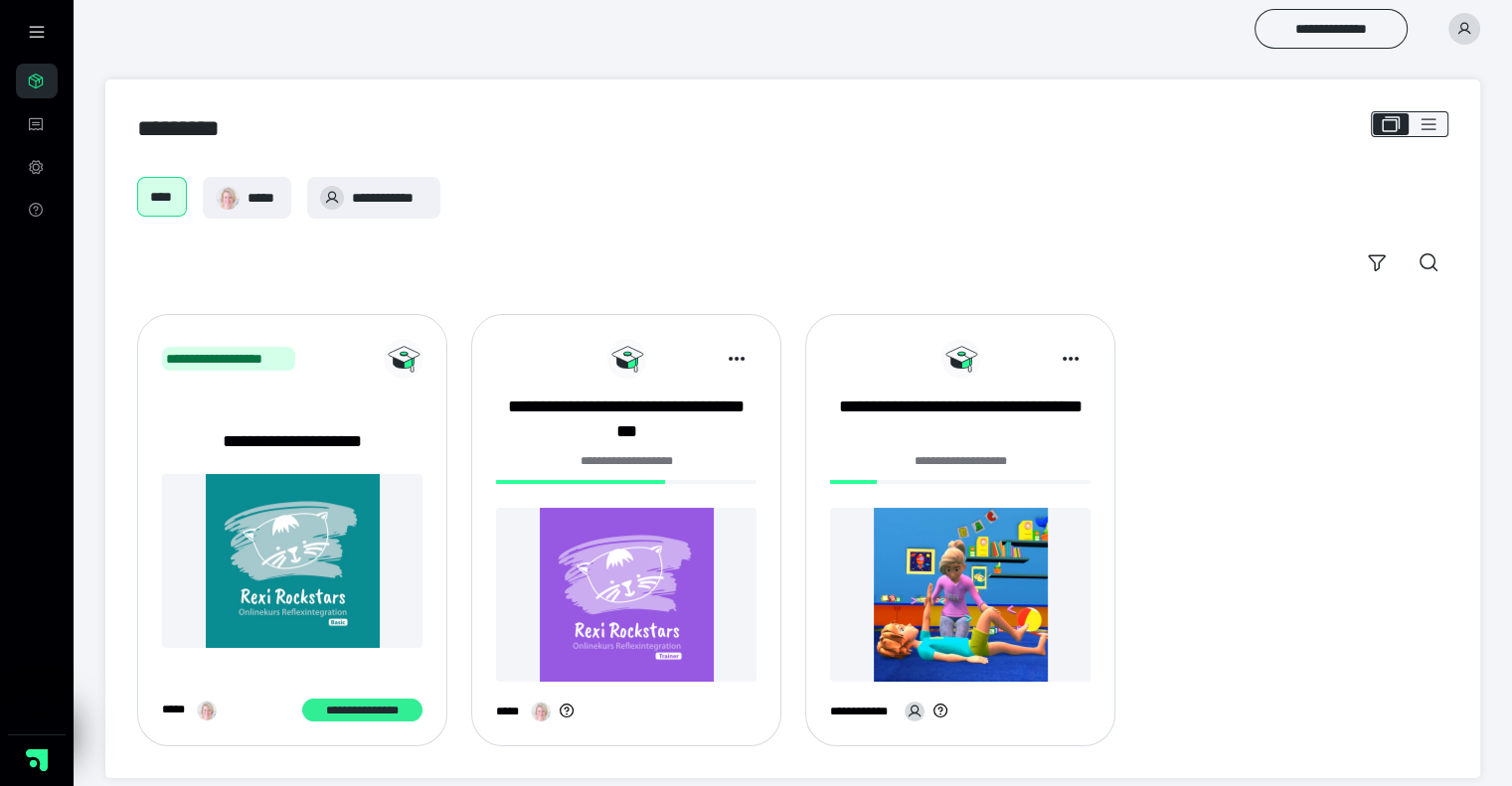 click on "**********" at bounding box center [362, 710] 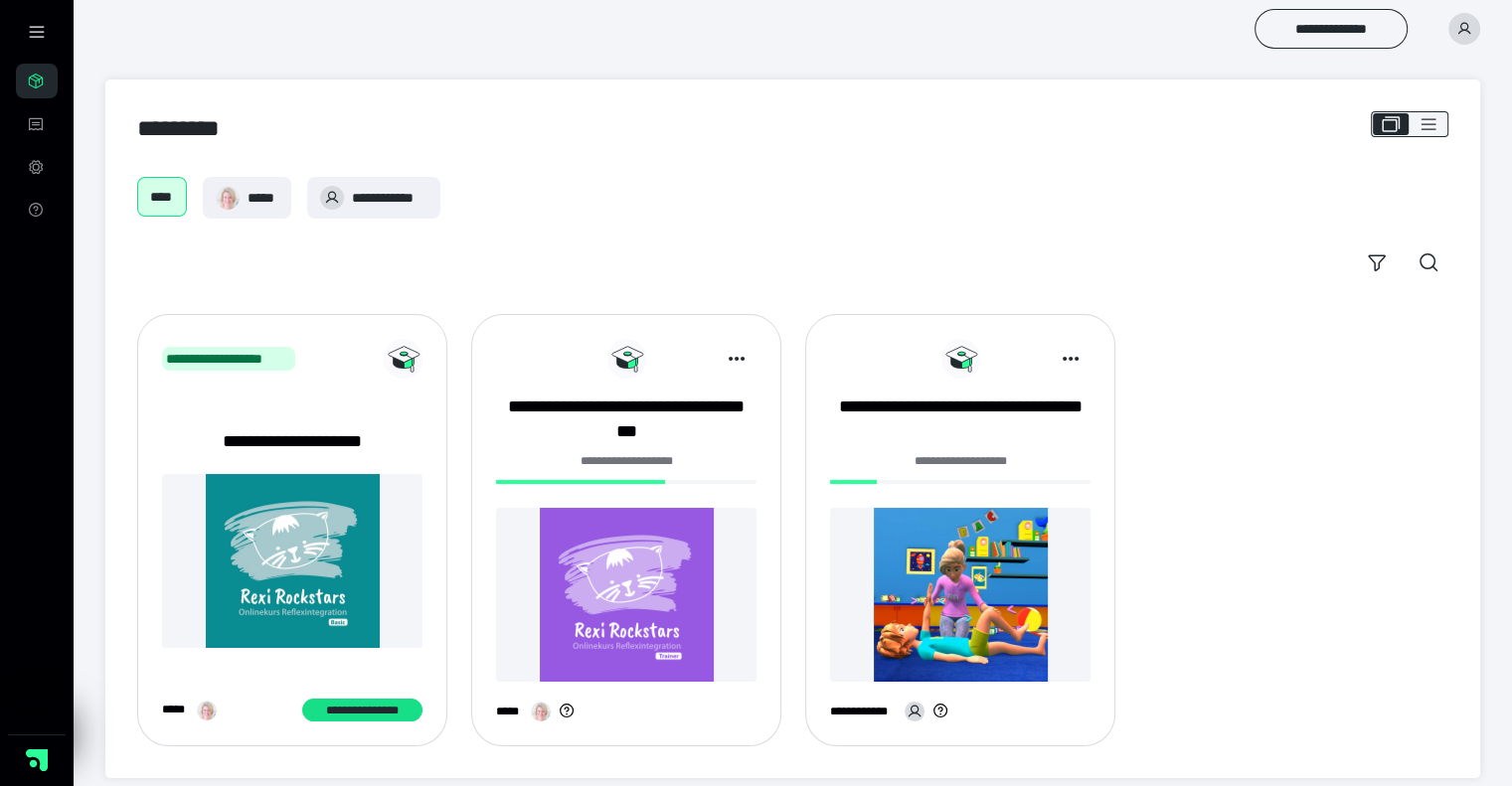 click on "**********" at bounding box center (960, 538) 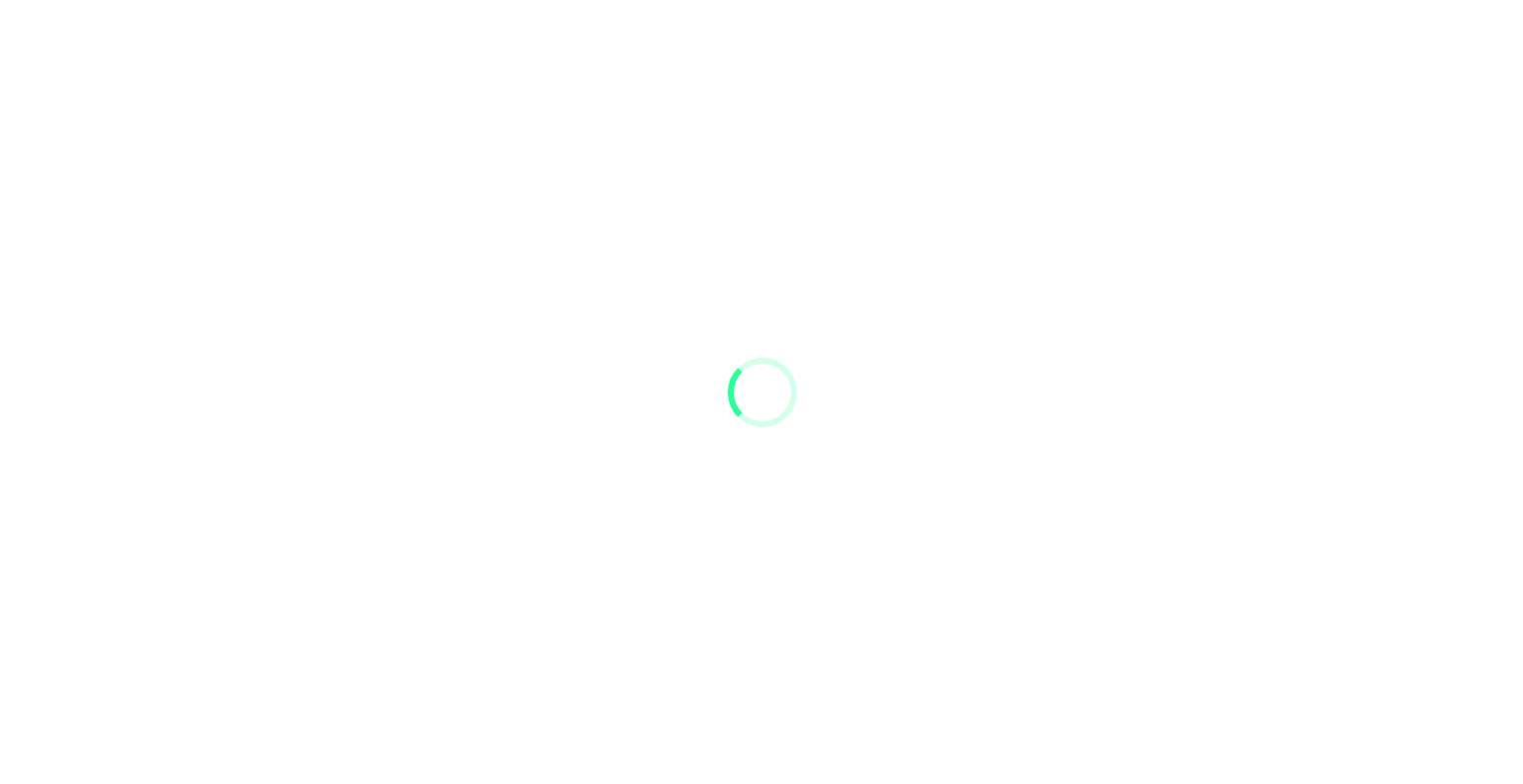 scroll, scrollTop: 0, scrollLeft: 0, axis: both 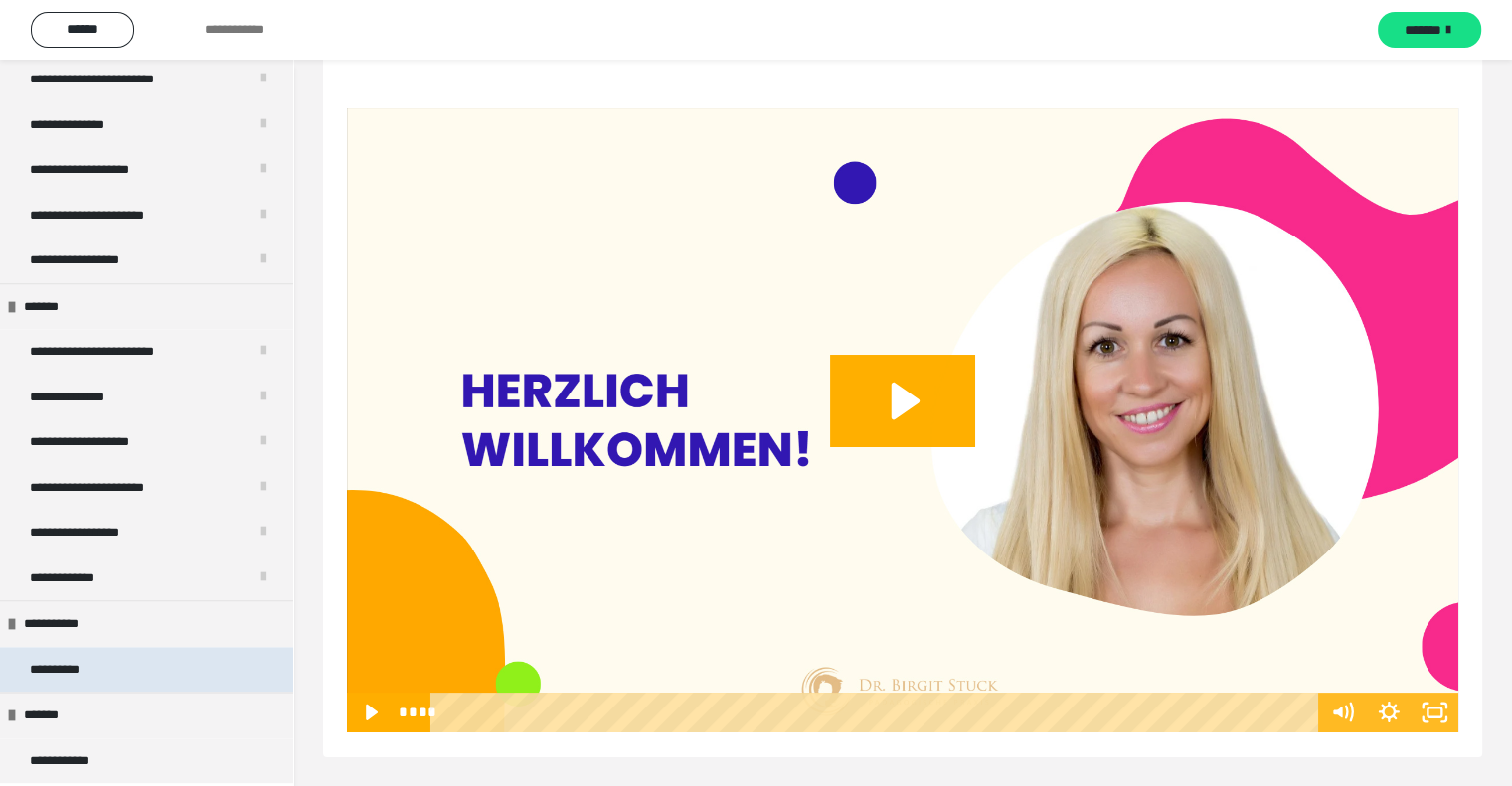 click on "**********" at bounding box center [72, 670] 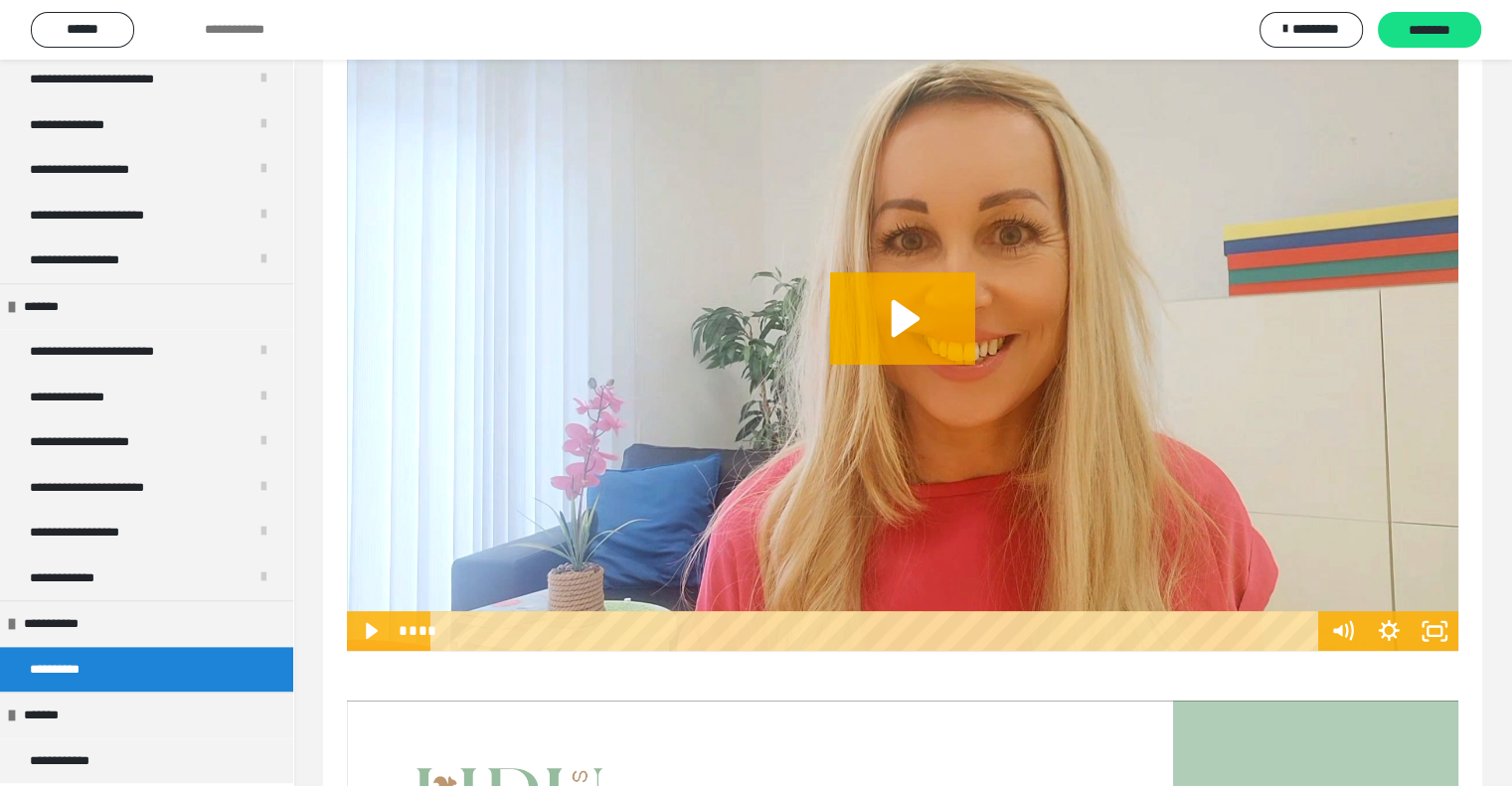 scroll, scrollTop: 681, scrollLeft: 0, axis: vertical 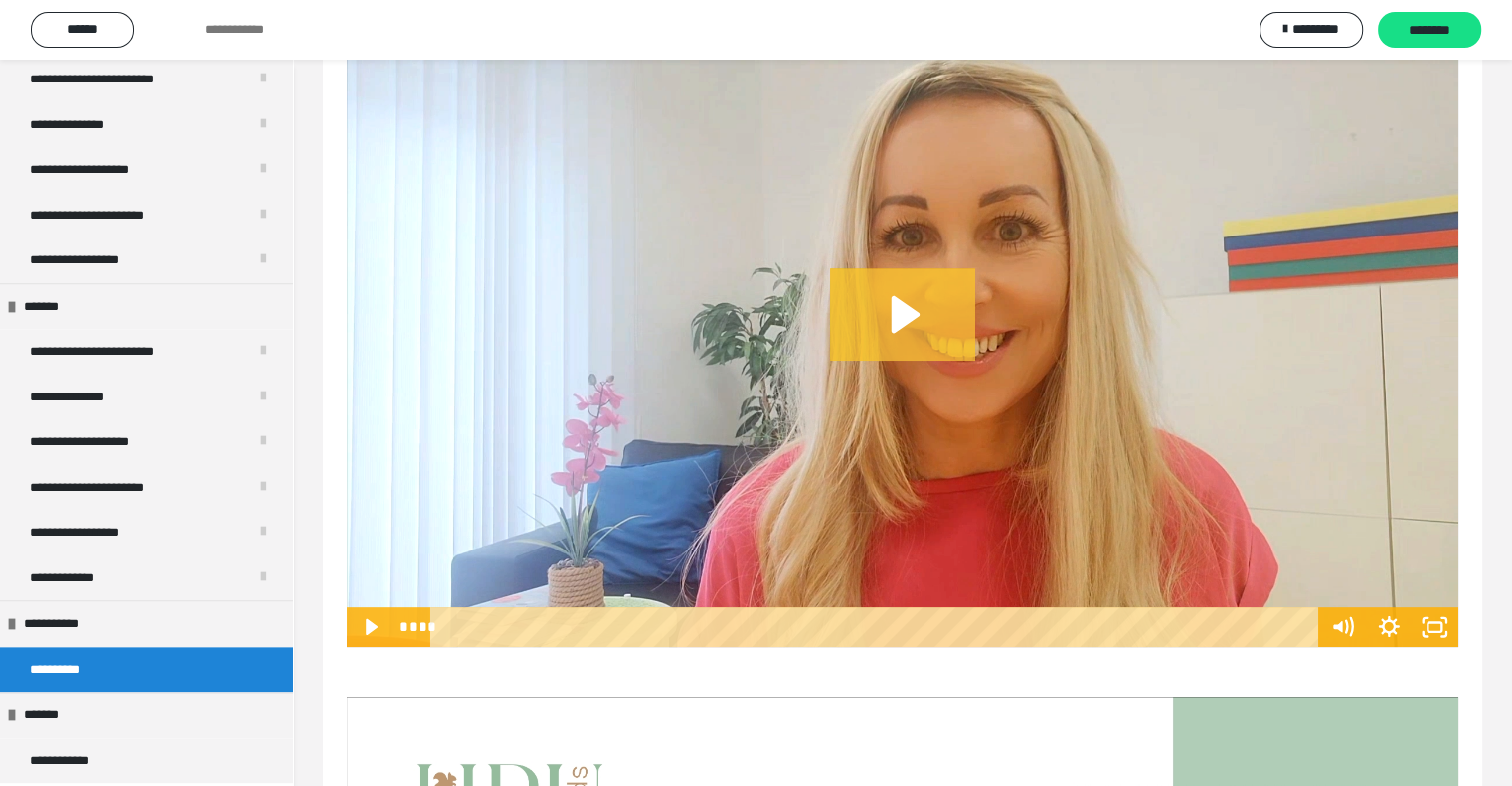 click 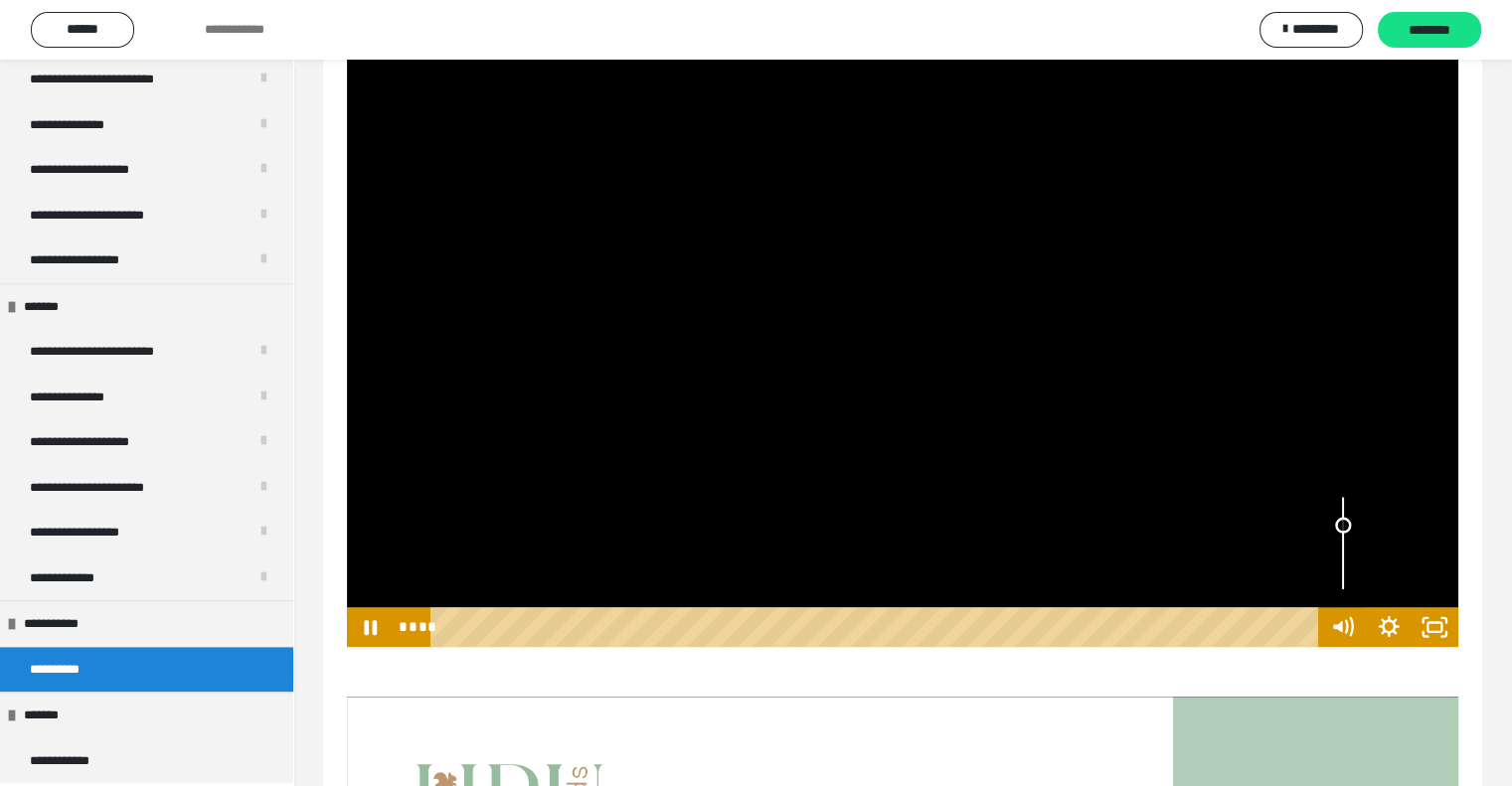 click at bounding box center (1342, 544) 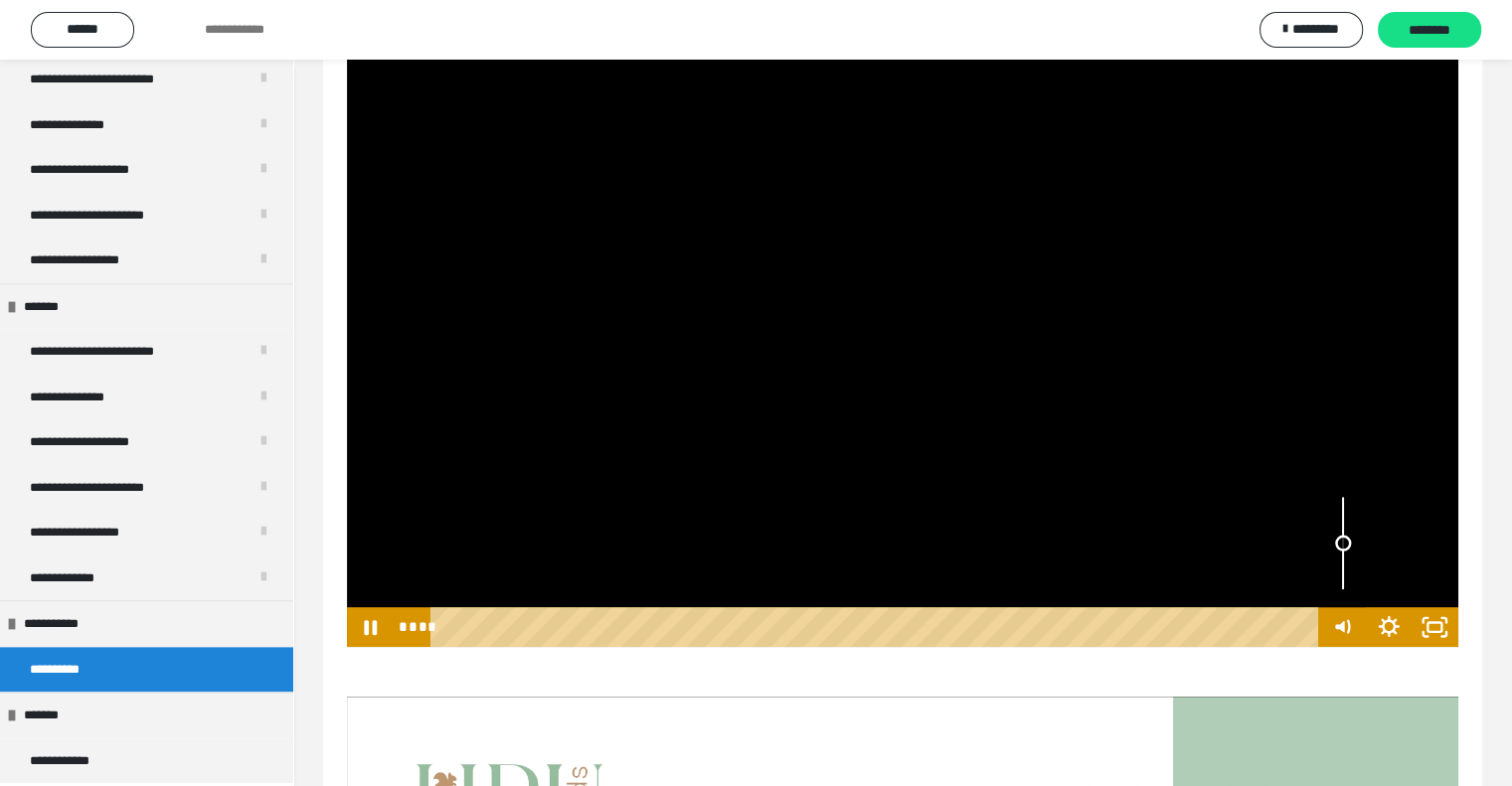 click at bounding box center (1342, 544) 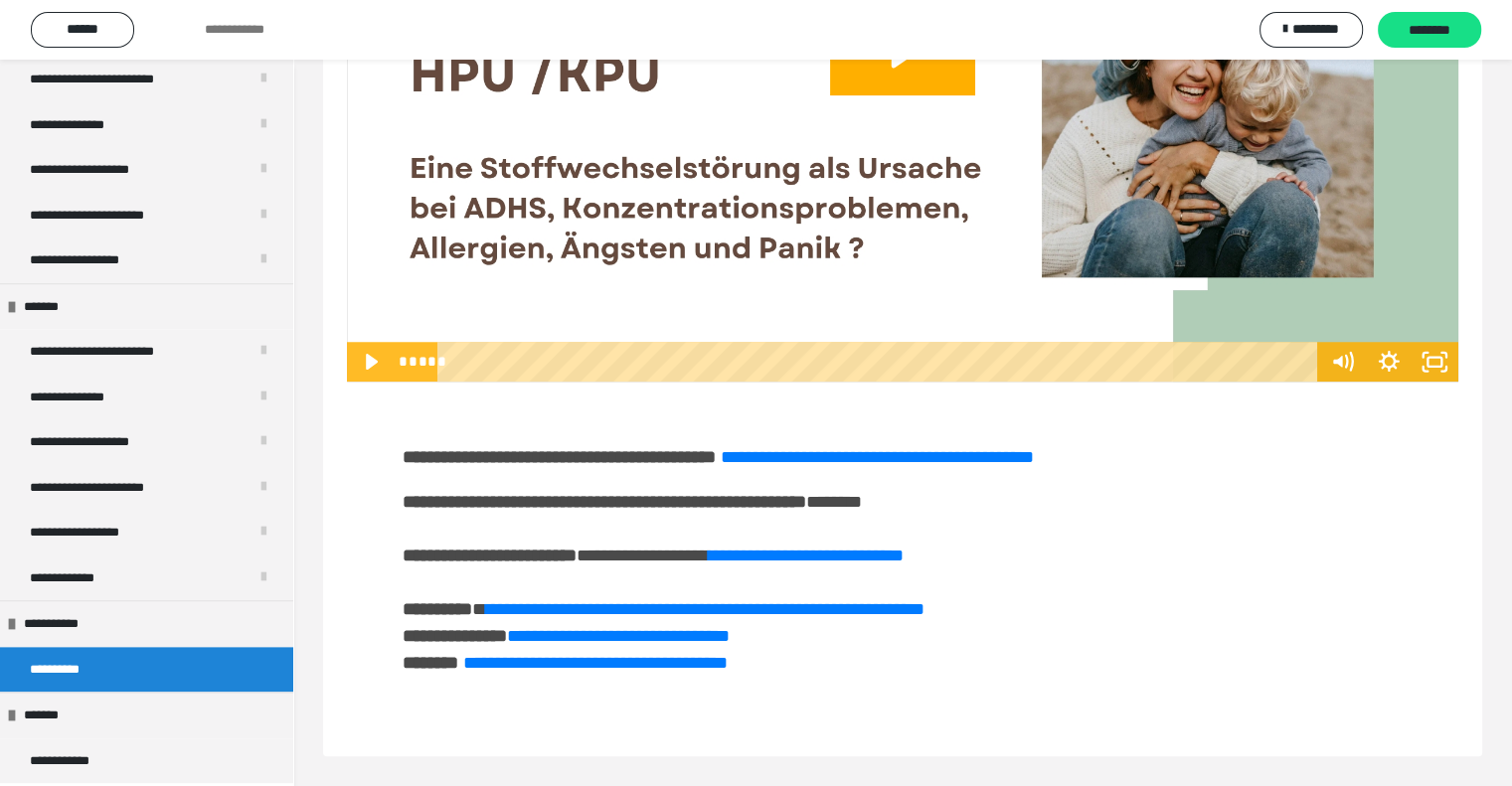 scroll, scrollTop: 1663, scrollLeft: 0, axis: vertical 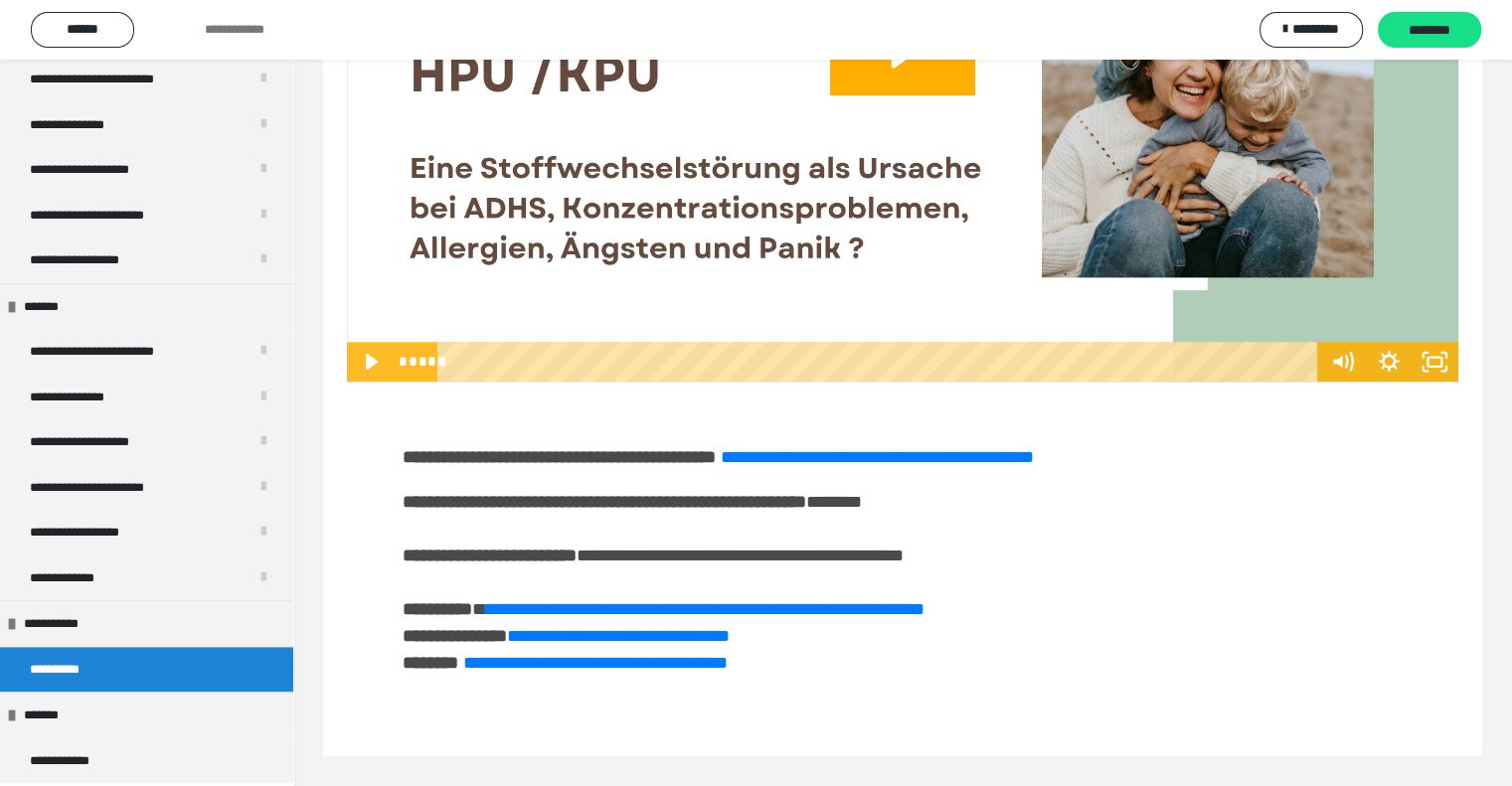 click on "**********" at bounding box center [806, 555] 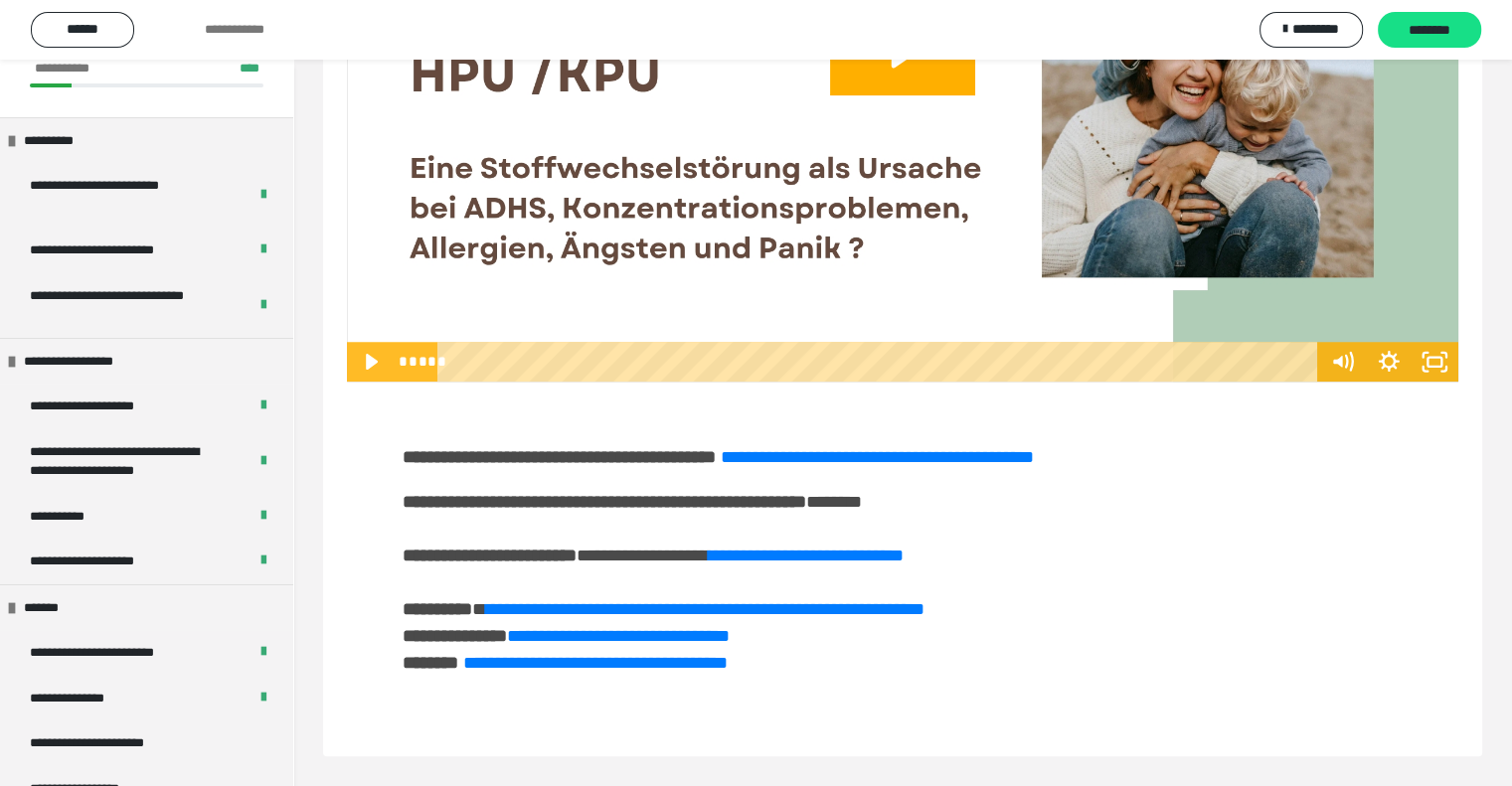 scroll, scrollTop: 4, scrollLeft: 0, axis: vertical 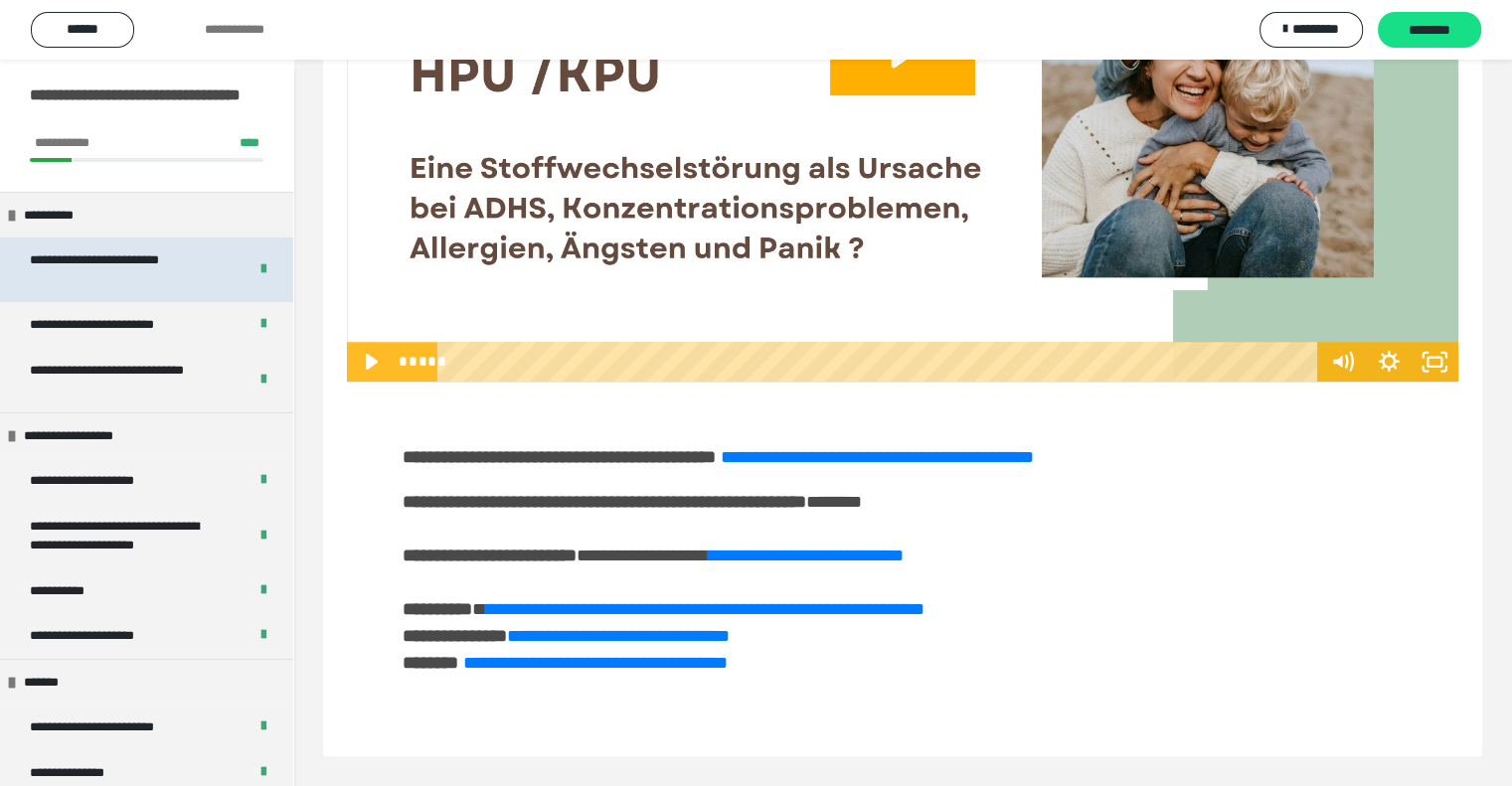 click on "**********" at bounding box center (123, 269) 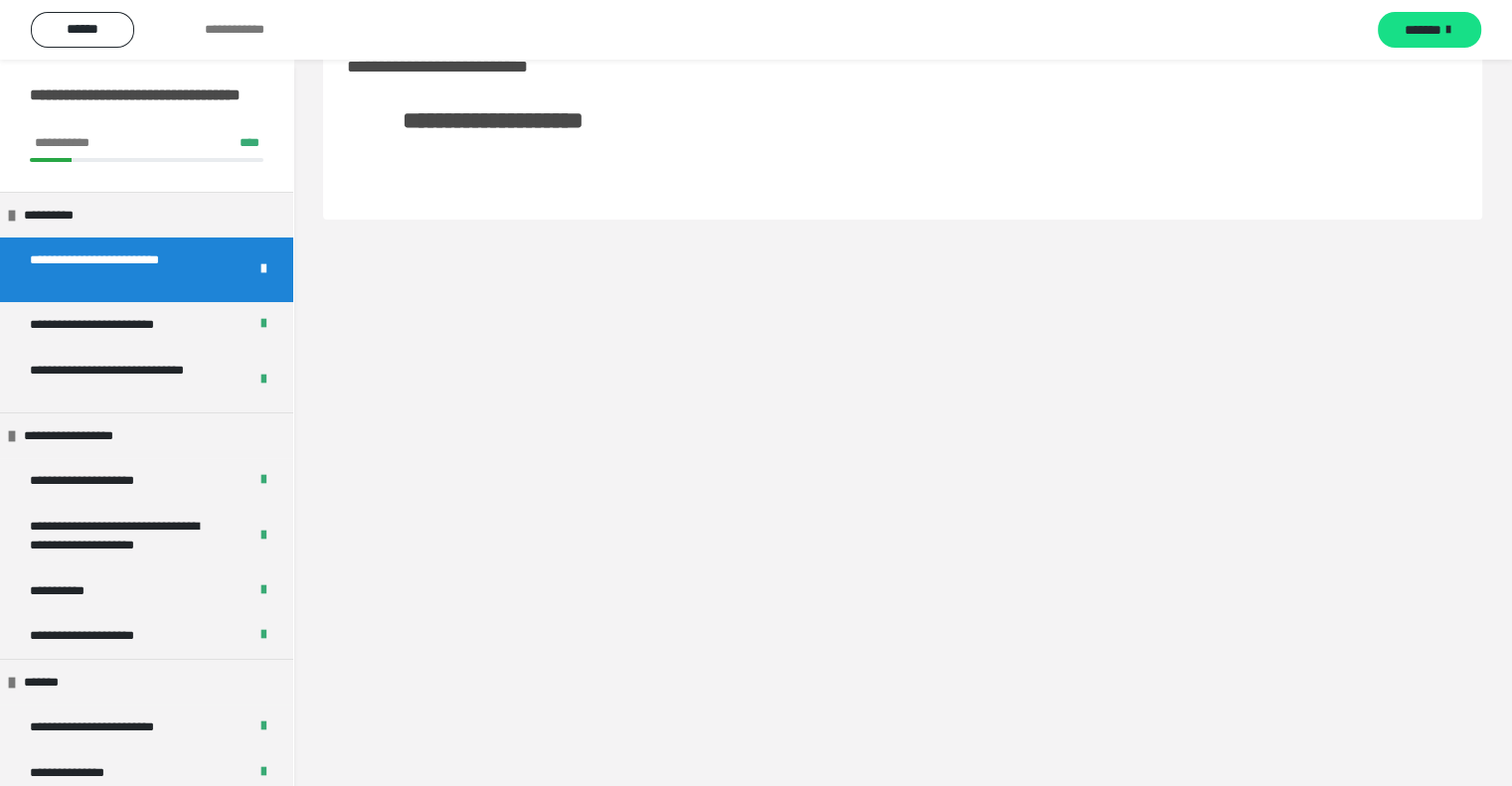 scroll, scrollTop: 60, scrollLeft: 0, axis: vertical 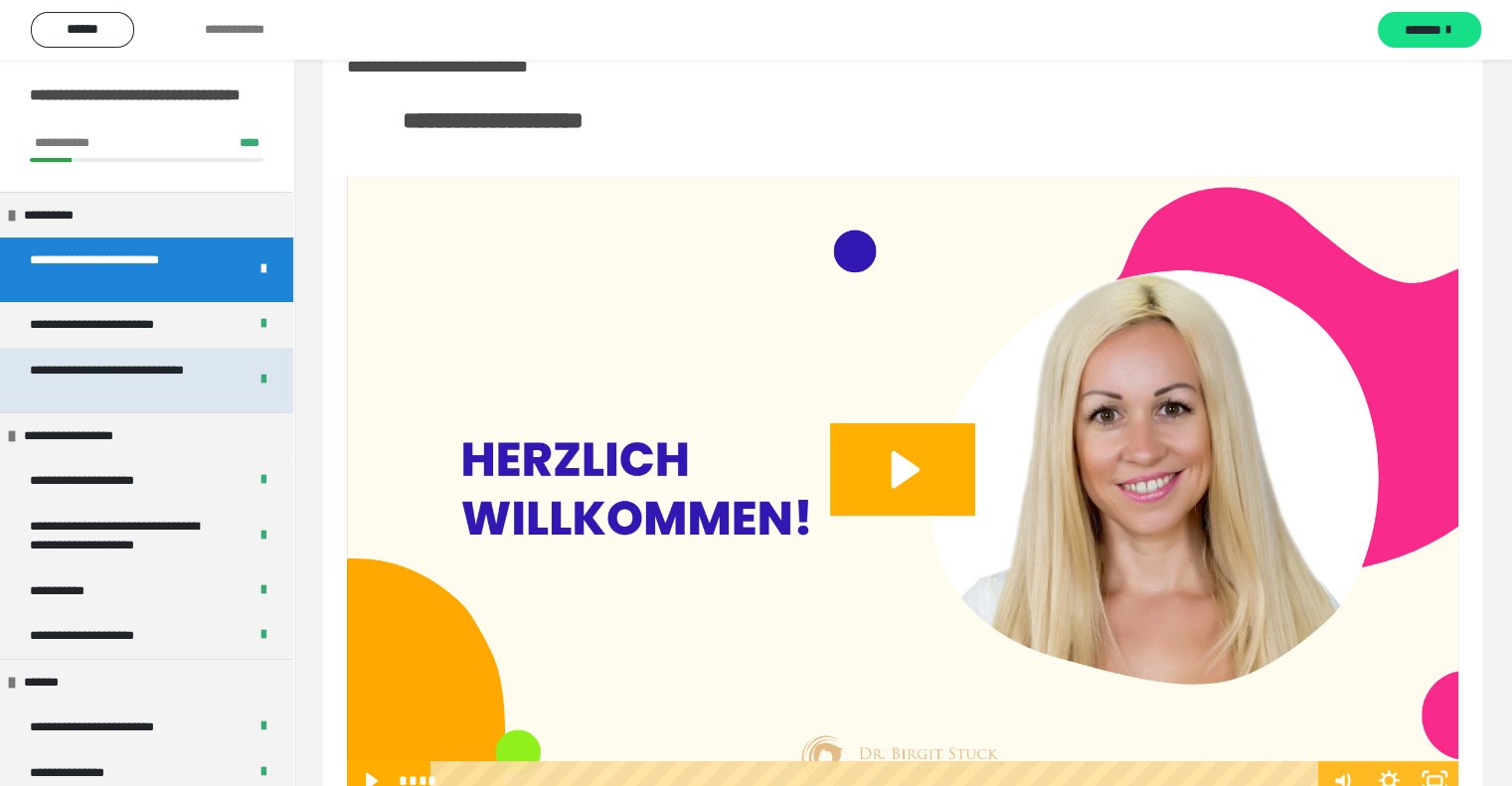 click on "**********" at bounding box center [123, 380] 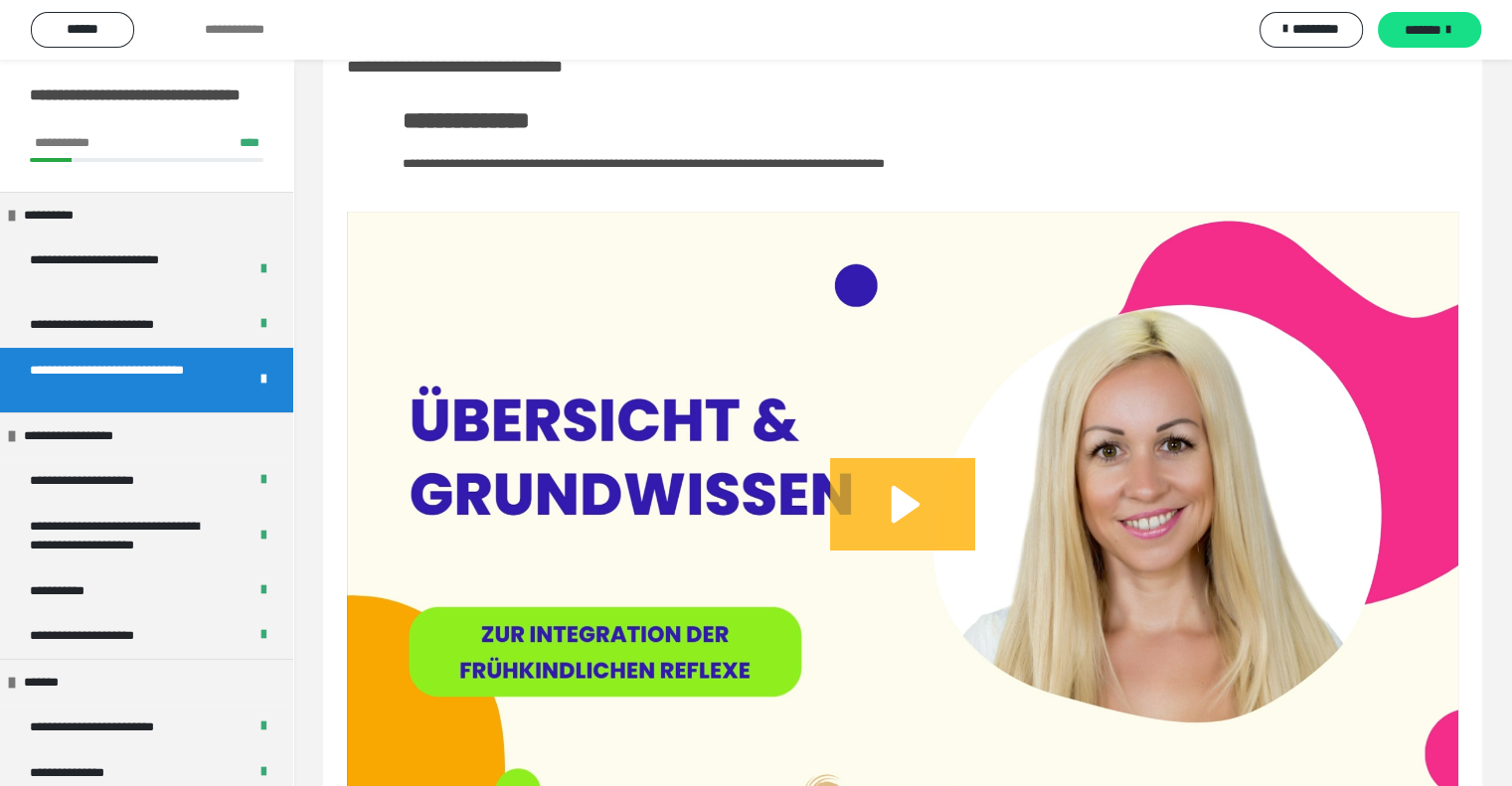 click 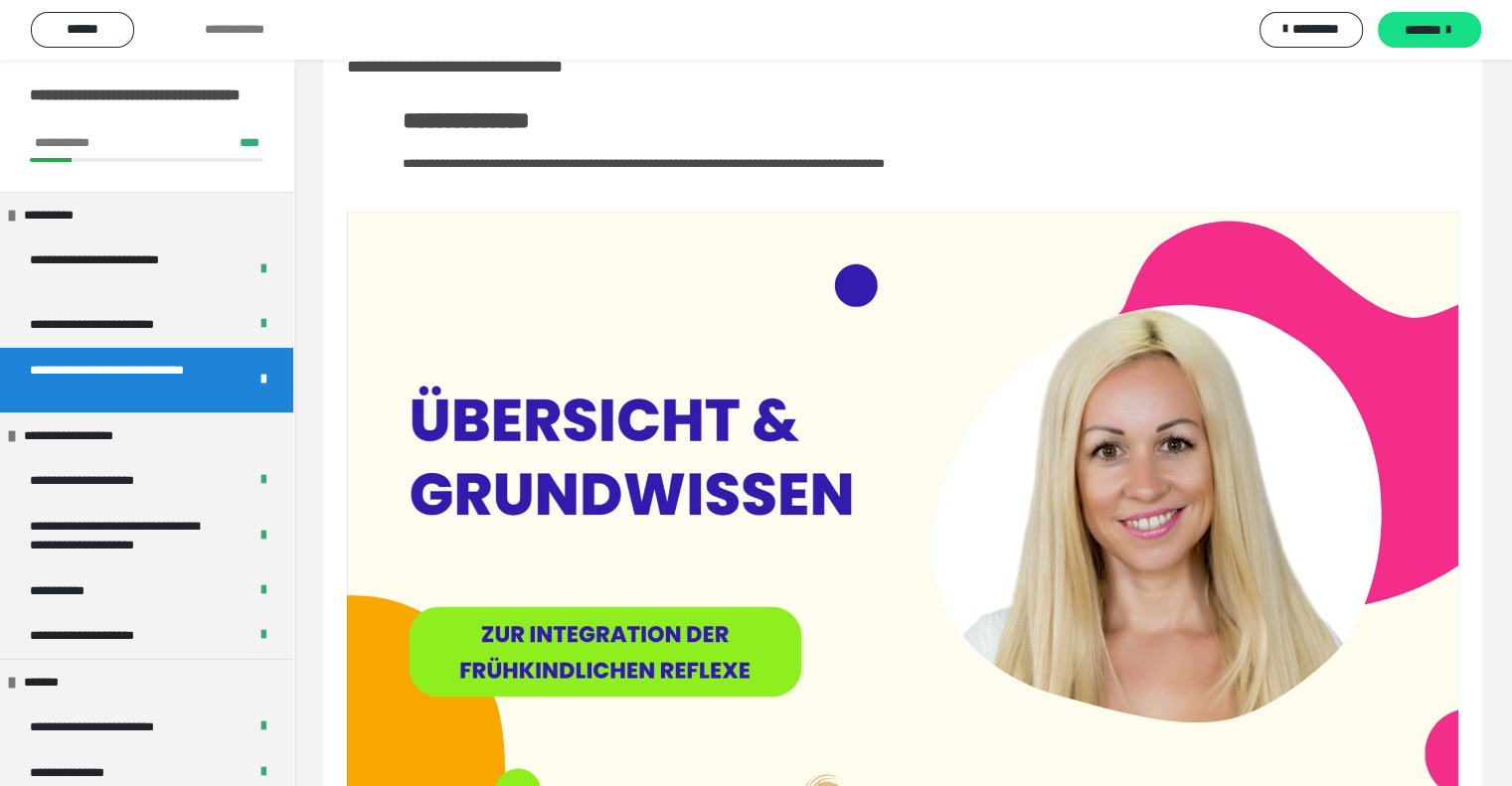 scroll, scrollTop: 174, scrollLeft: 0, axis: vertical 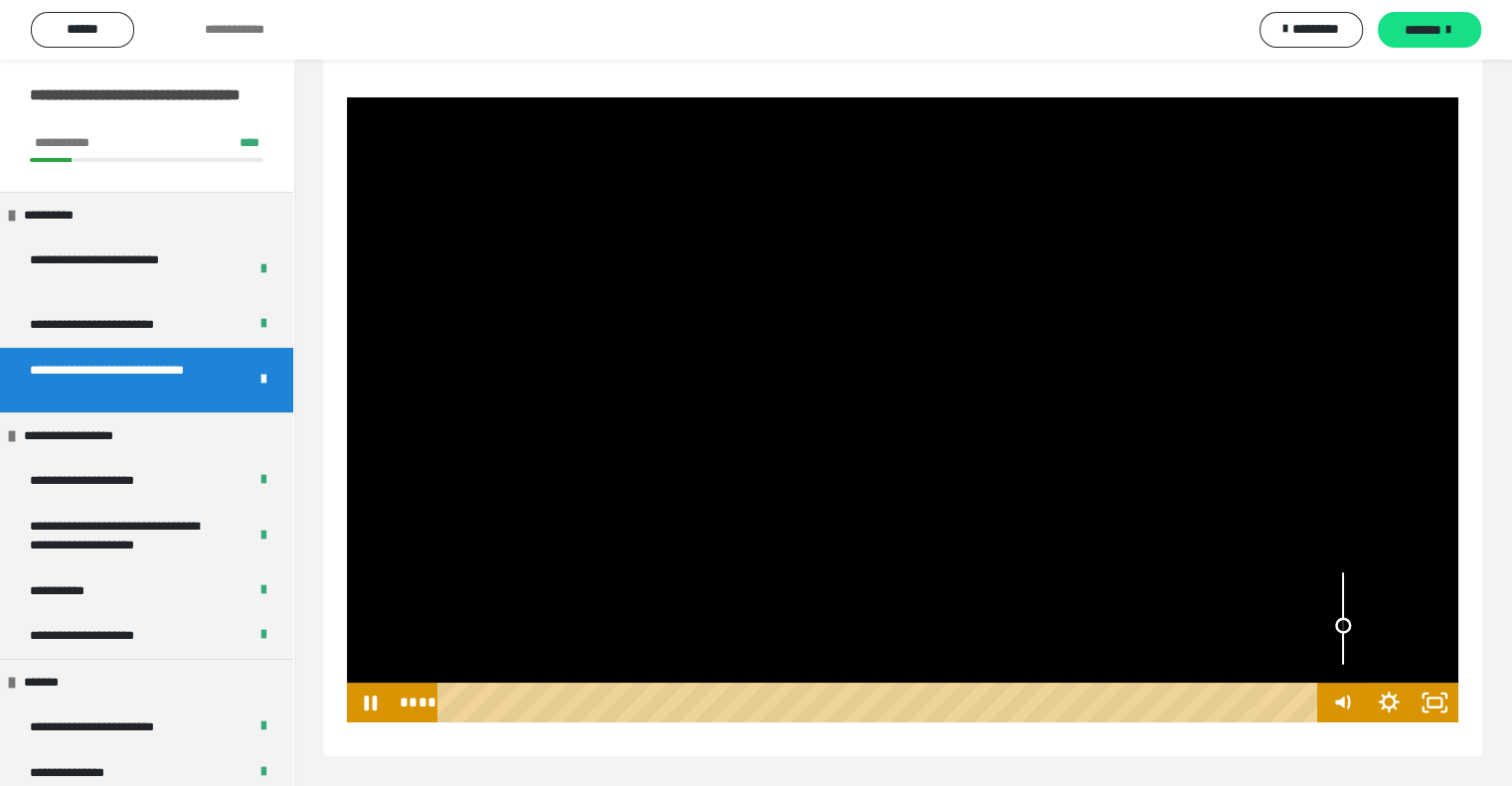 click at bounding box center (1342, 625) 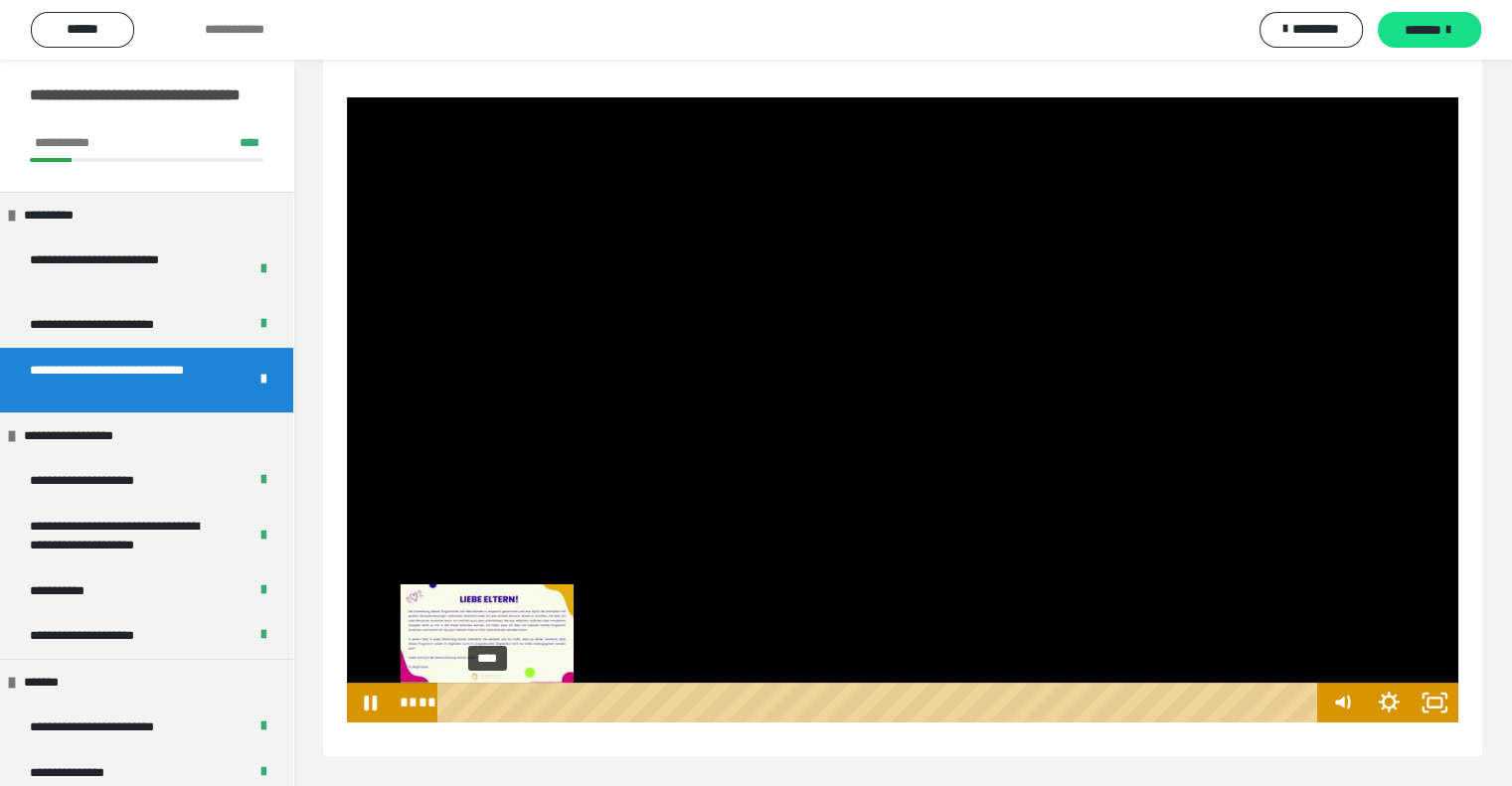click on "****" at bounding box center (882, 703) 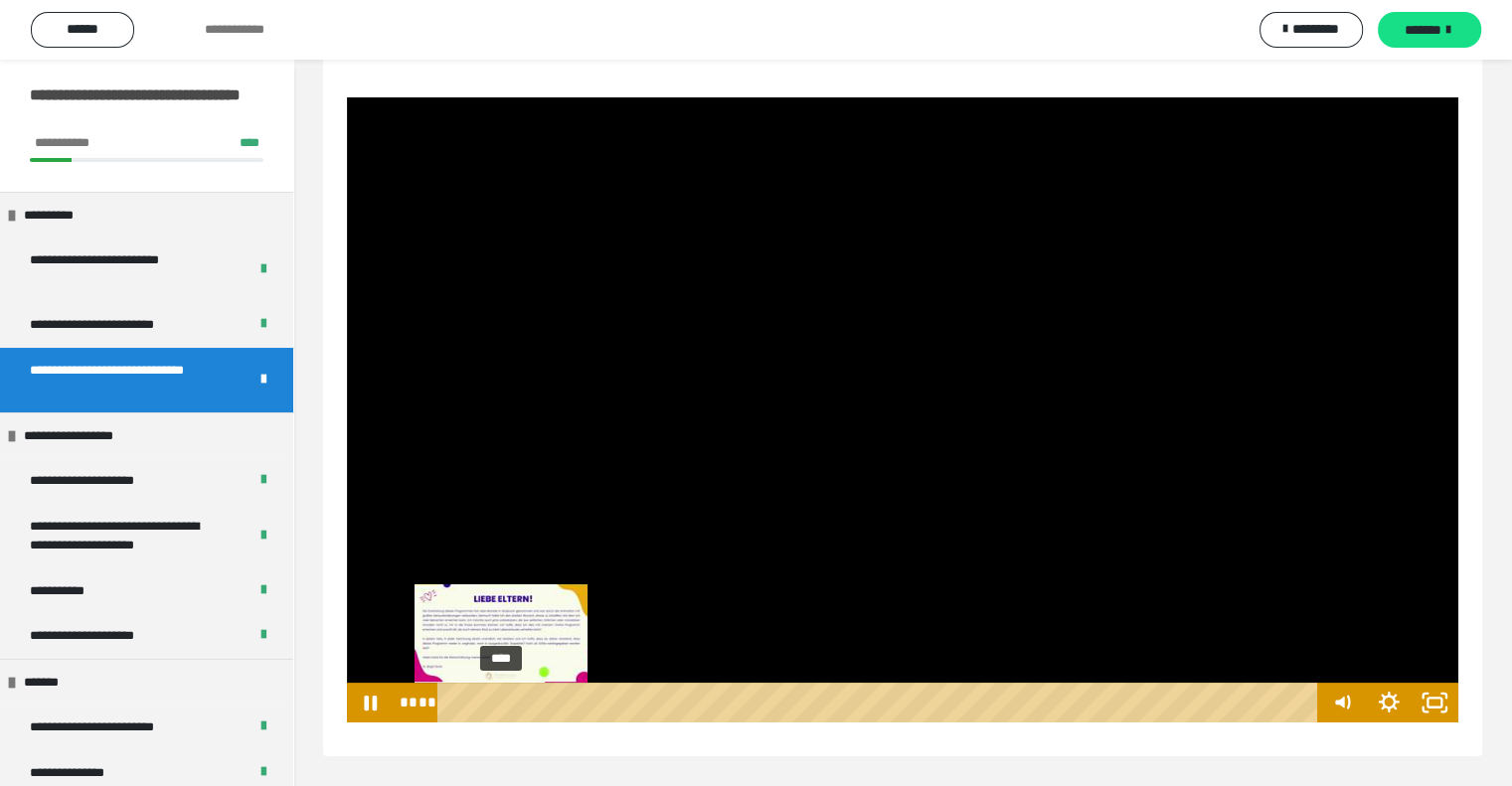 click on "****" at bounding box center (882, 703) 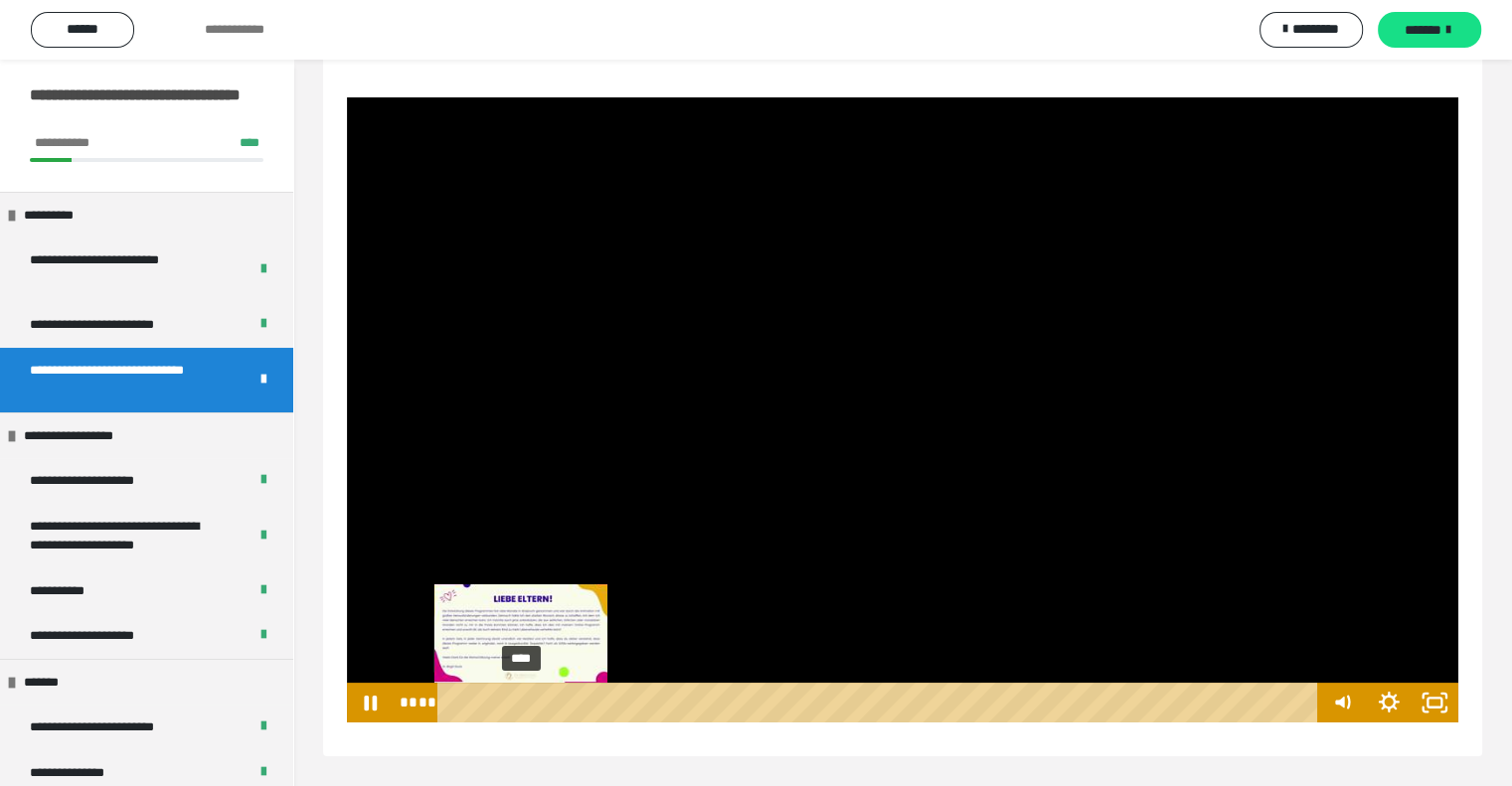 click on "****" at bounding box center [882, 703] 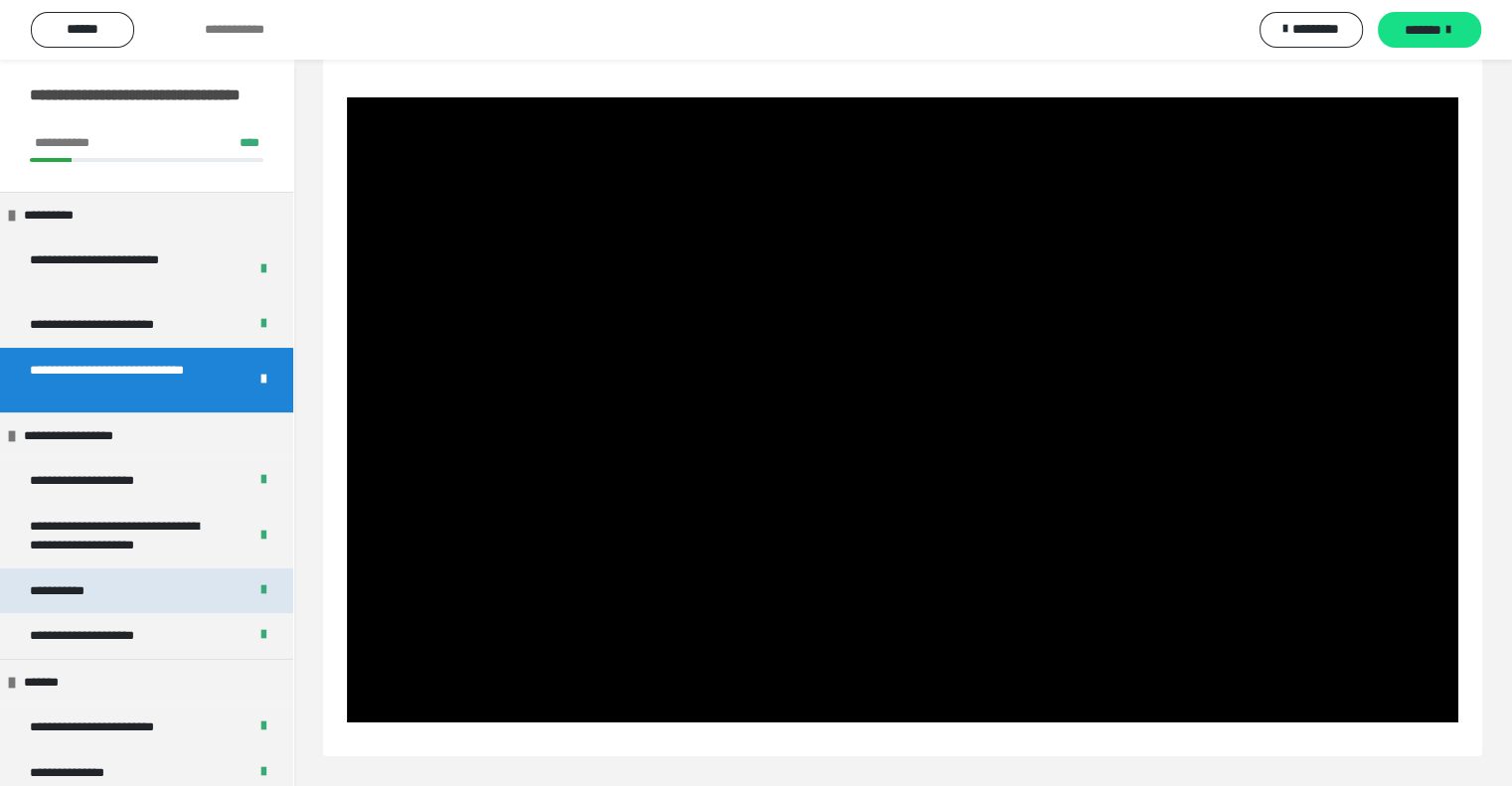 click on "**********" at bounding box center [146, 591] 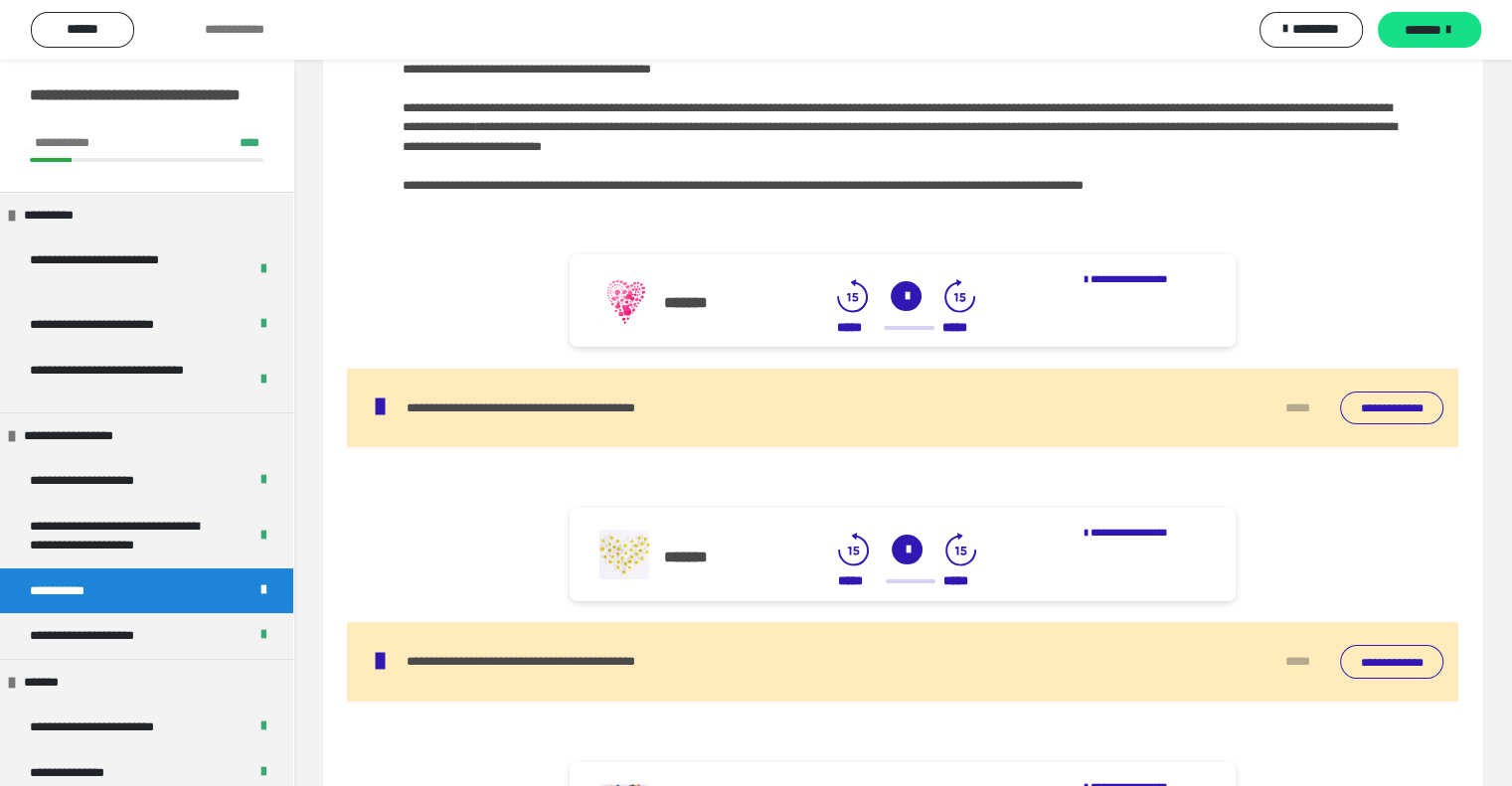 click on "**********" at bounding box center [1392, 408] 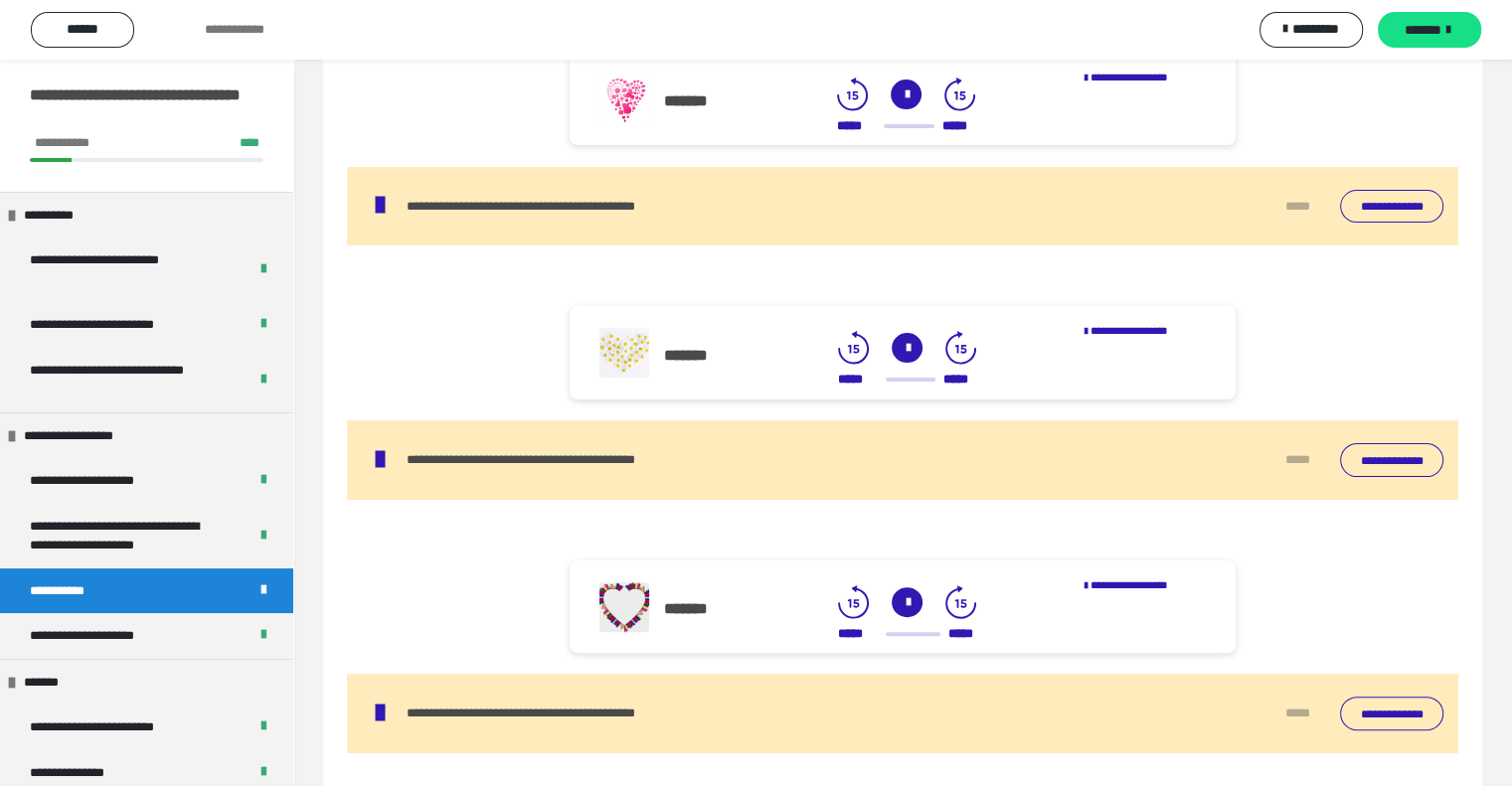 scroll, scrollTop: 421, scrollLeft: 0, axis: vertical 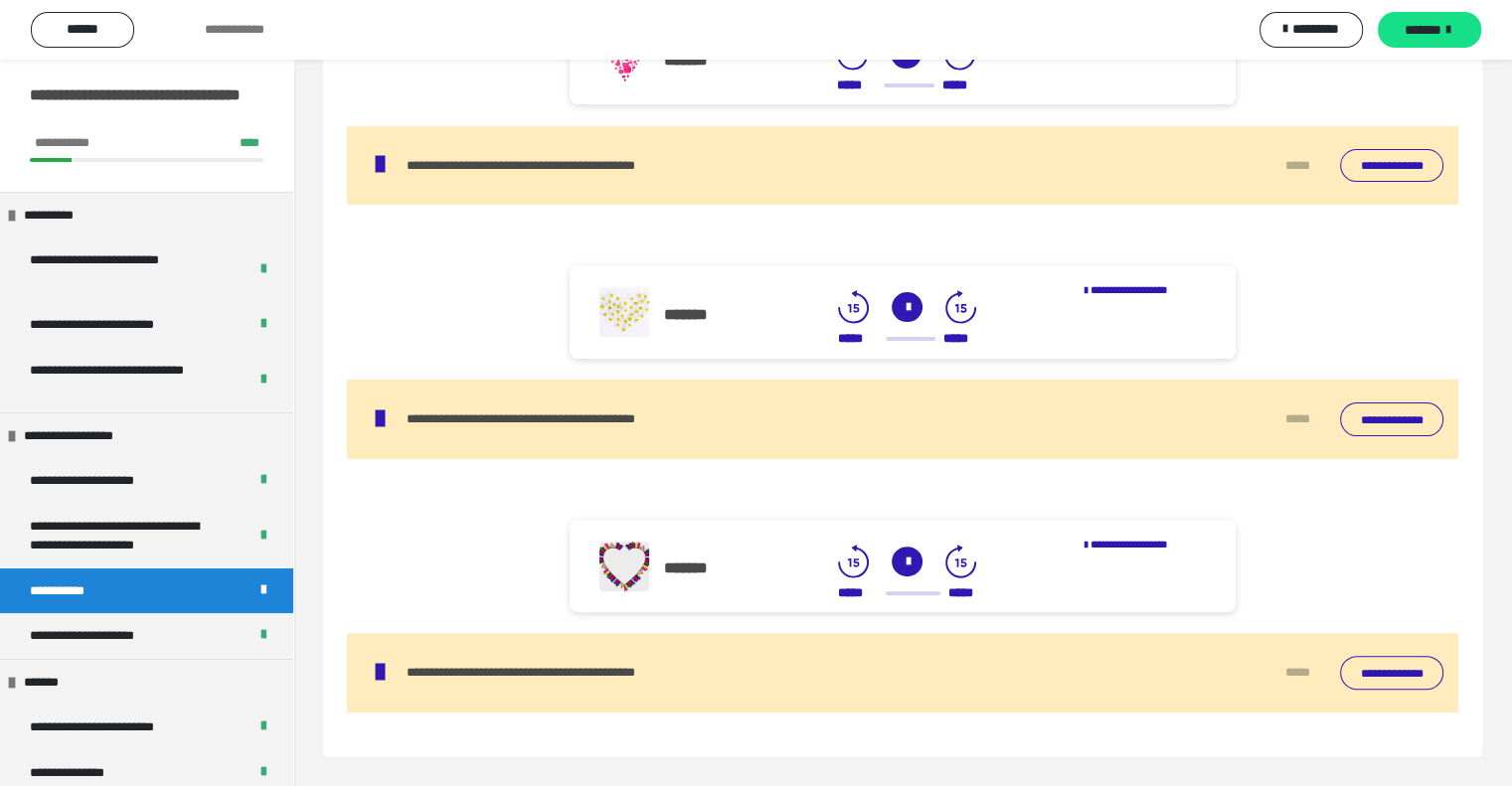 click on "**********" at bounding box center (1392, 673) 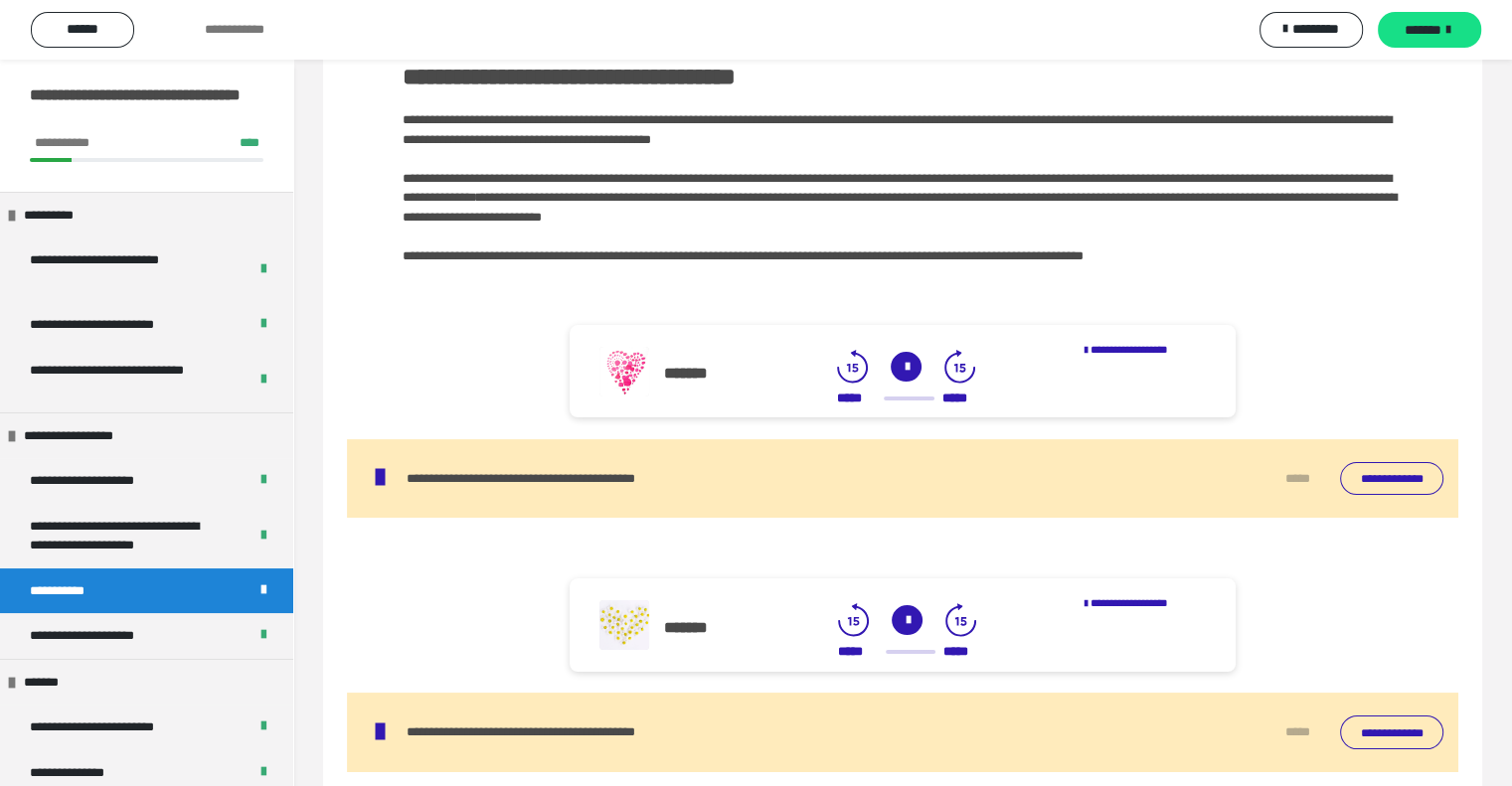 scroll, scrollTop: 76, scrollLeft: 0, axis: vertical 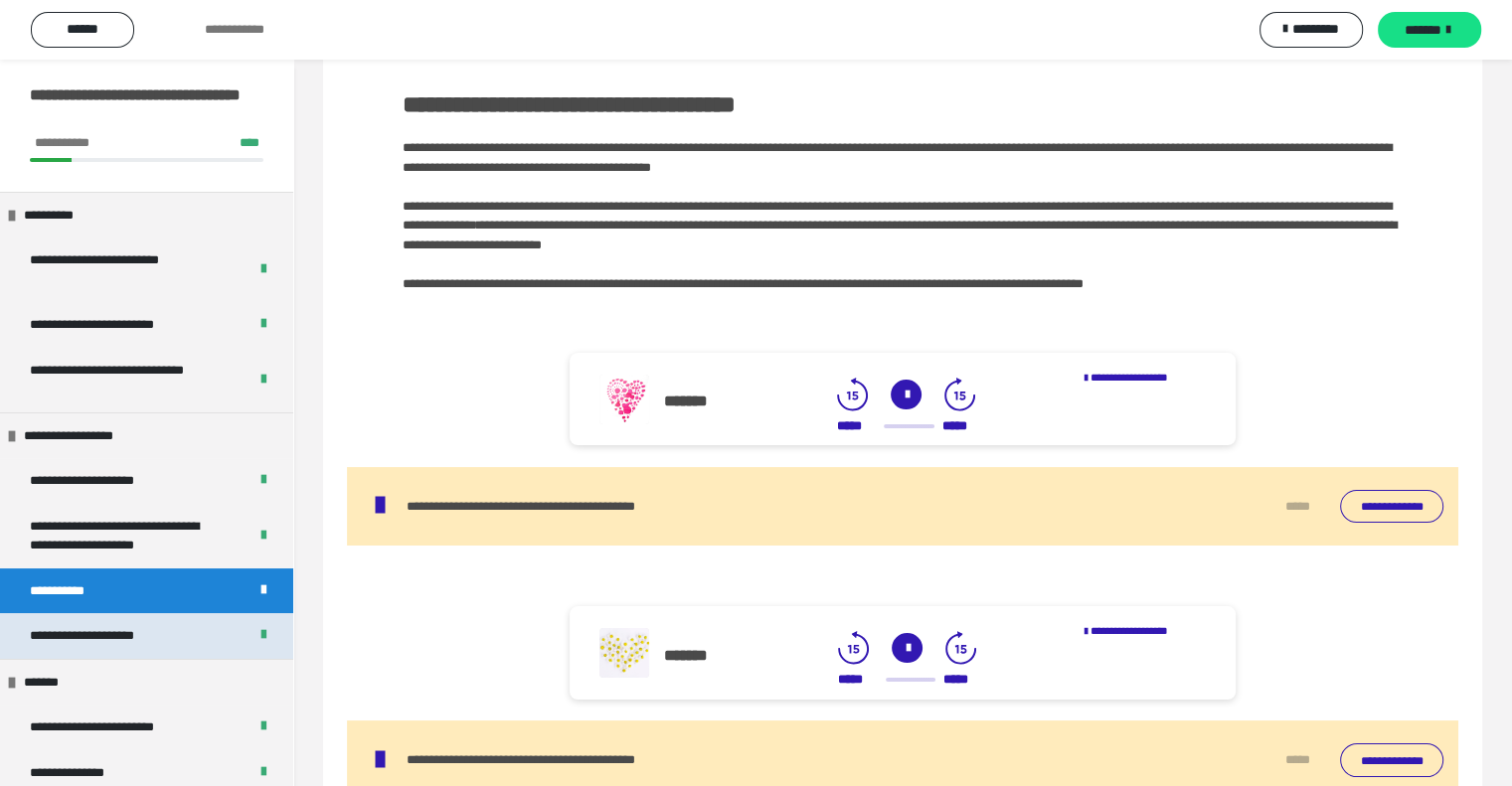 click on "**********" at bounding box center [146, 636] 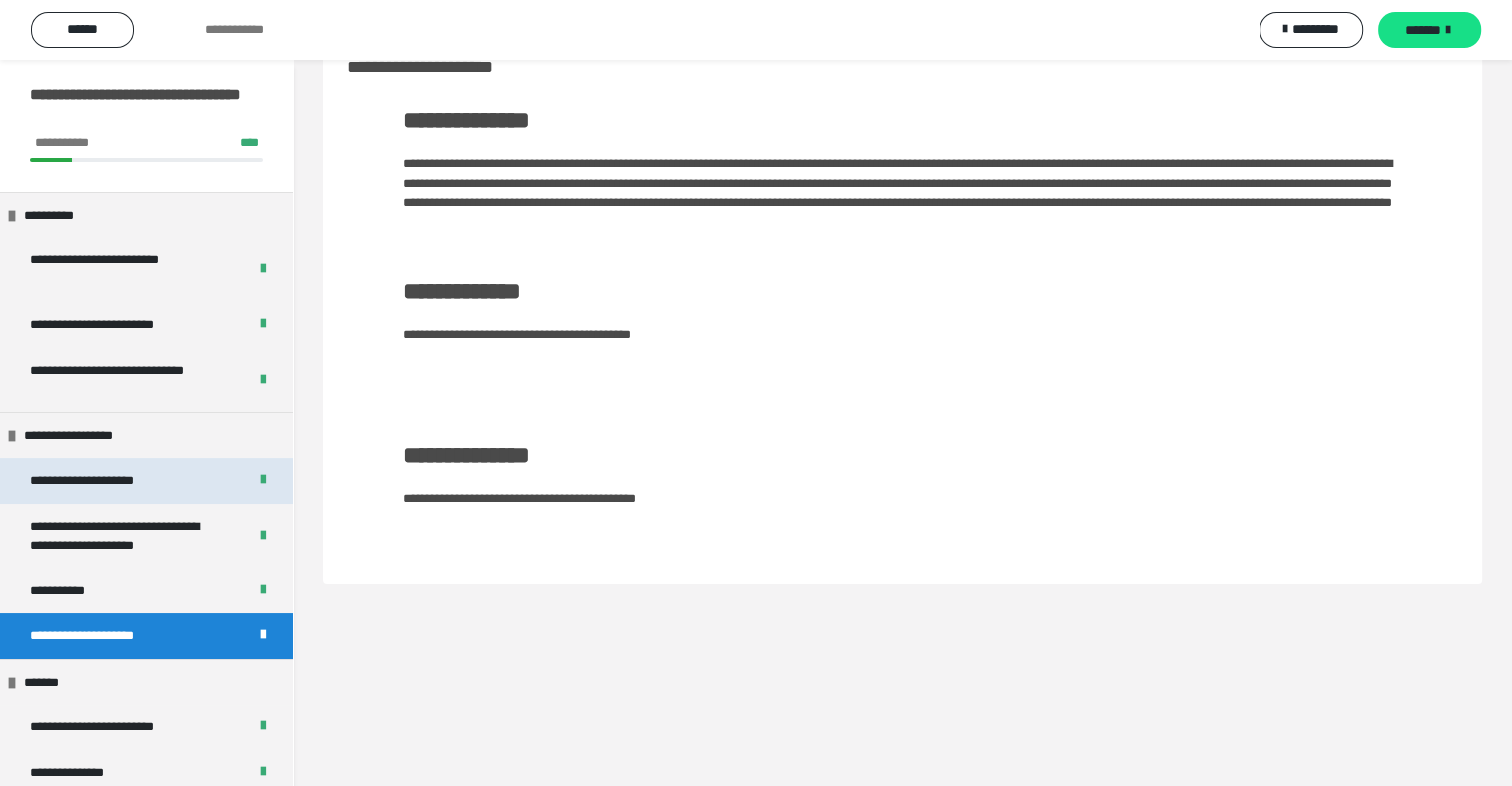 scroll, scrollTop: 60, scrollLeft: 0, axis: vertical 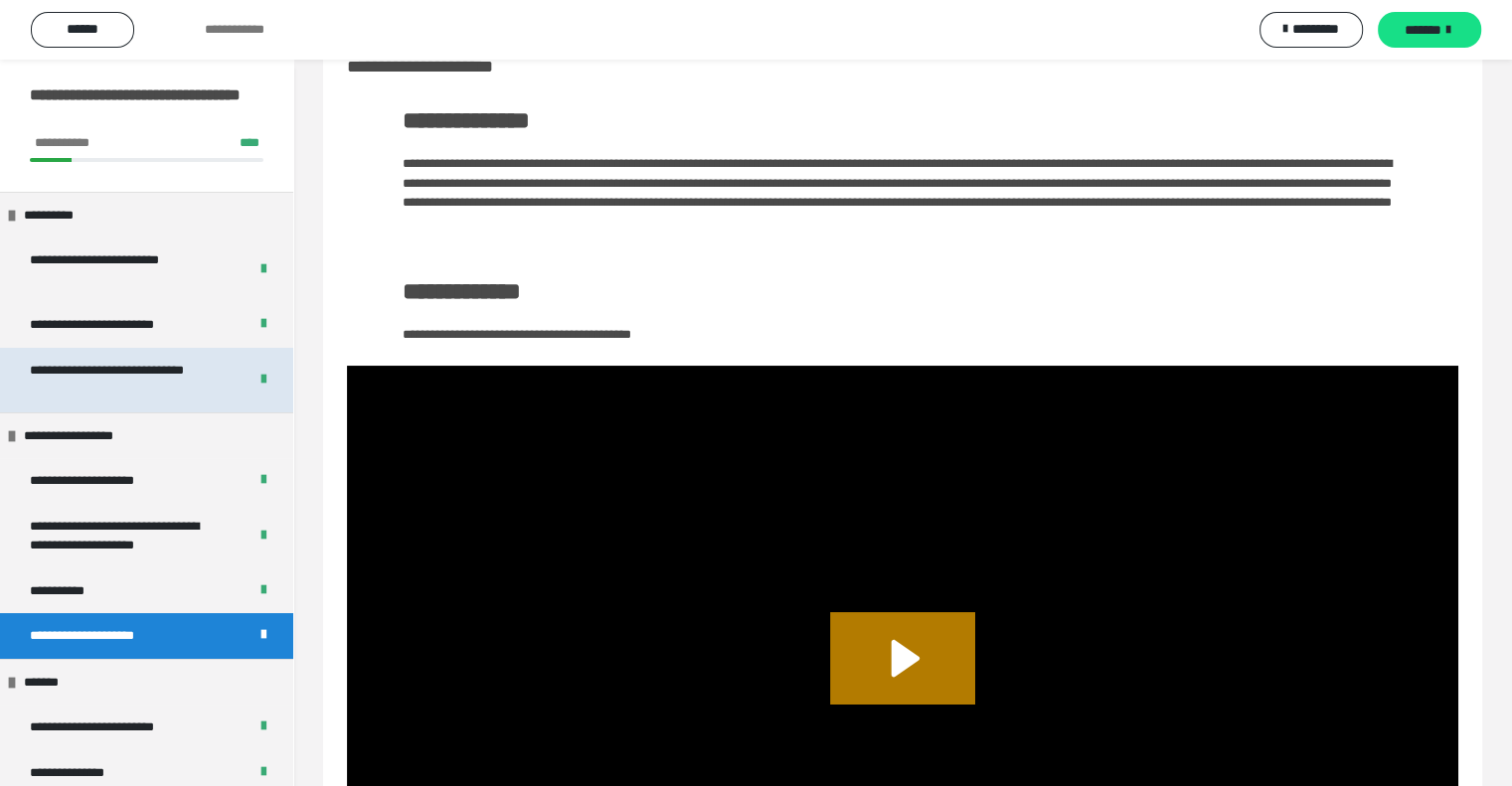 click on "**********" at bounding box center (123, 380) 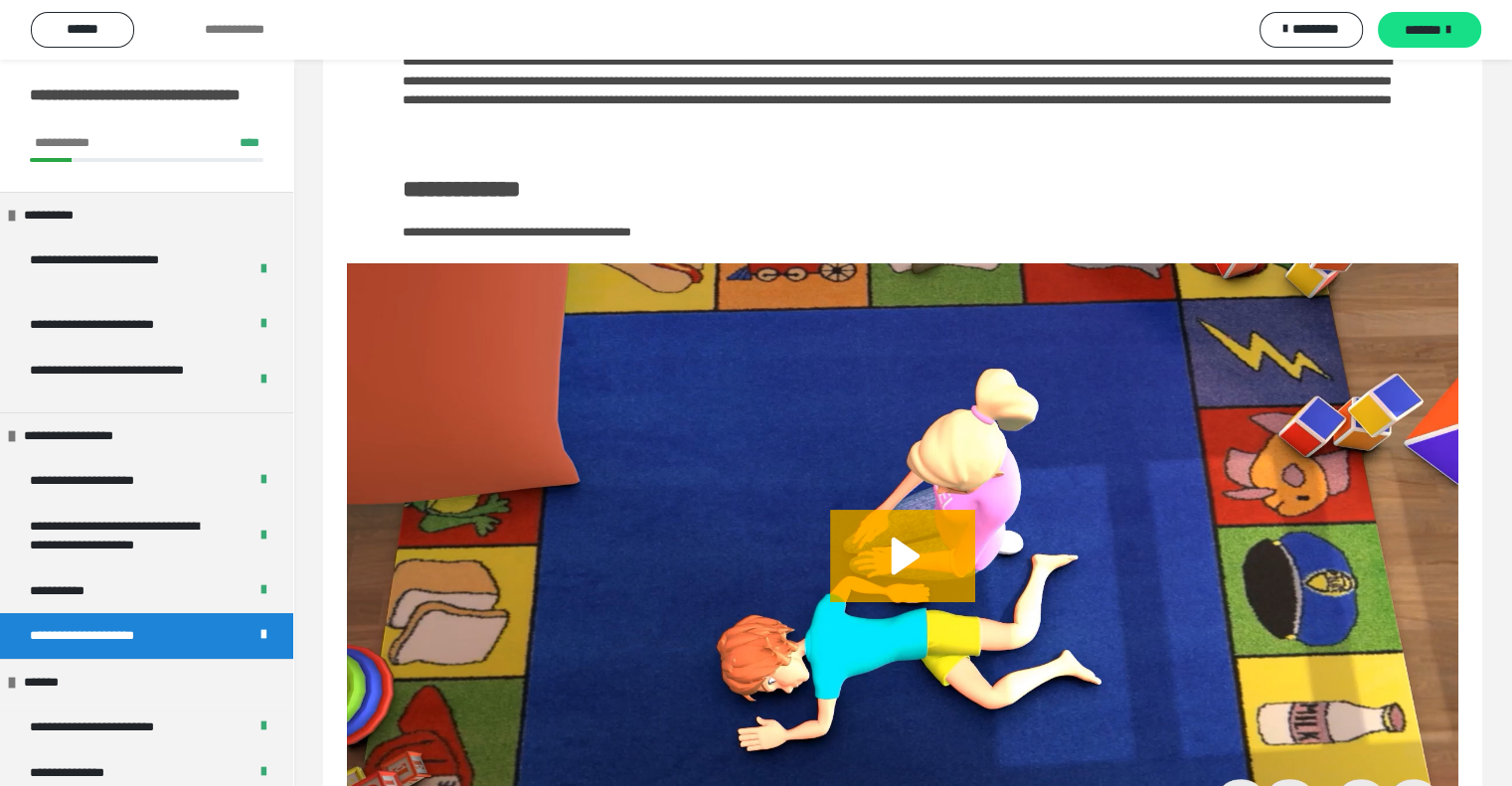 scroll, scrollTop: 163, scrollLeft: 0, axis: vertical 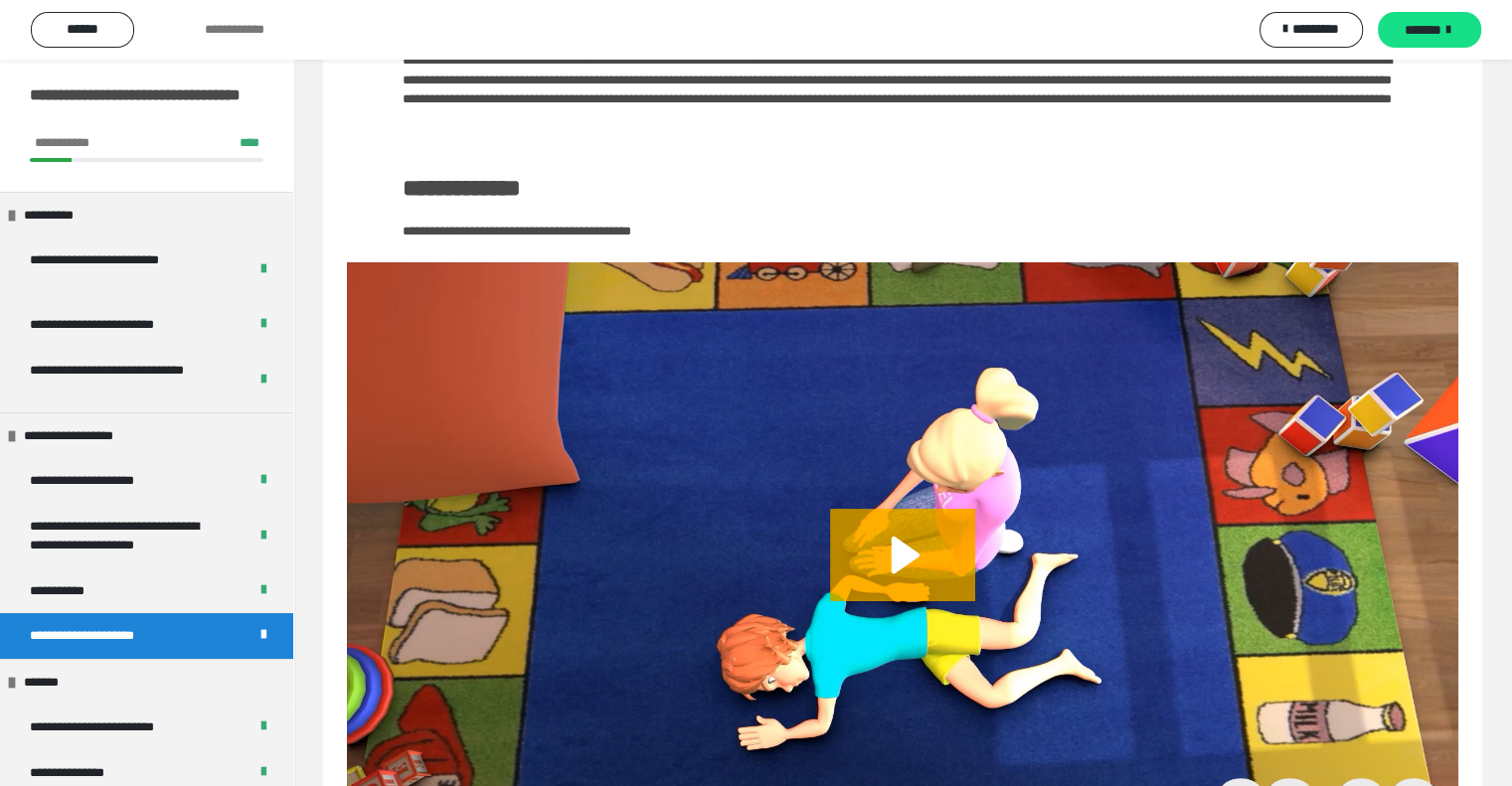 click at bounding box center (903, 574) 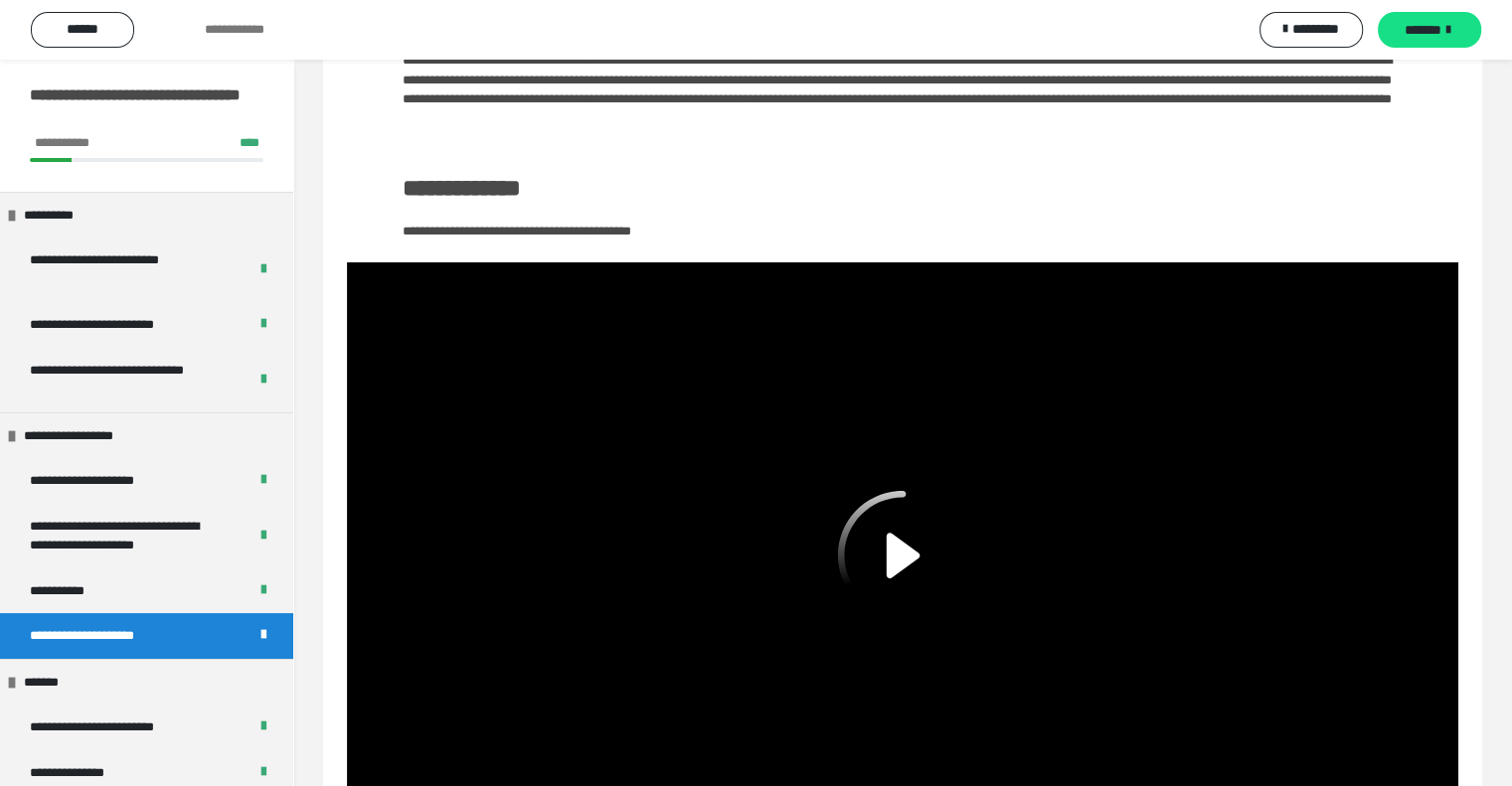 click on "**********" at bounding box center (903, 574) 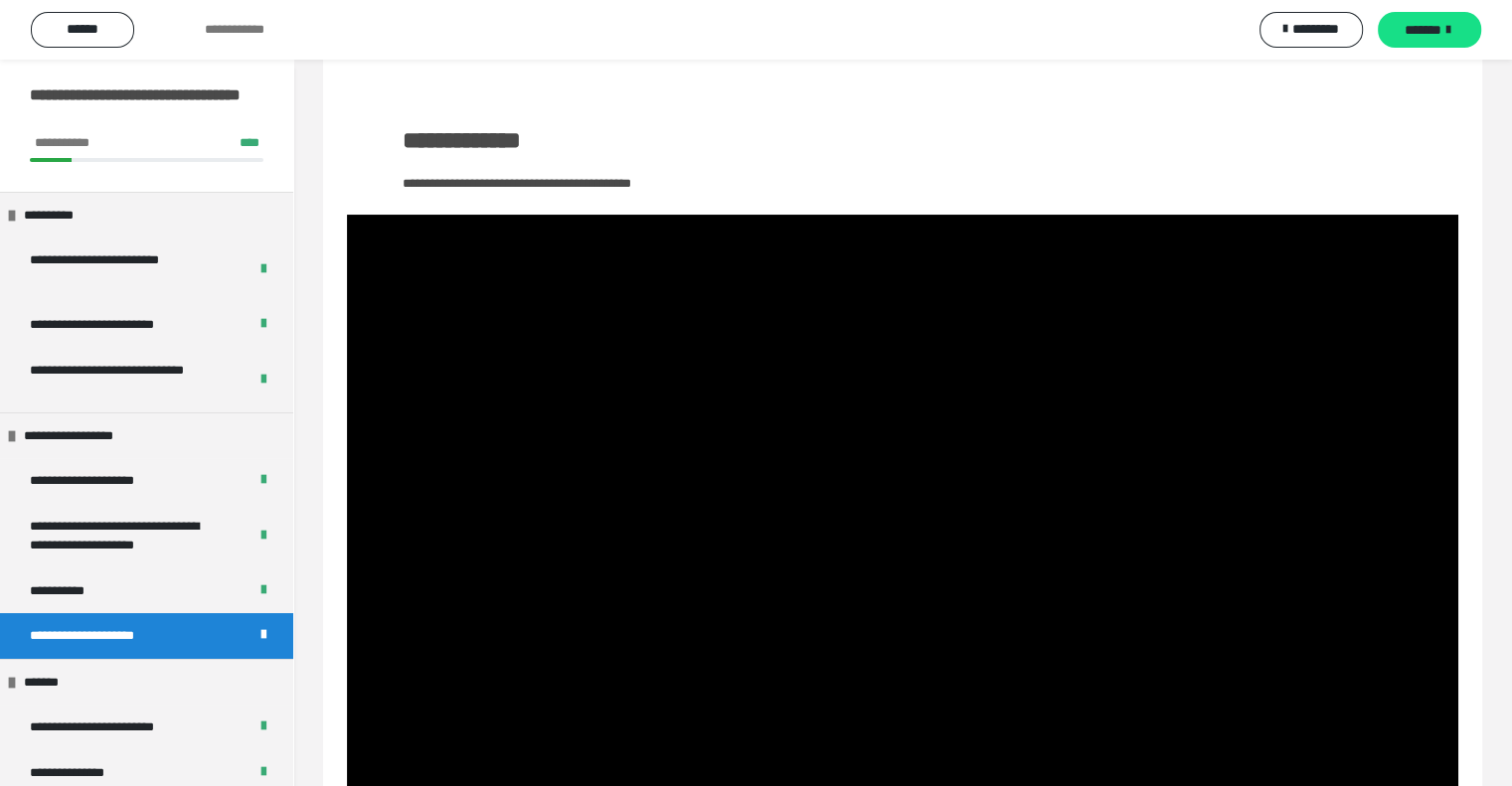 scroll, scrollTop: 215, scrollLeft: 0, axis: vertical 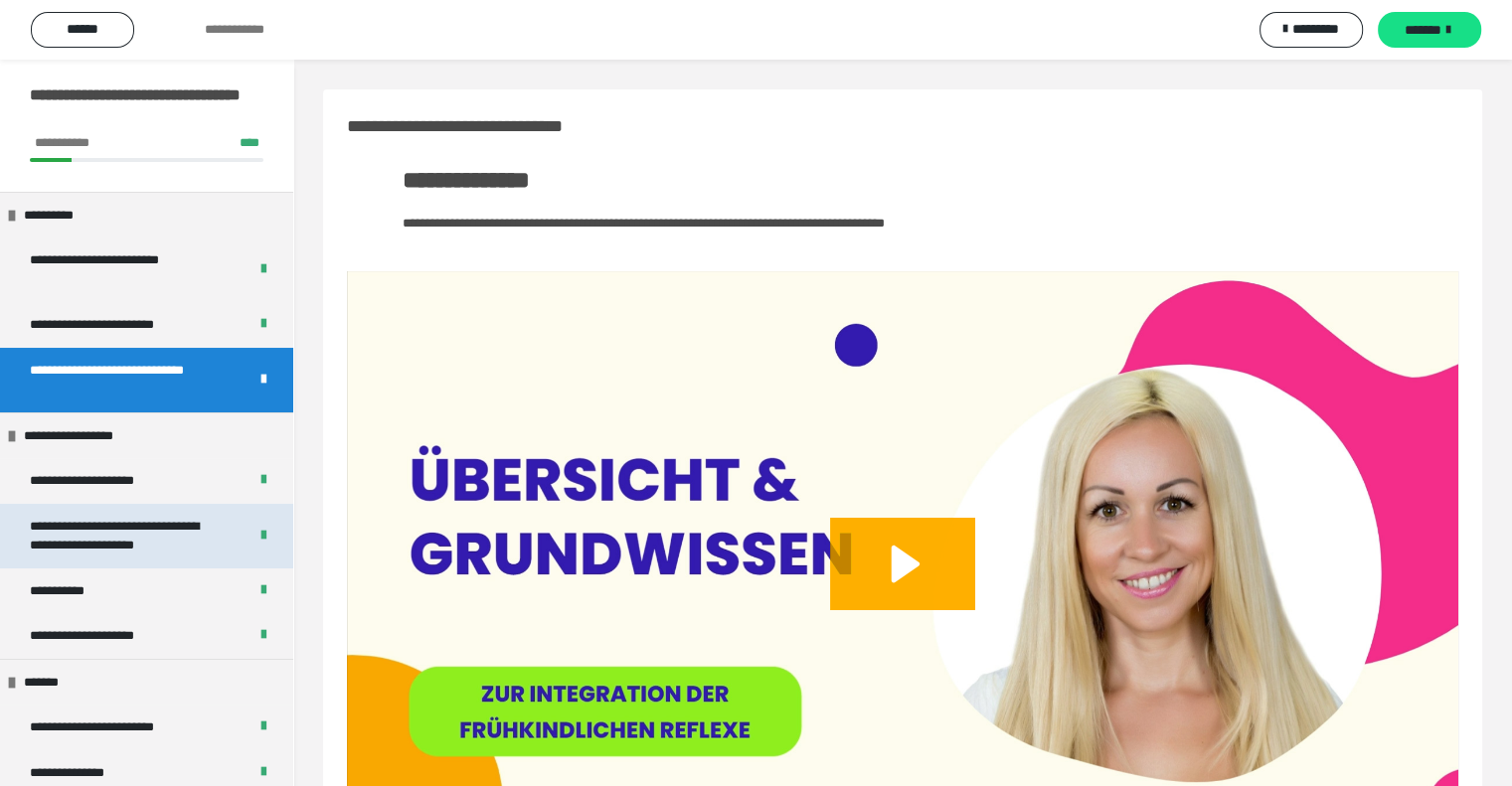 click on "**********" at bounding box center [123, 536] 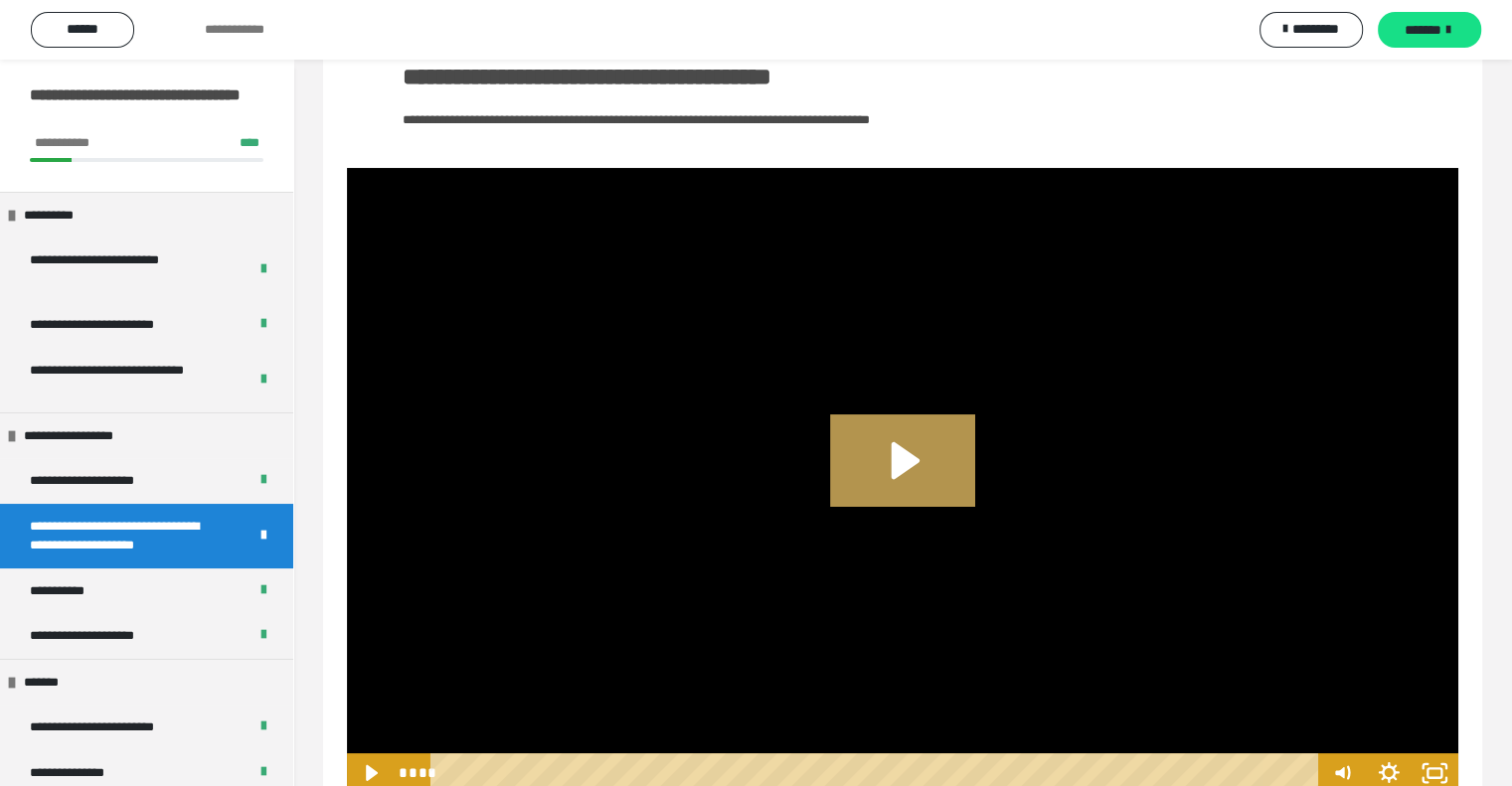 scroll, scrollTop: 174, scrollLeft: 0, axis: vertical 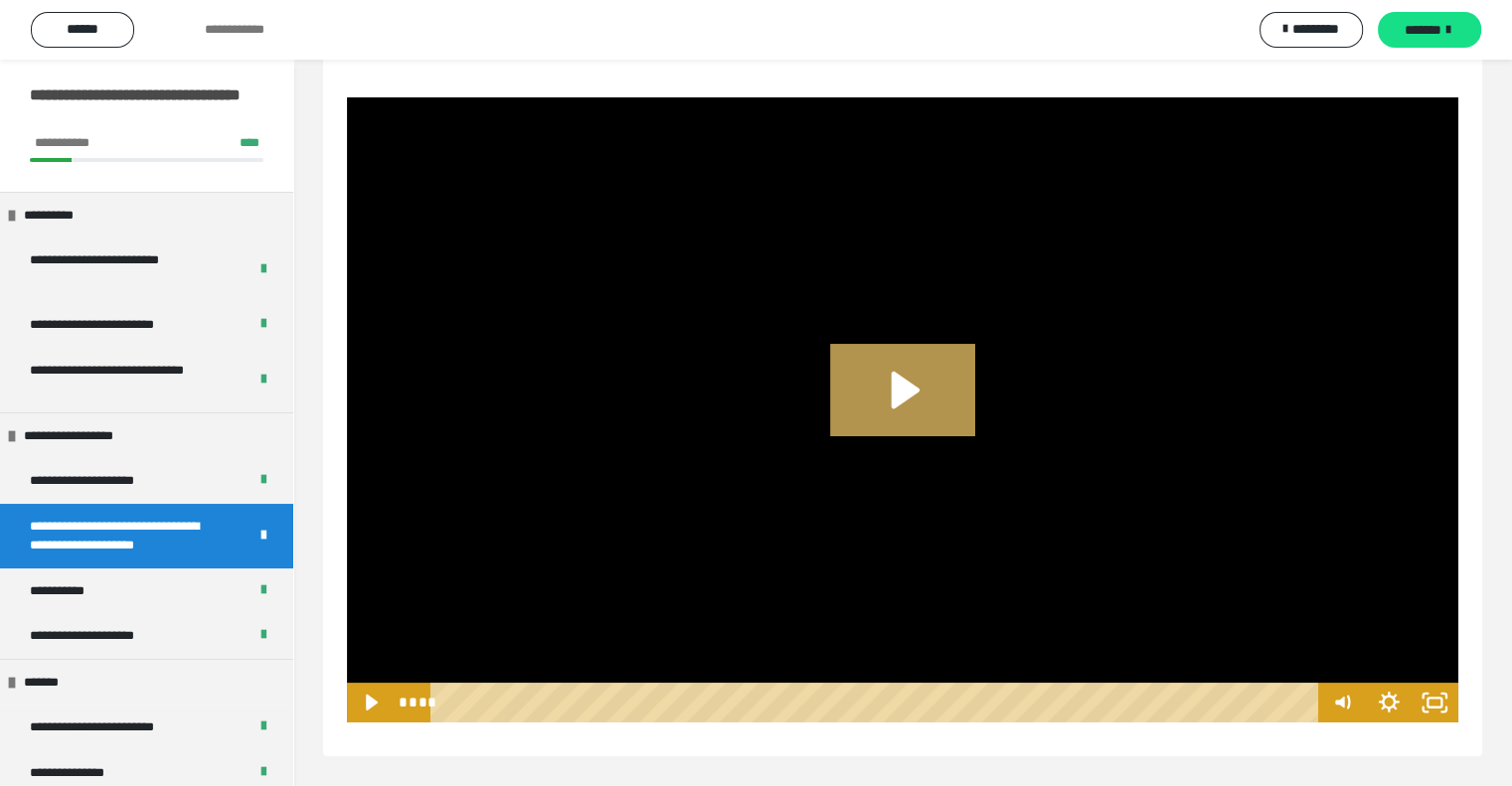 click 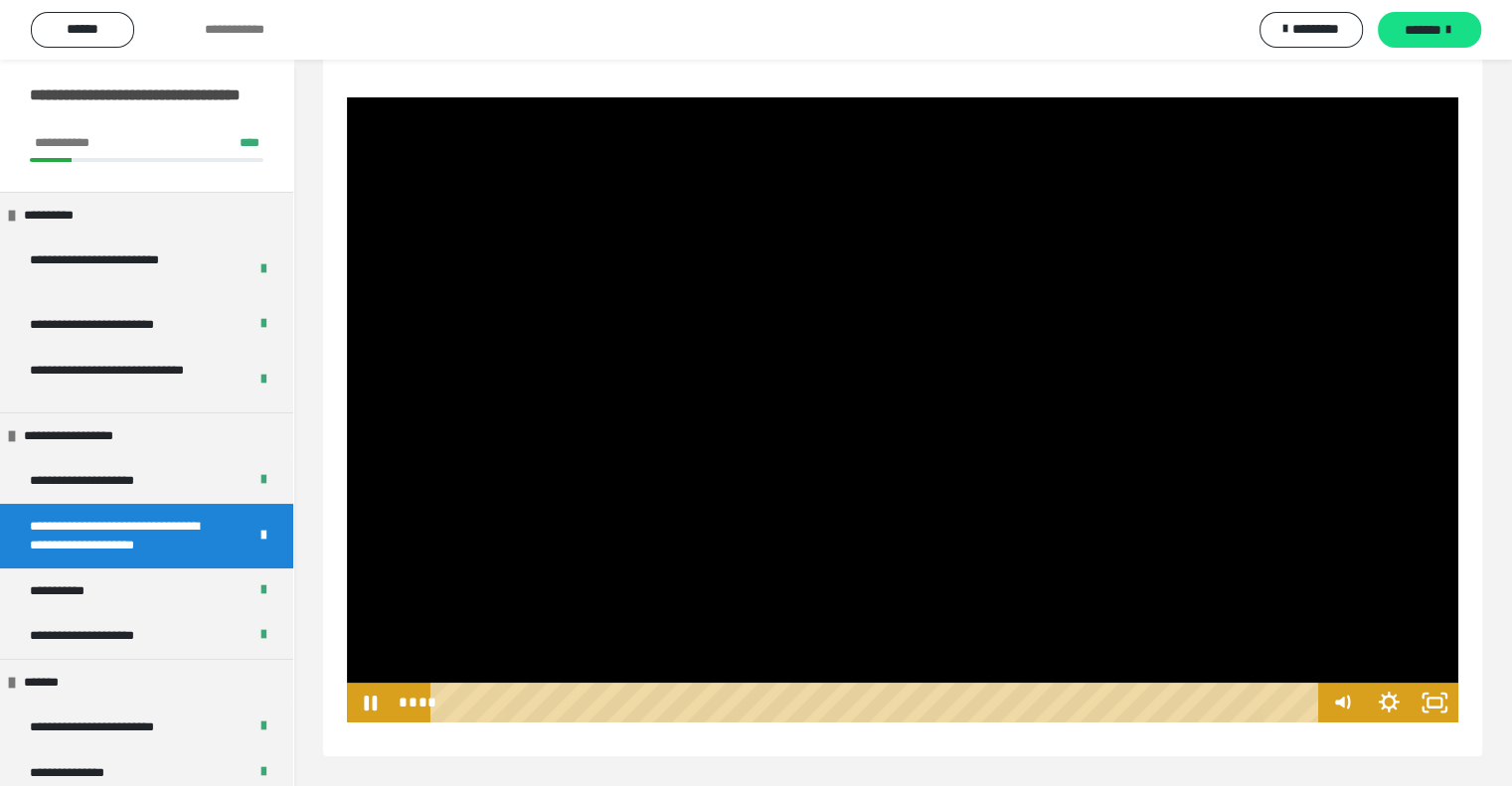 click at bounding box center (903, 409) 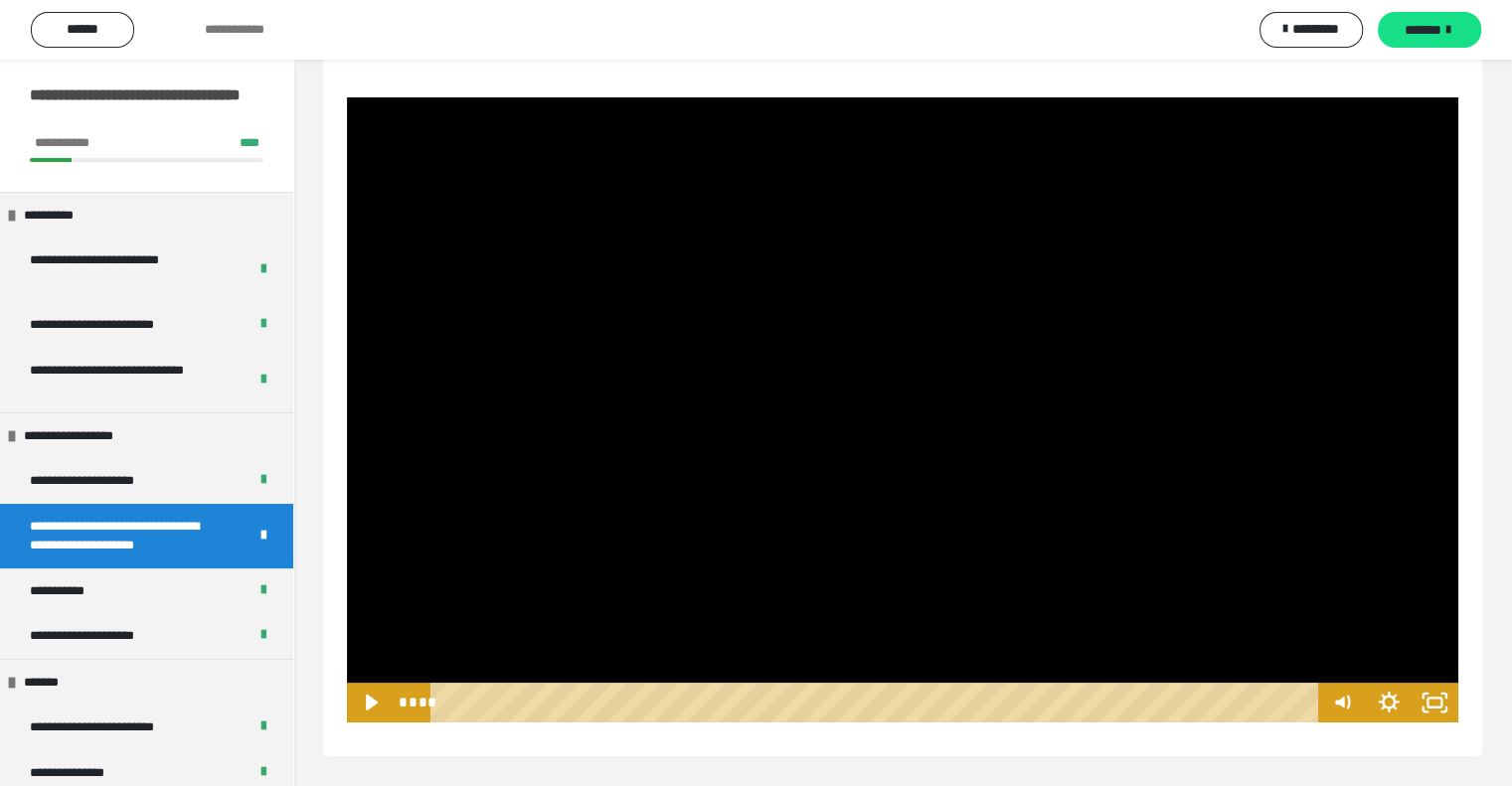 click at bounding box center [903, 409] 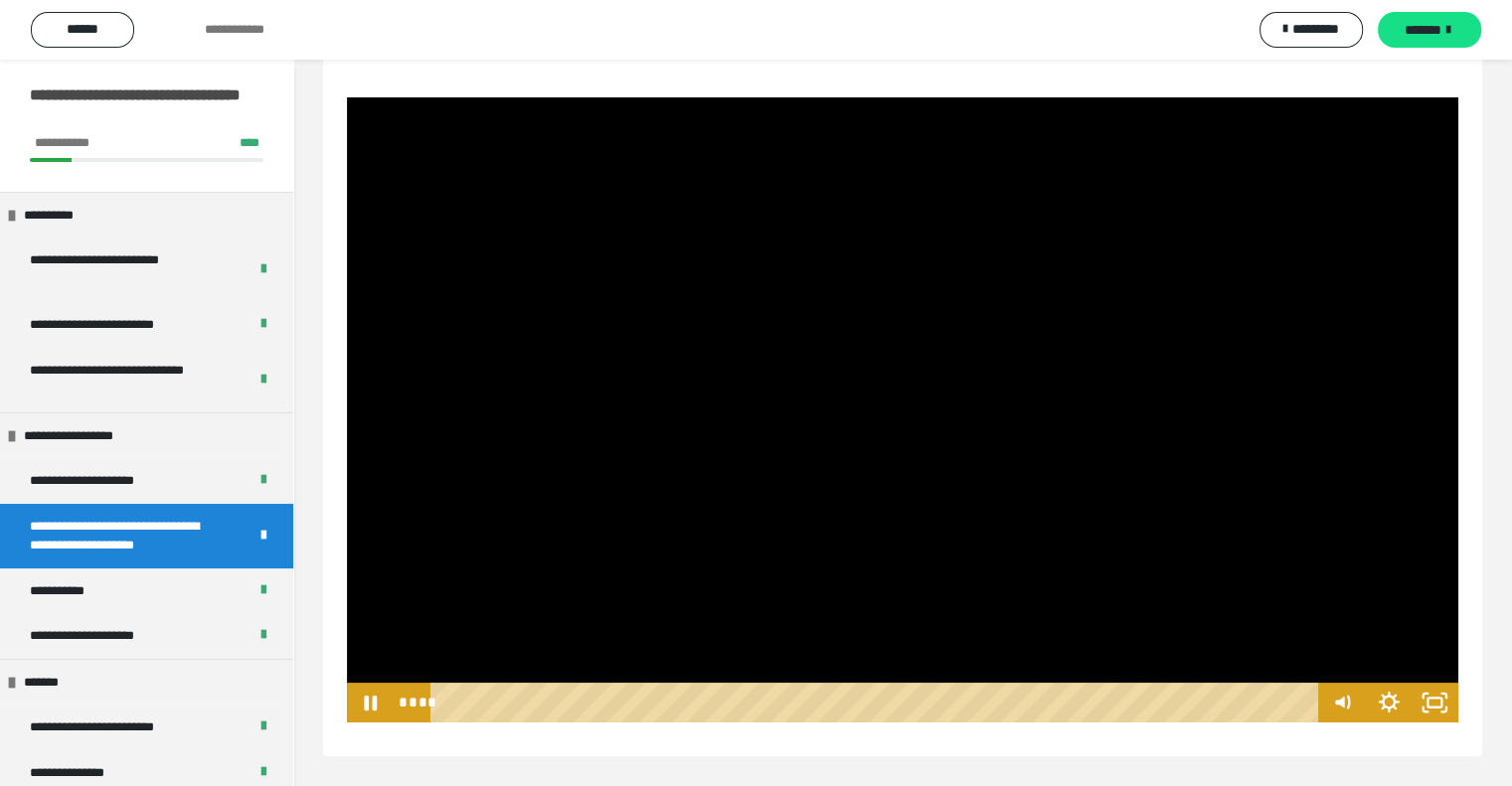 click at bounding box center (903, 409) 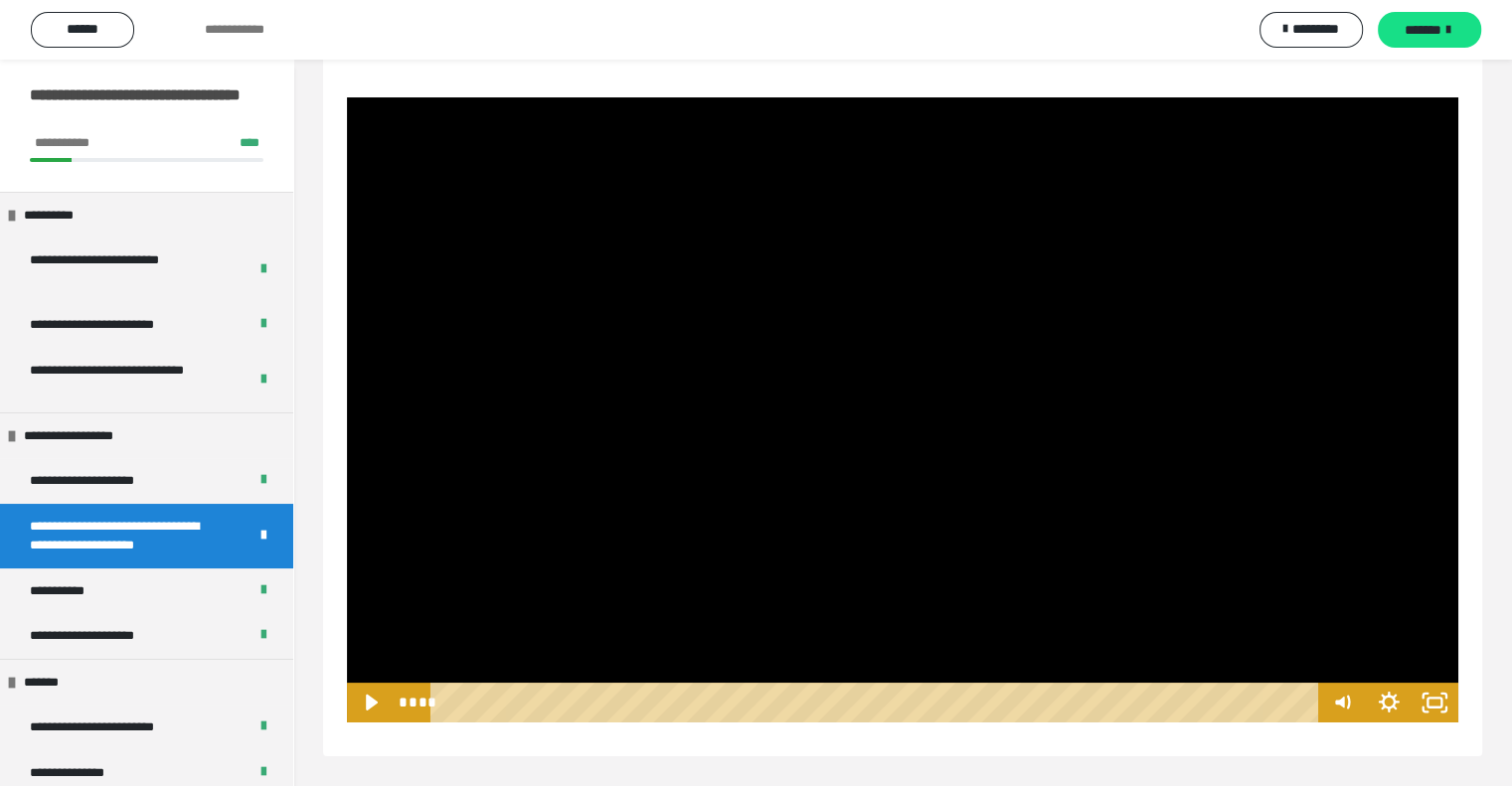 click at bounding box center (903, 409) 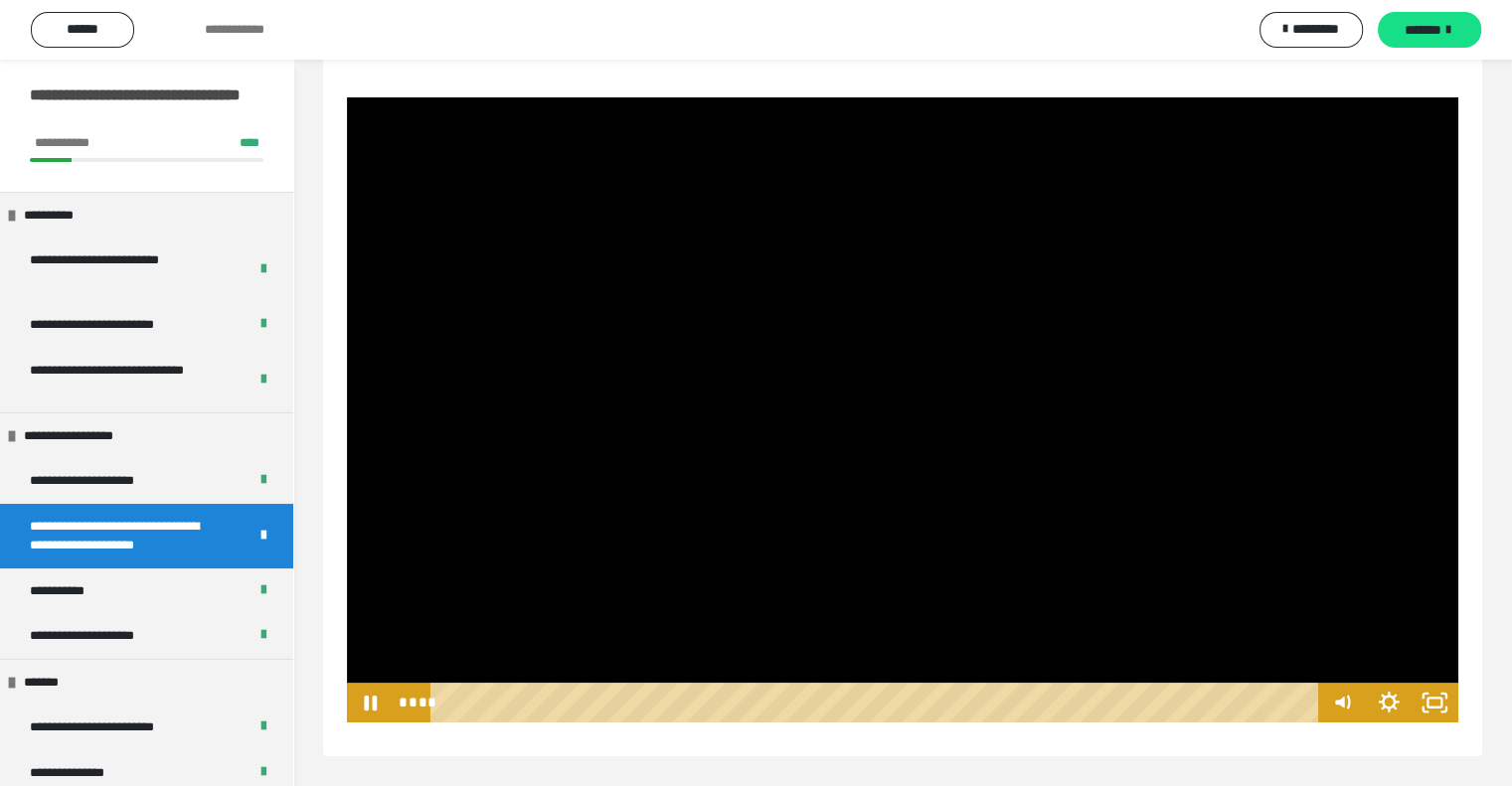 click at bounding box center (903, 409) 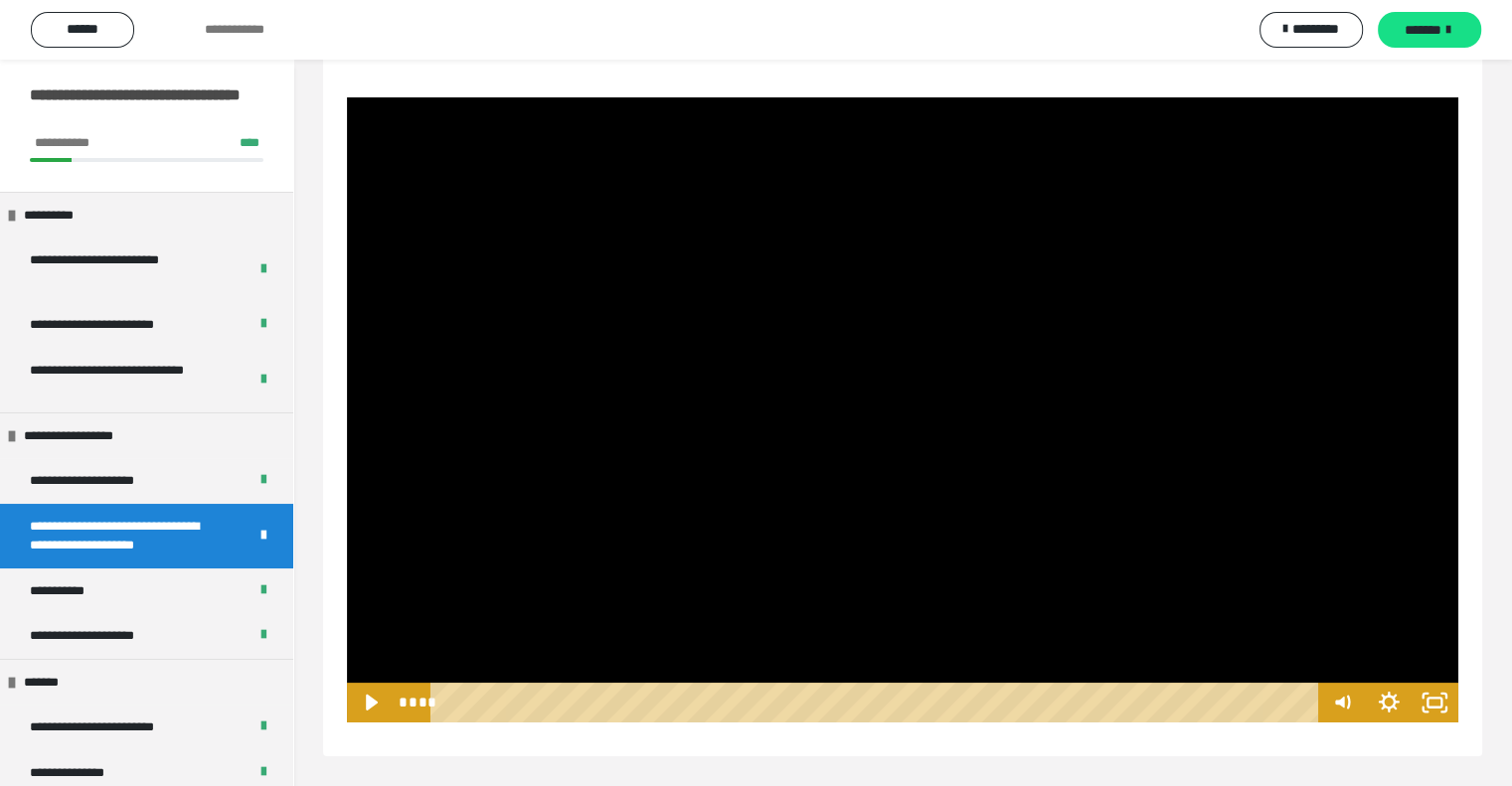 click at bounding box center [903, 409] 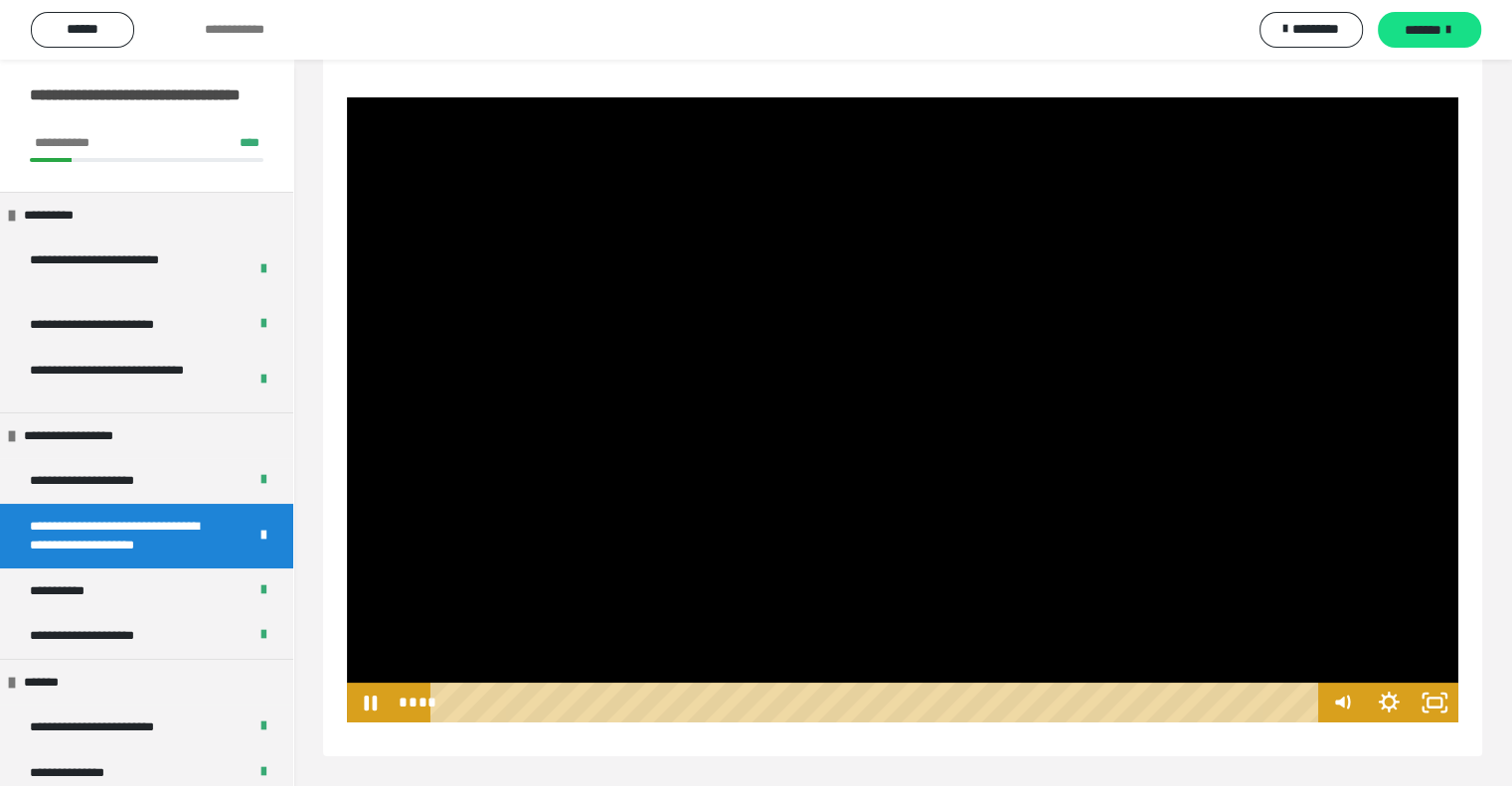 click at bounding box center [903, 409] 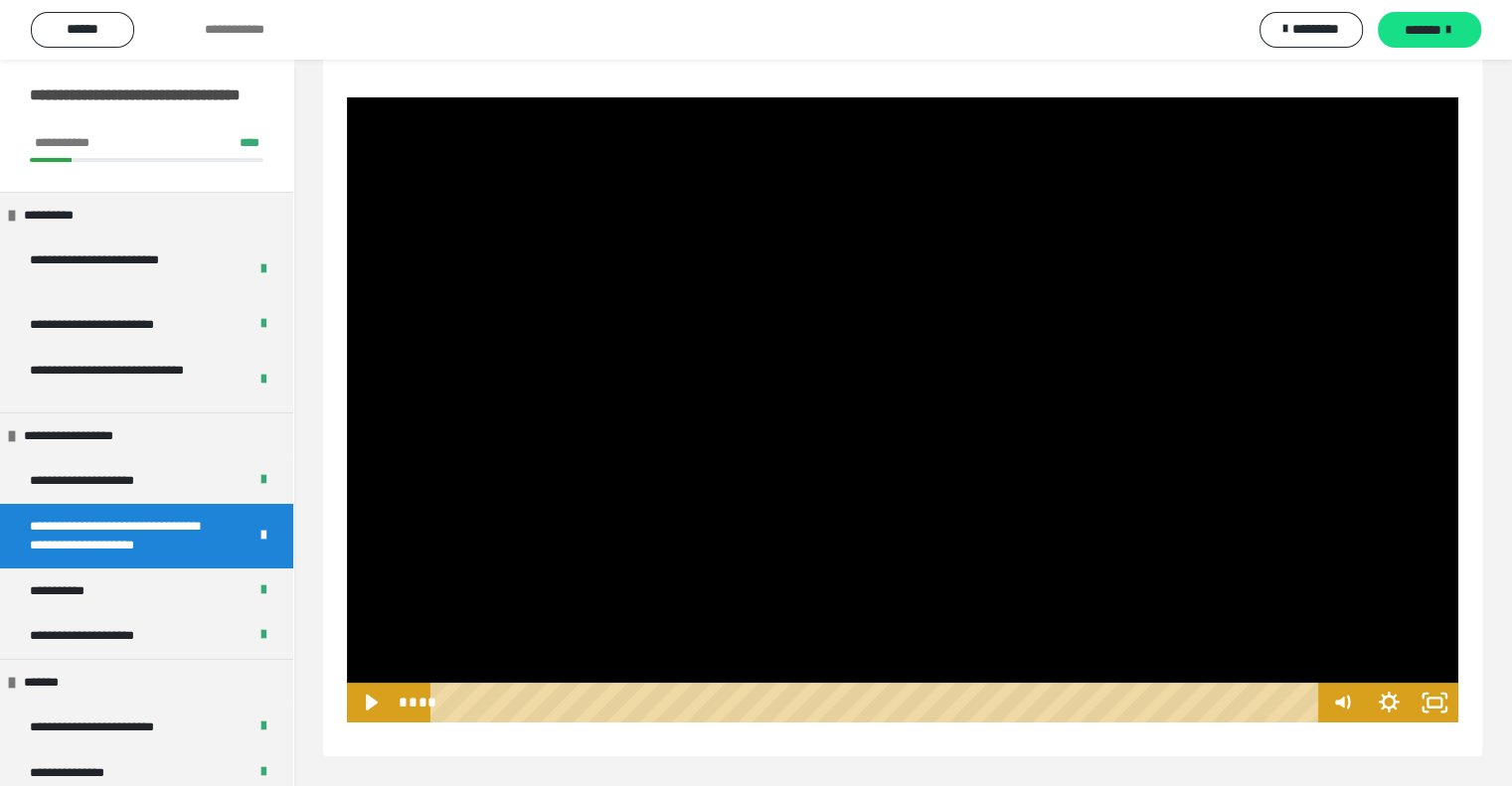 click at bounding box center [903, 409] 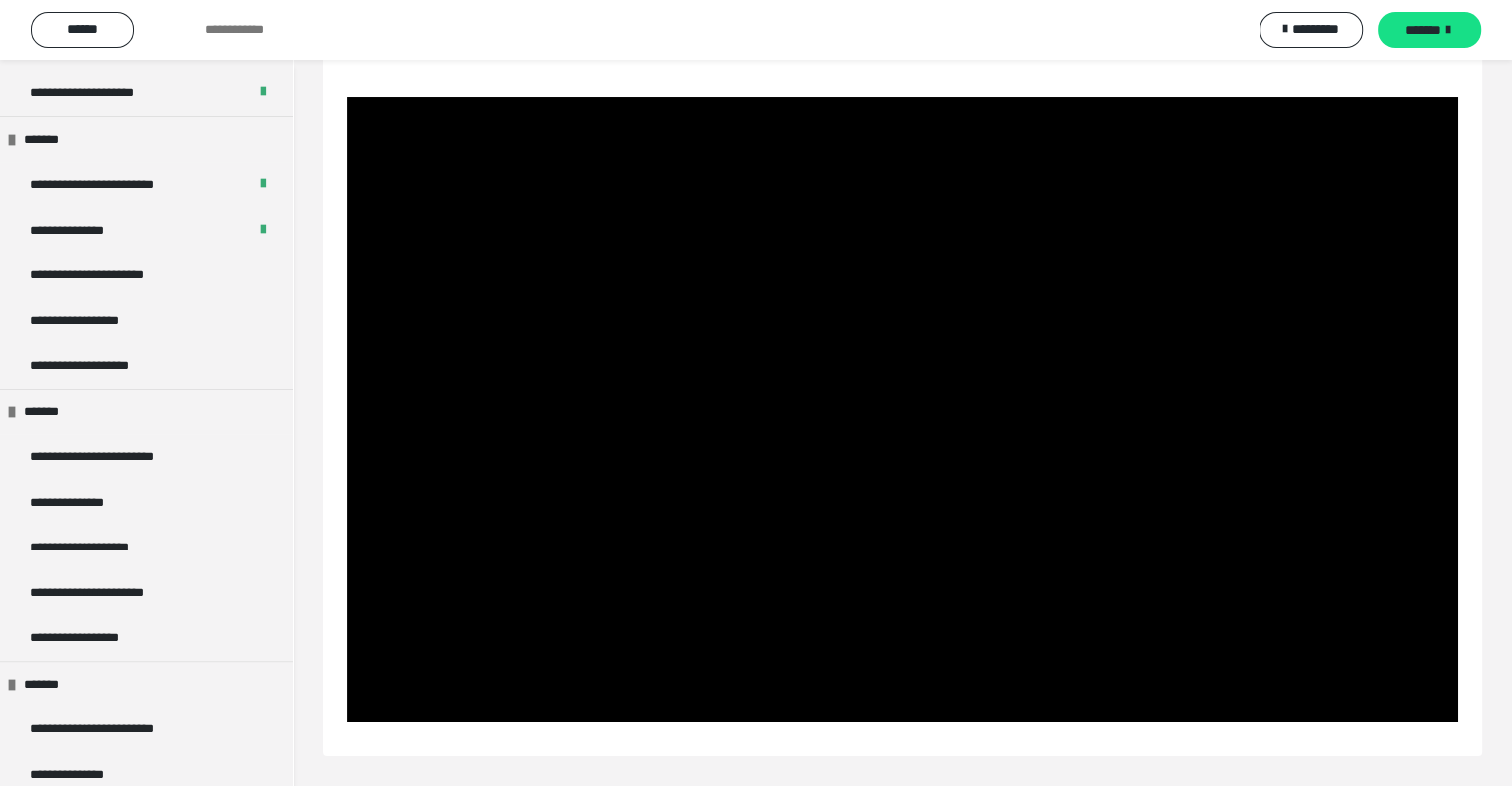 scroll, scrollTop: 552, scrollLeft: 0, axis: vertical 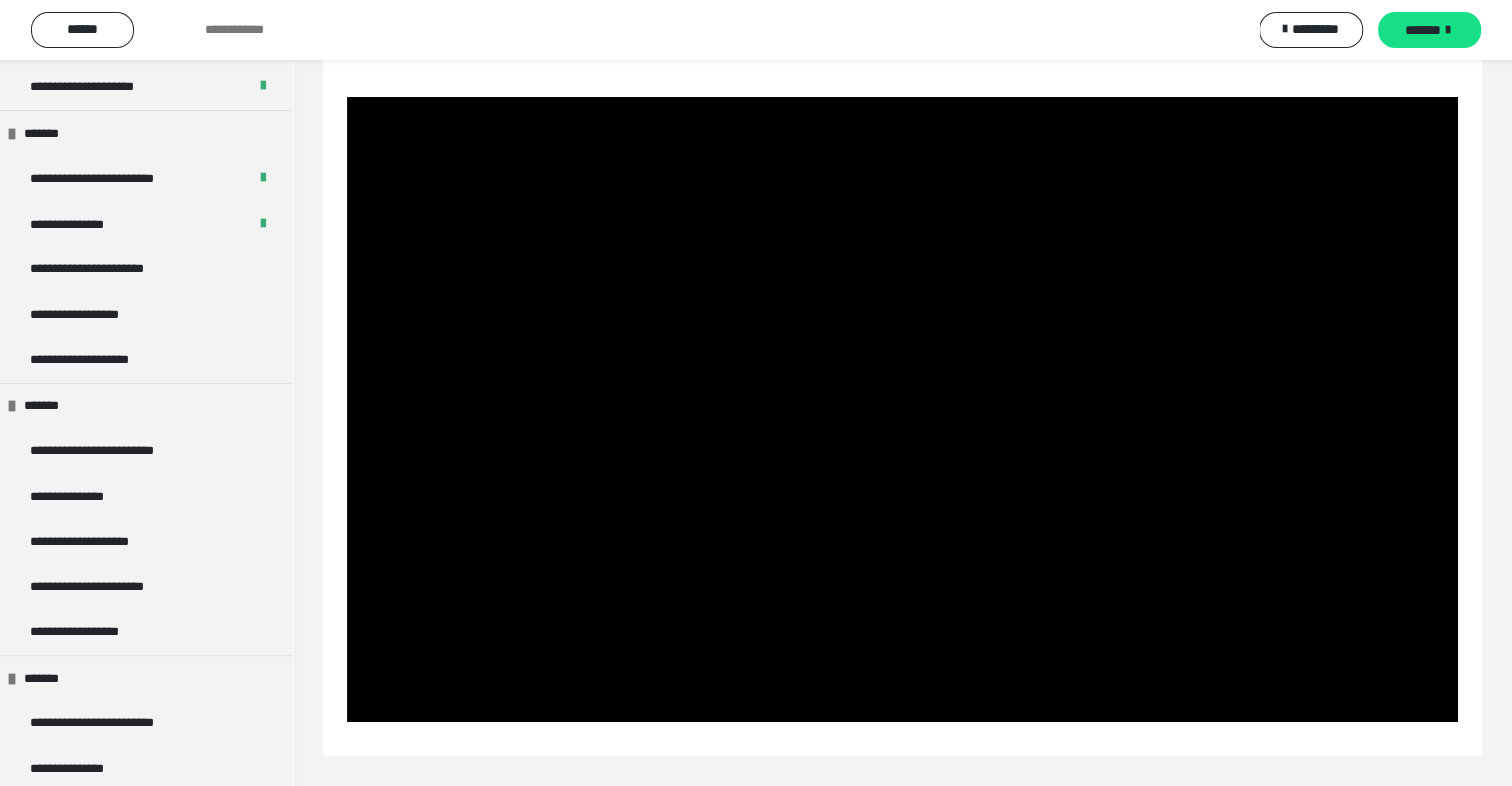 click on "**********" at bounding box center [146, 542] 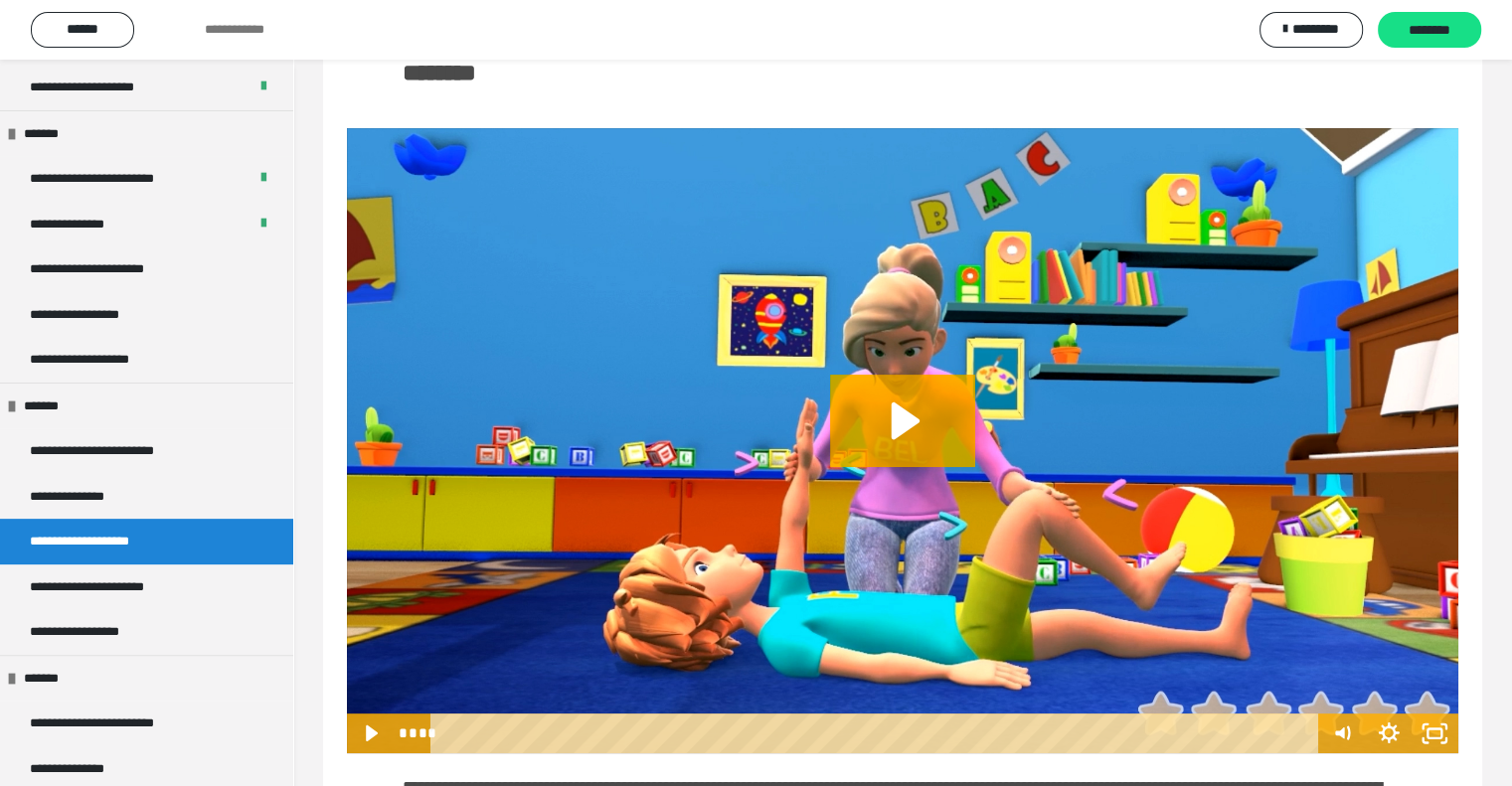 scroll, scrollTop: 578, scrollLeft: 0, axis: vertical 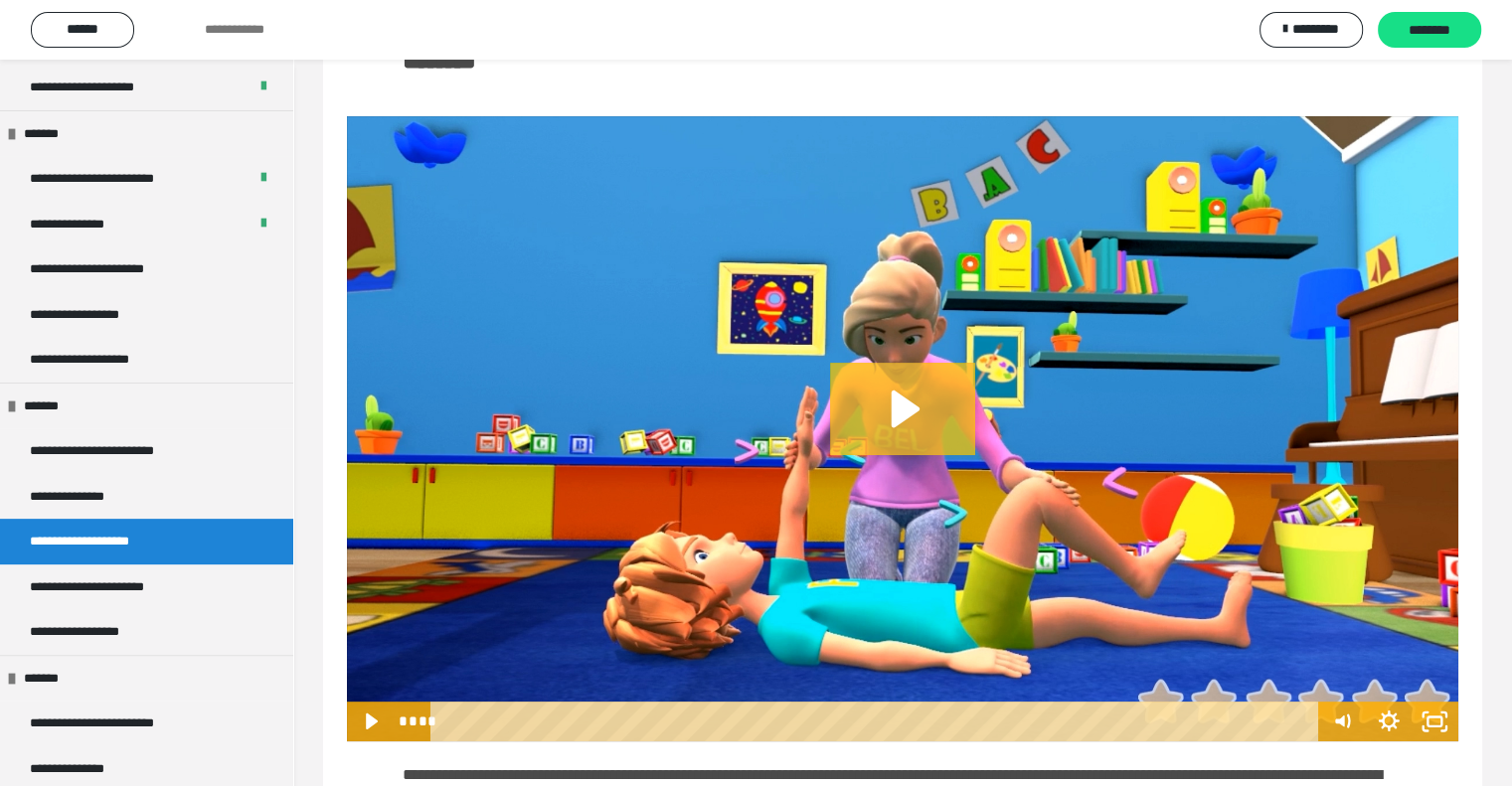 click 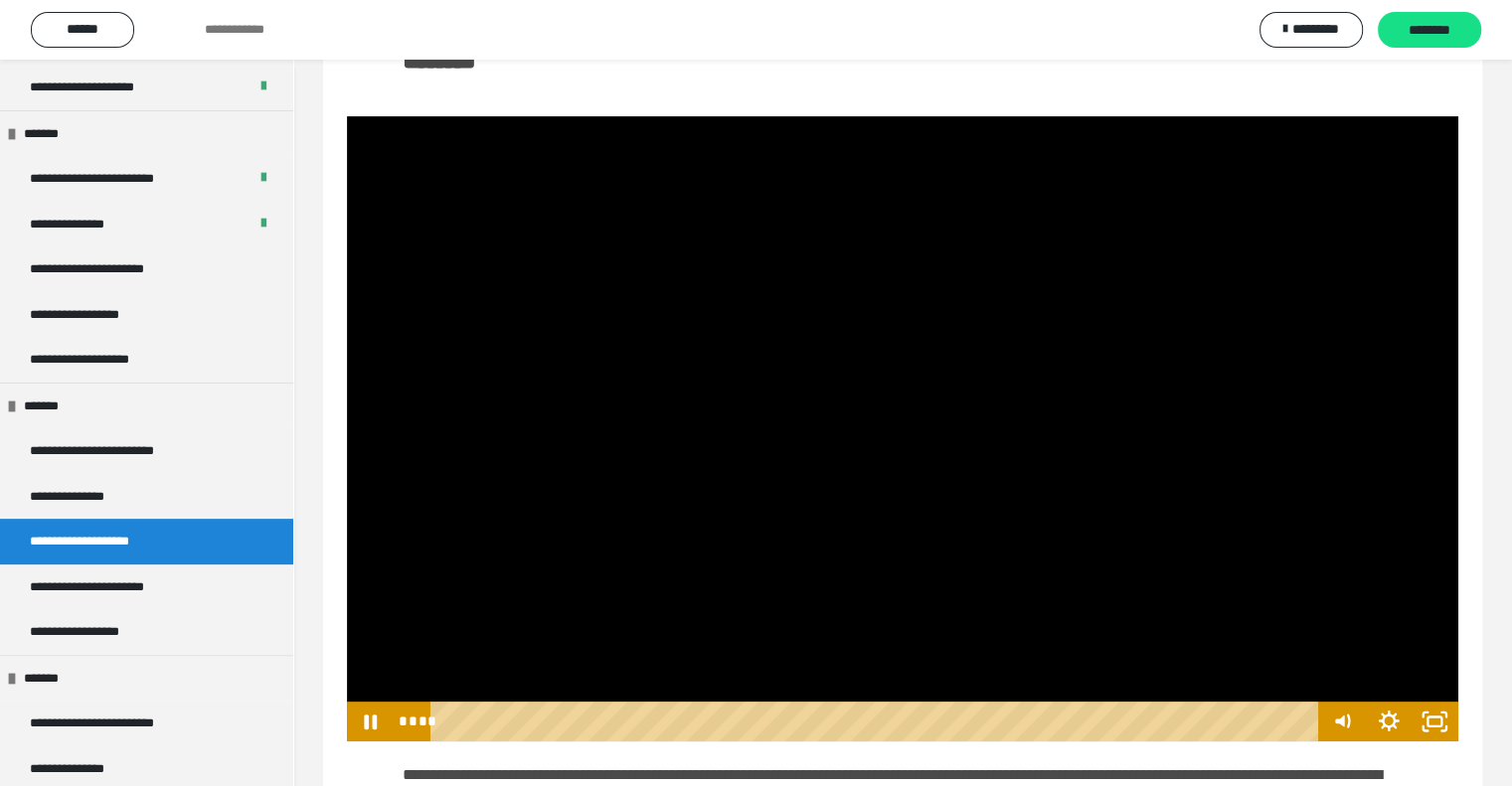 click at bounding box center (903, 428) 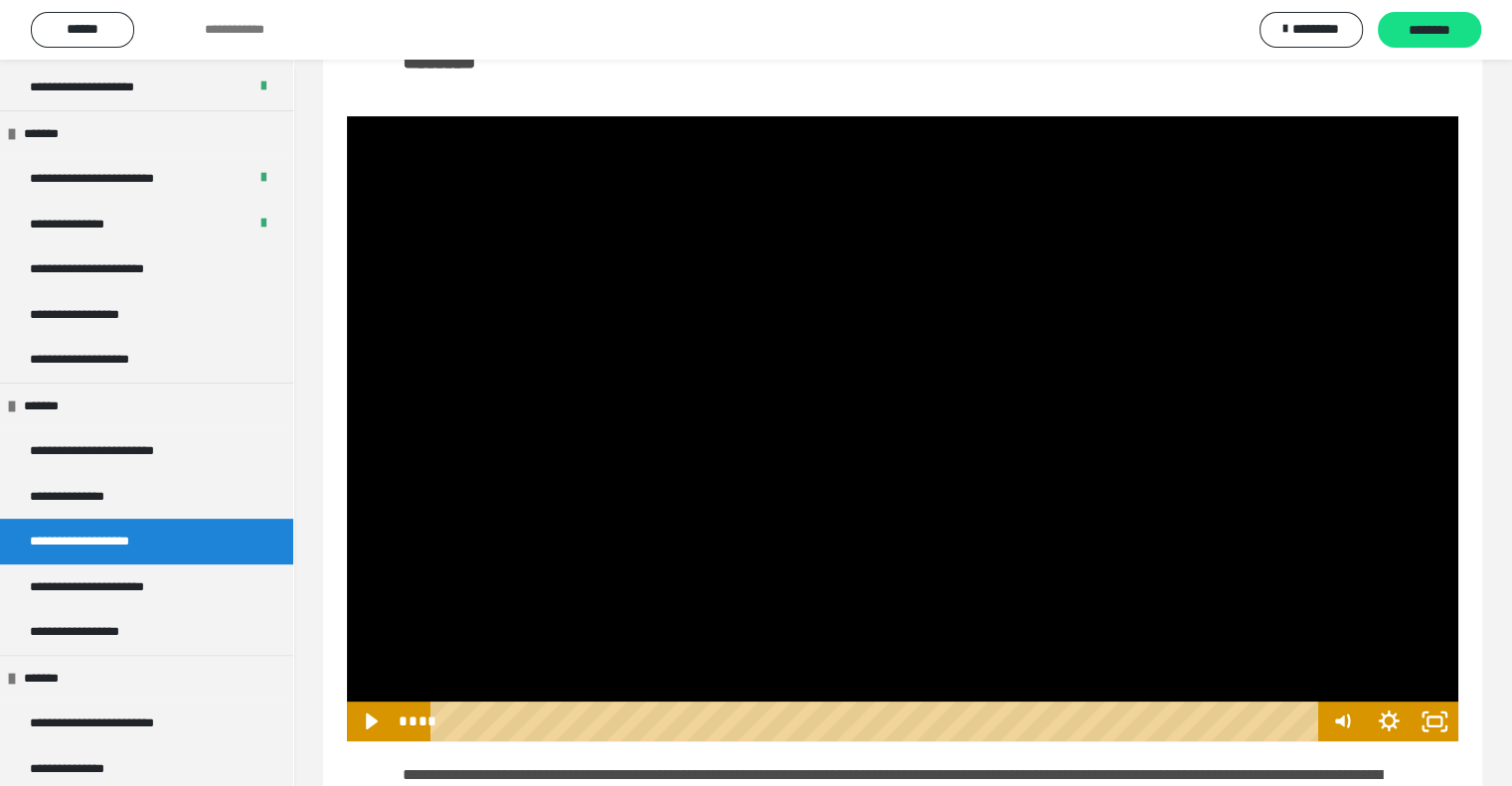 click at bounding box center [903, 428] 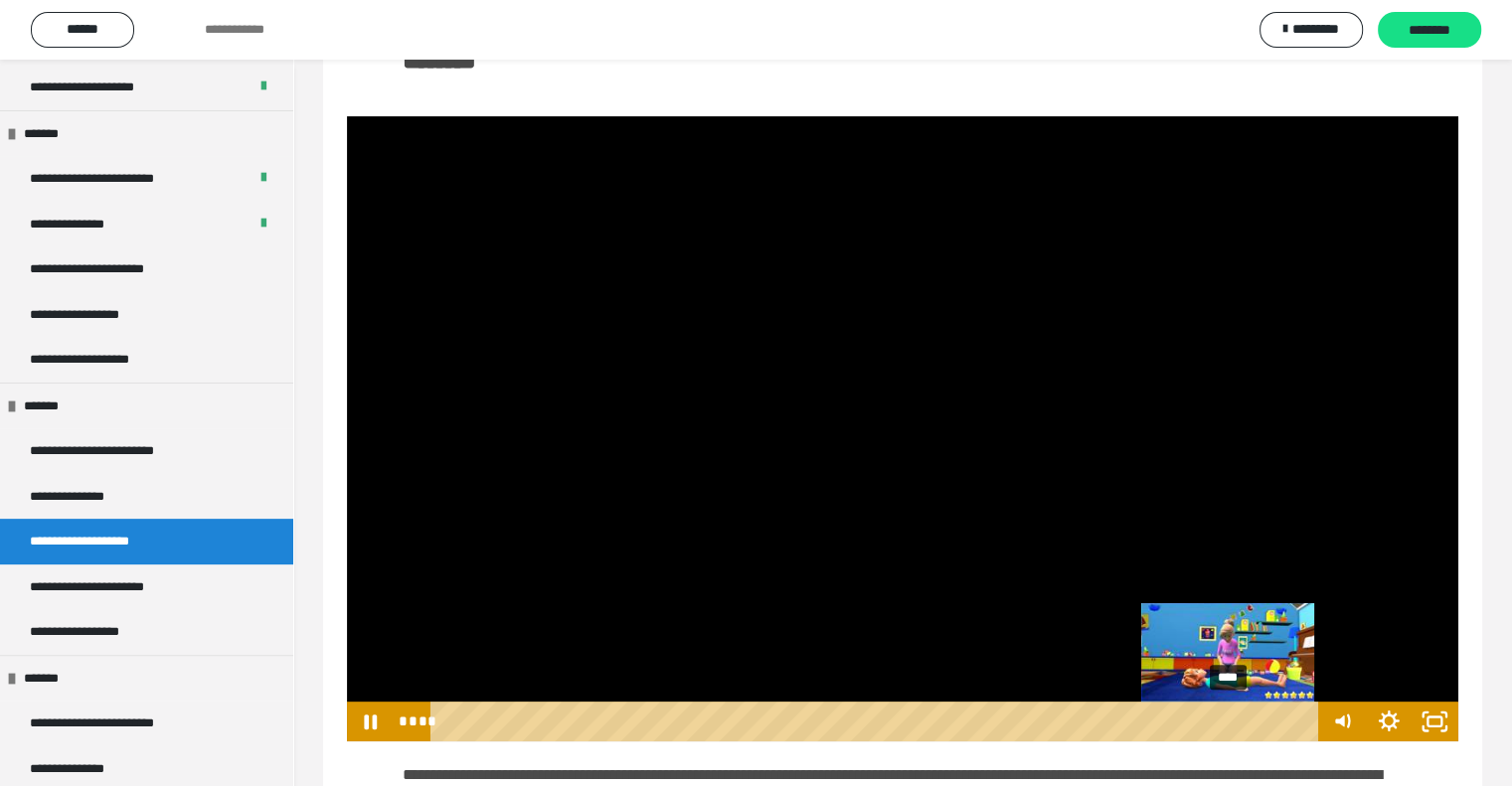 click on "****" at bounding box center (877, 721) 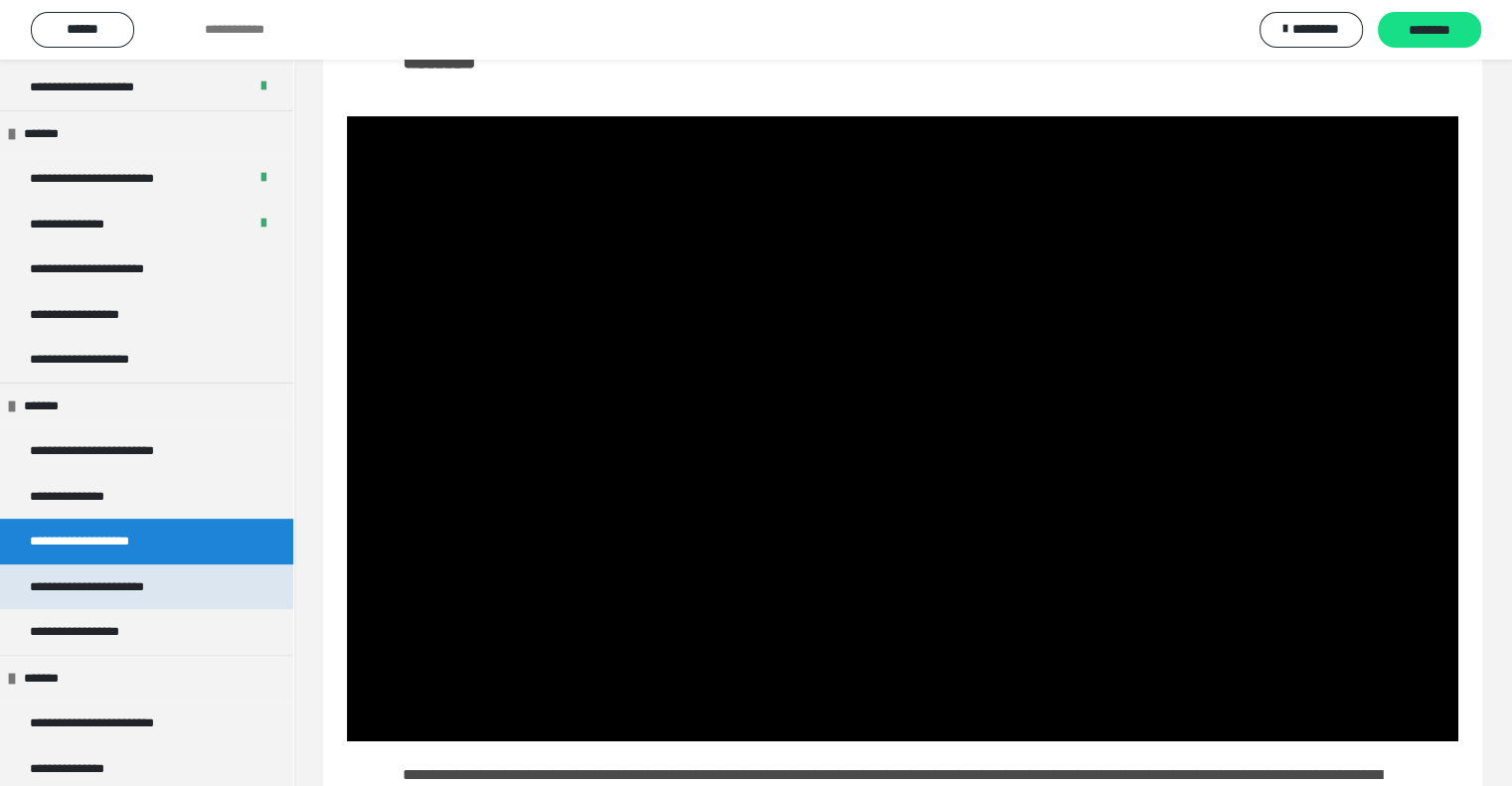 click on "**********" at bounding box center (113, 587) 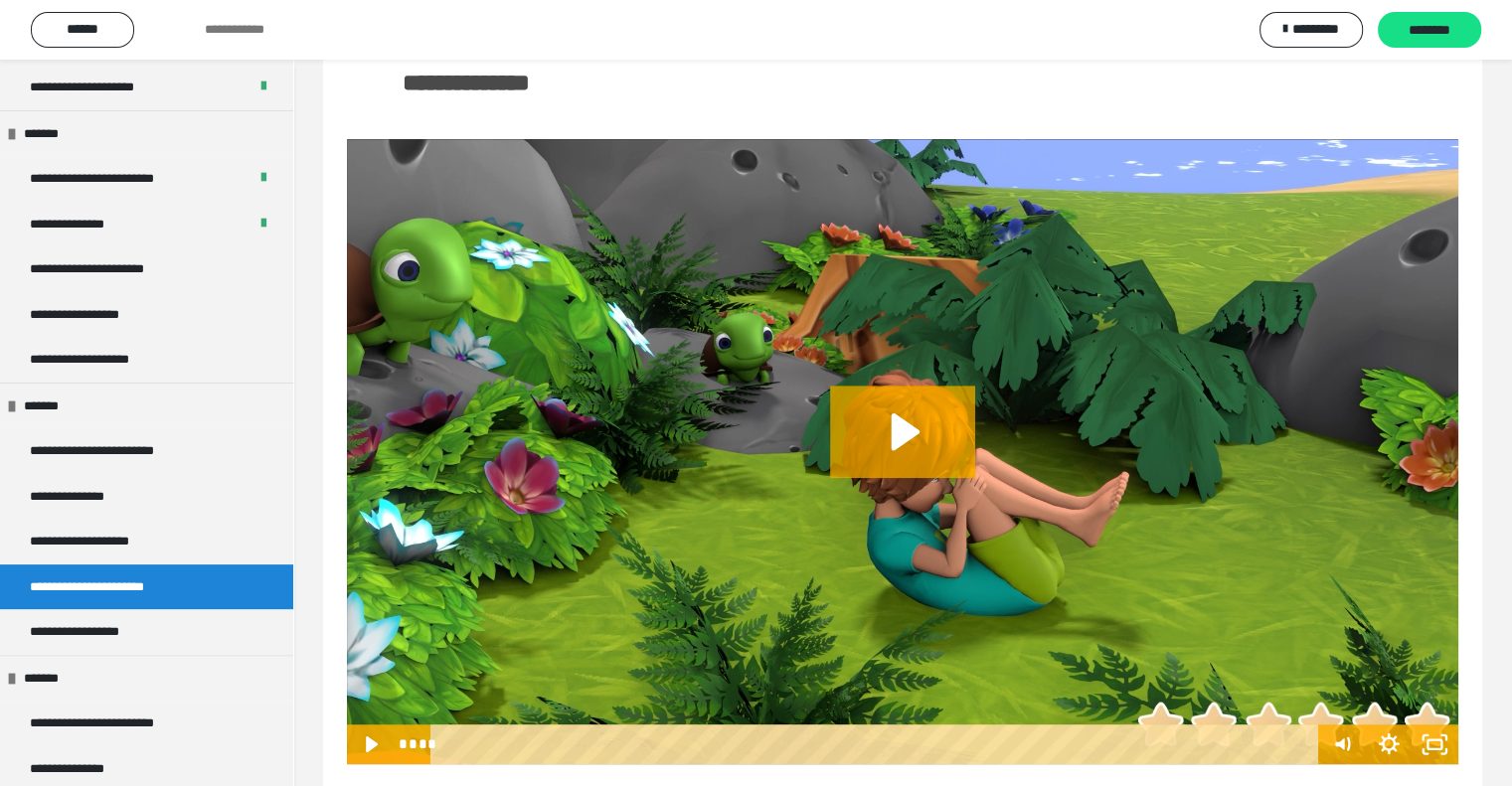 scroll, scrollTop: 1141, scrollLeft: 0, axis: vertical 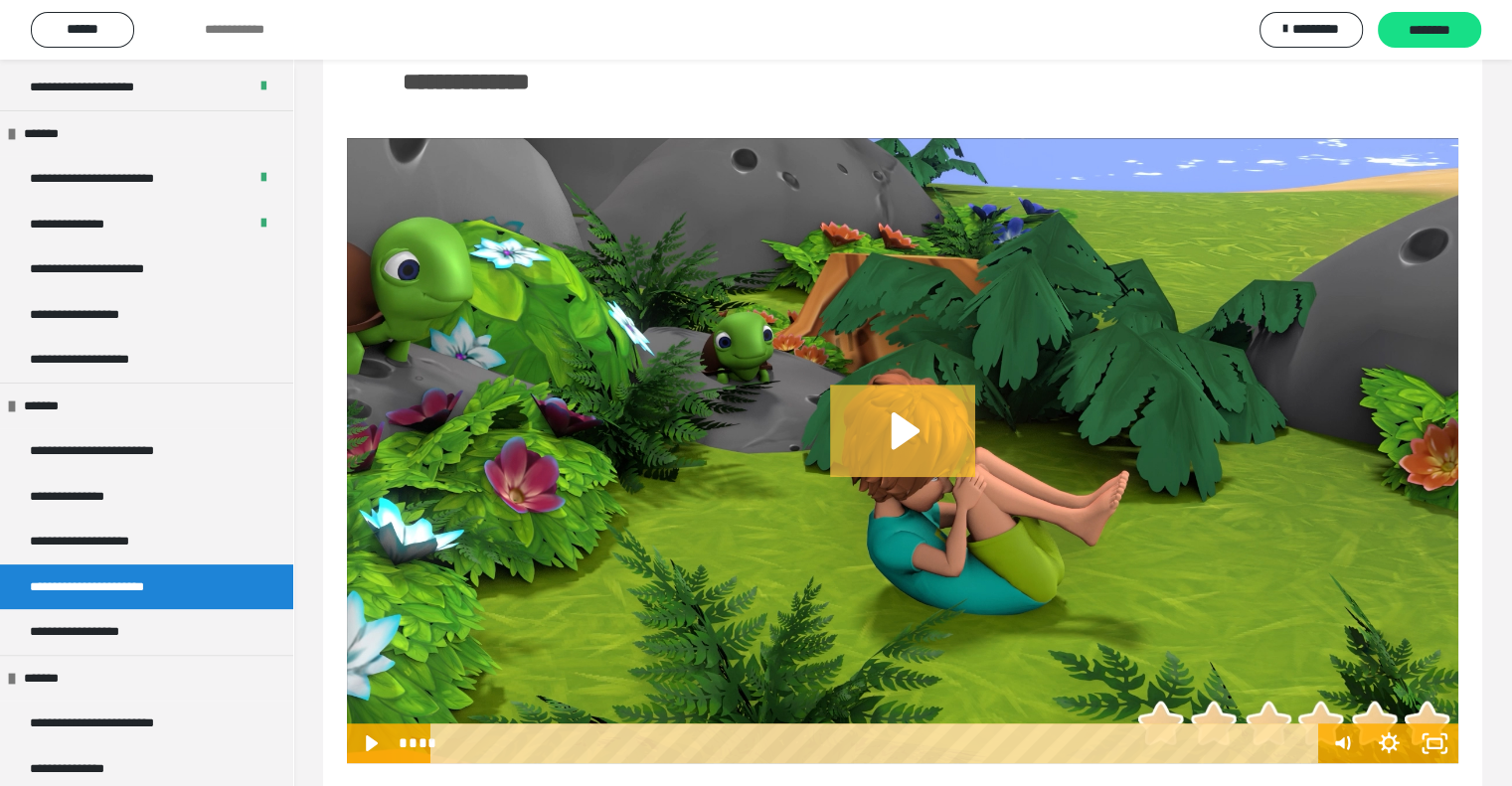 click 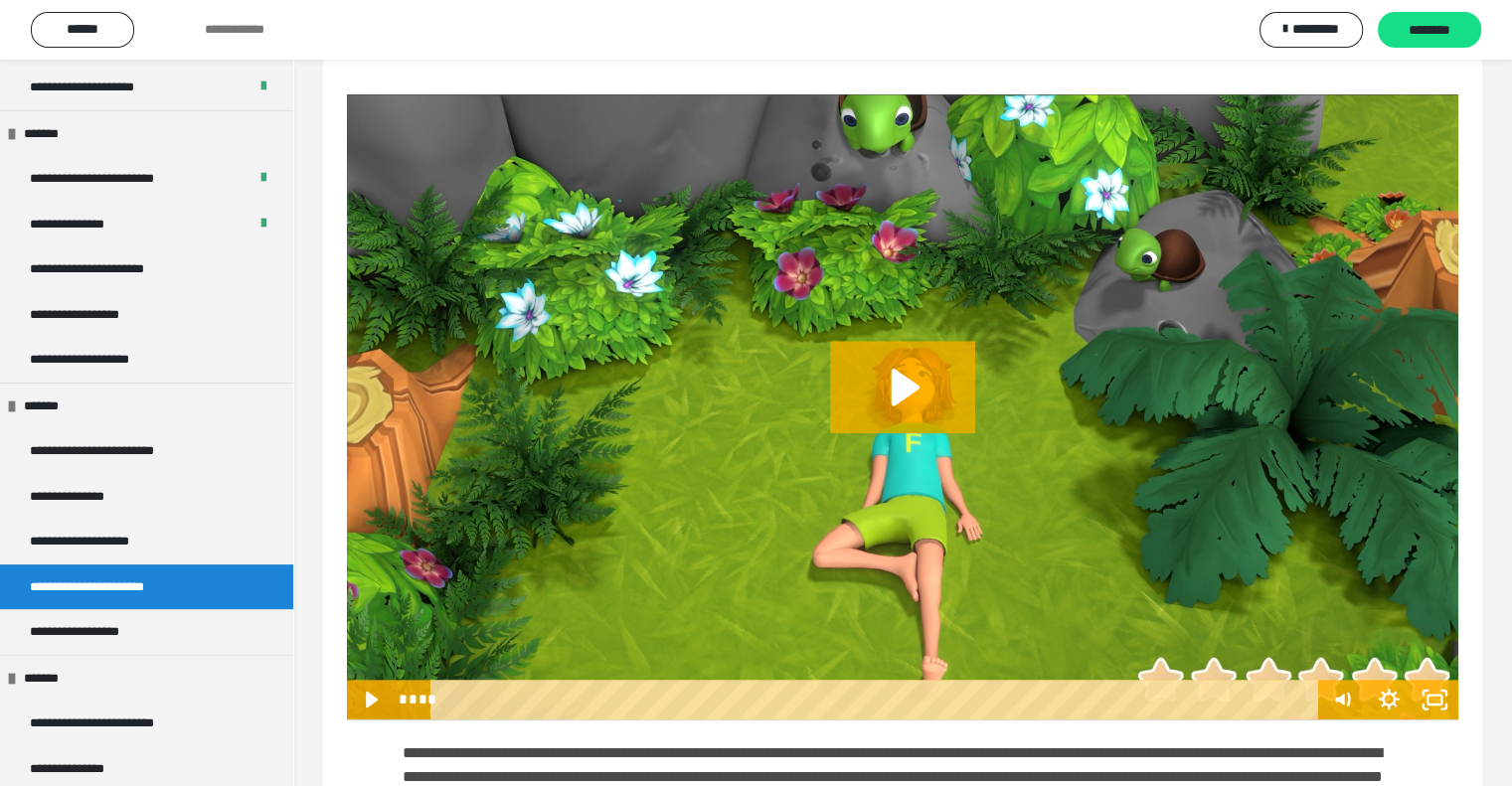 scroll, scrollTop: 2045, scrollLeft: 0, axis: vertical 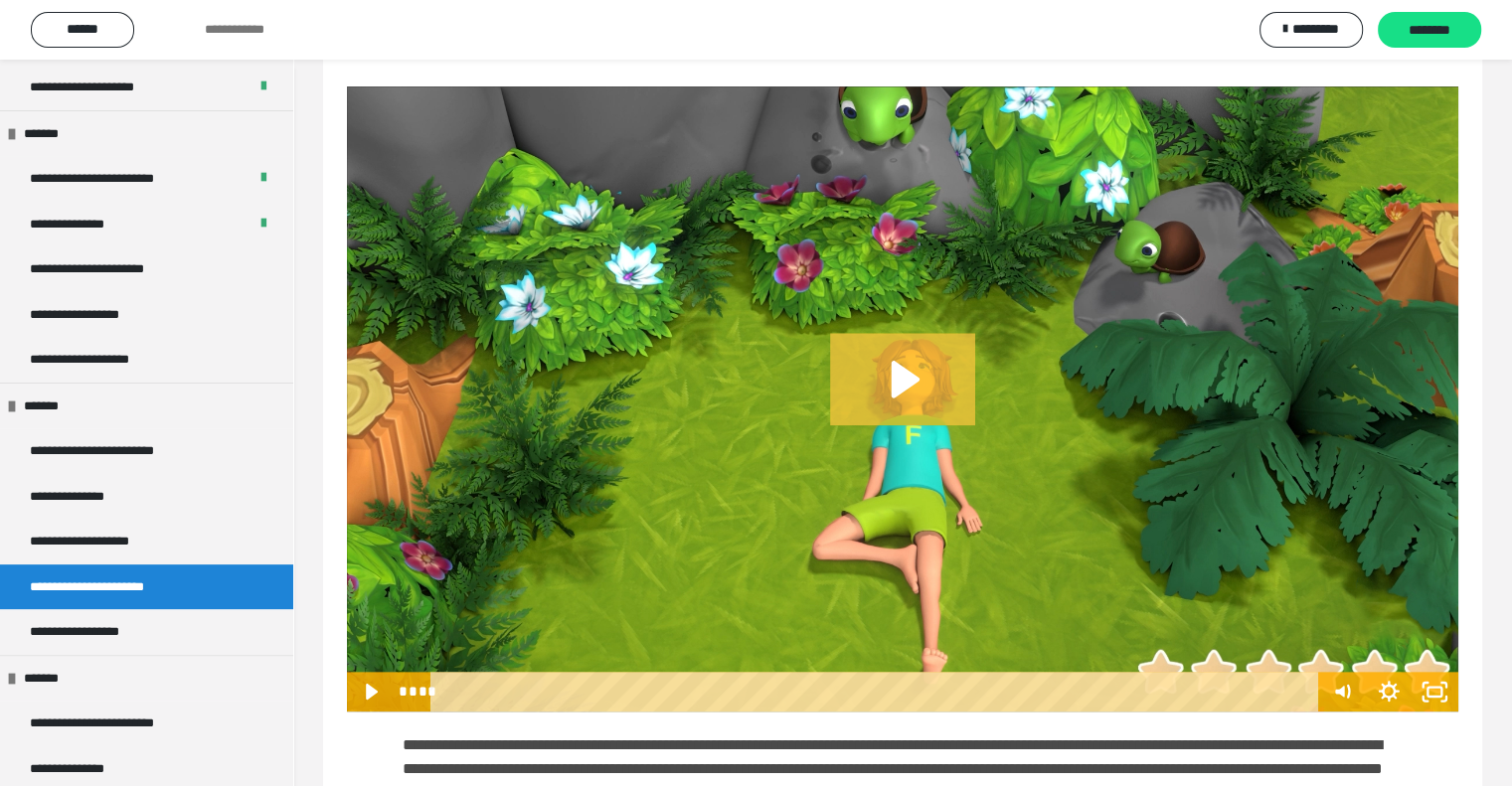 click 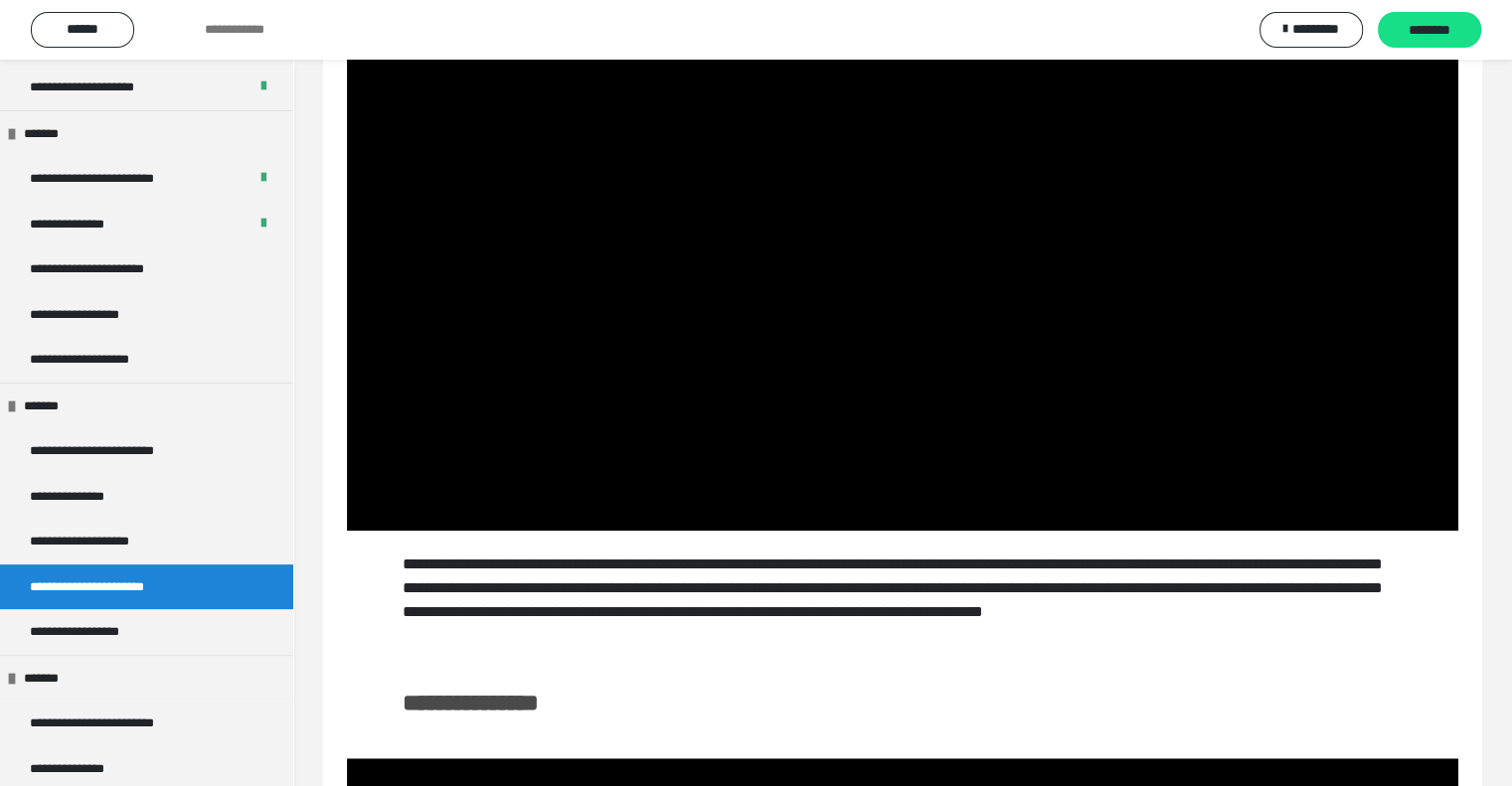 scroll, scrollTop: 1372, scrollLeft: 0, axis: vertical 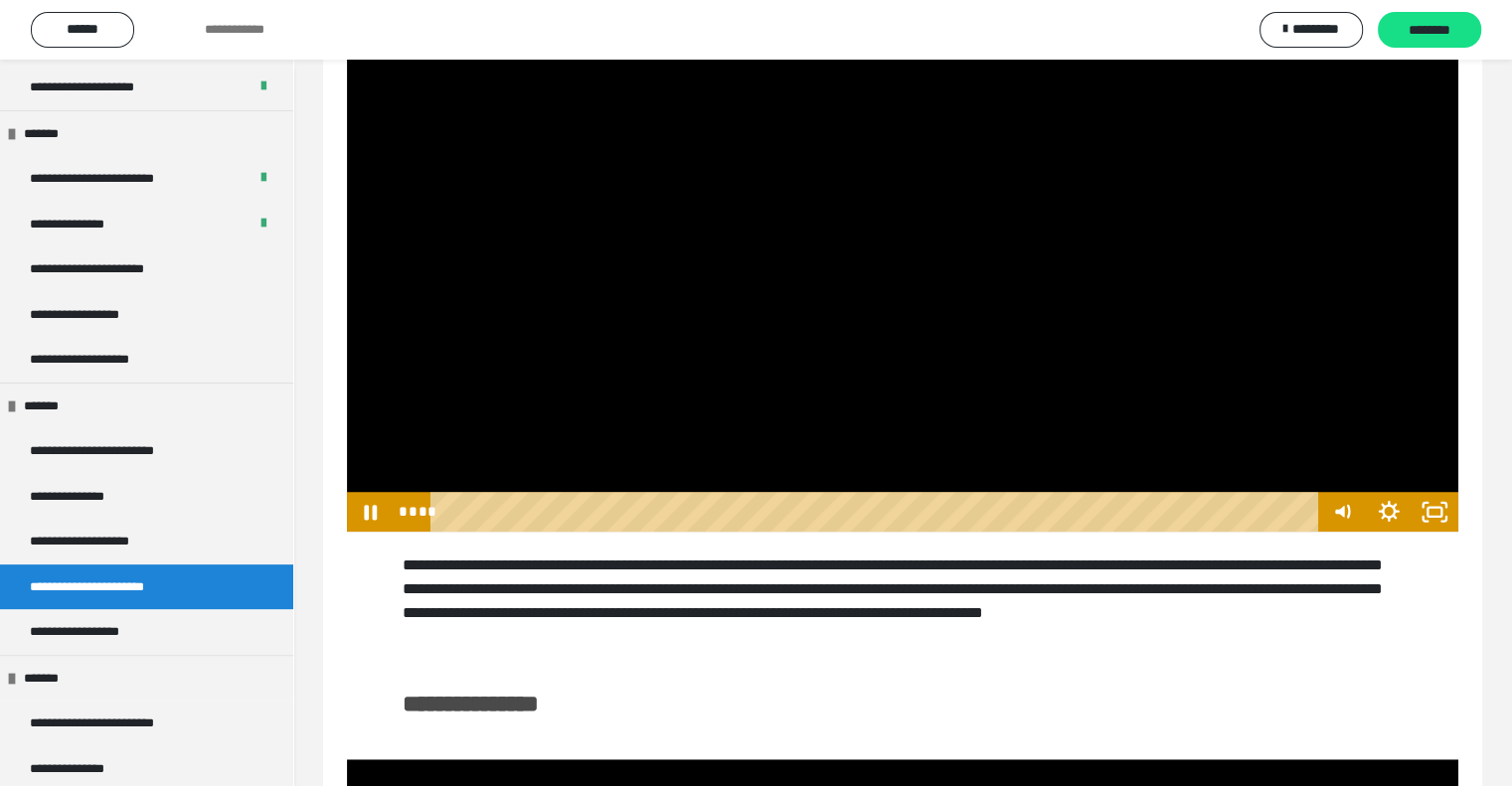 click at bounding box center (903, 219) 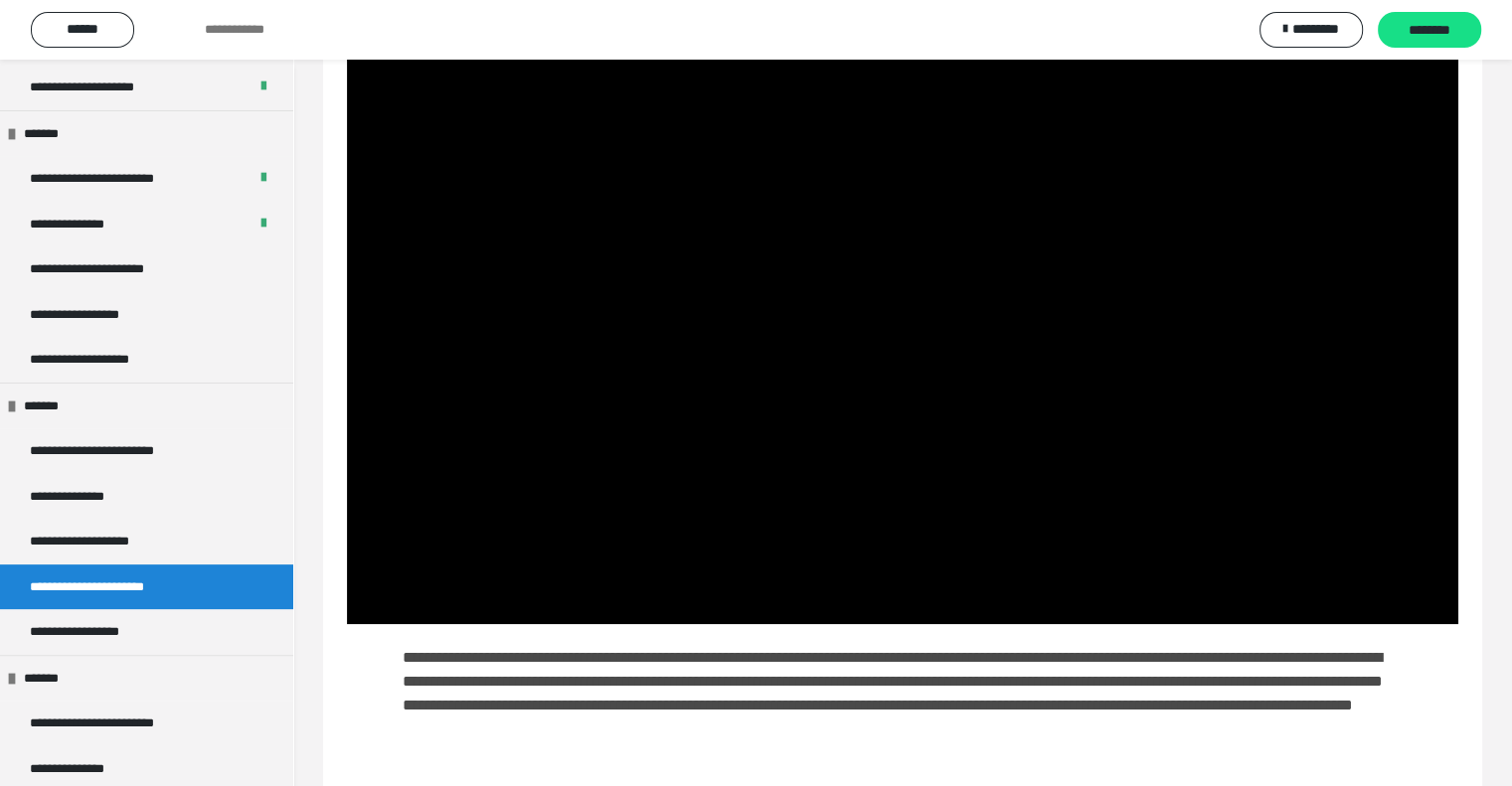scroll, scrollTop: 2172, scrollLeft: 0, axis: vertical 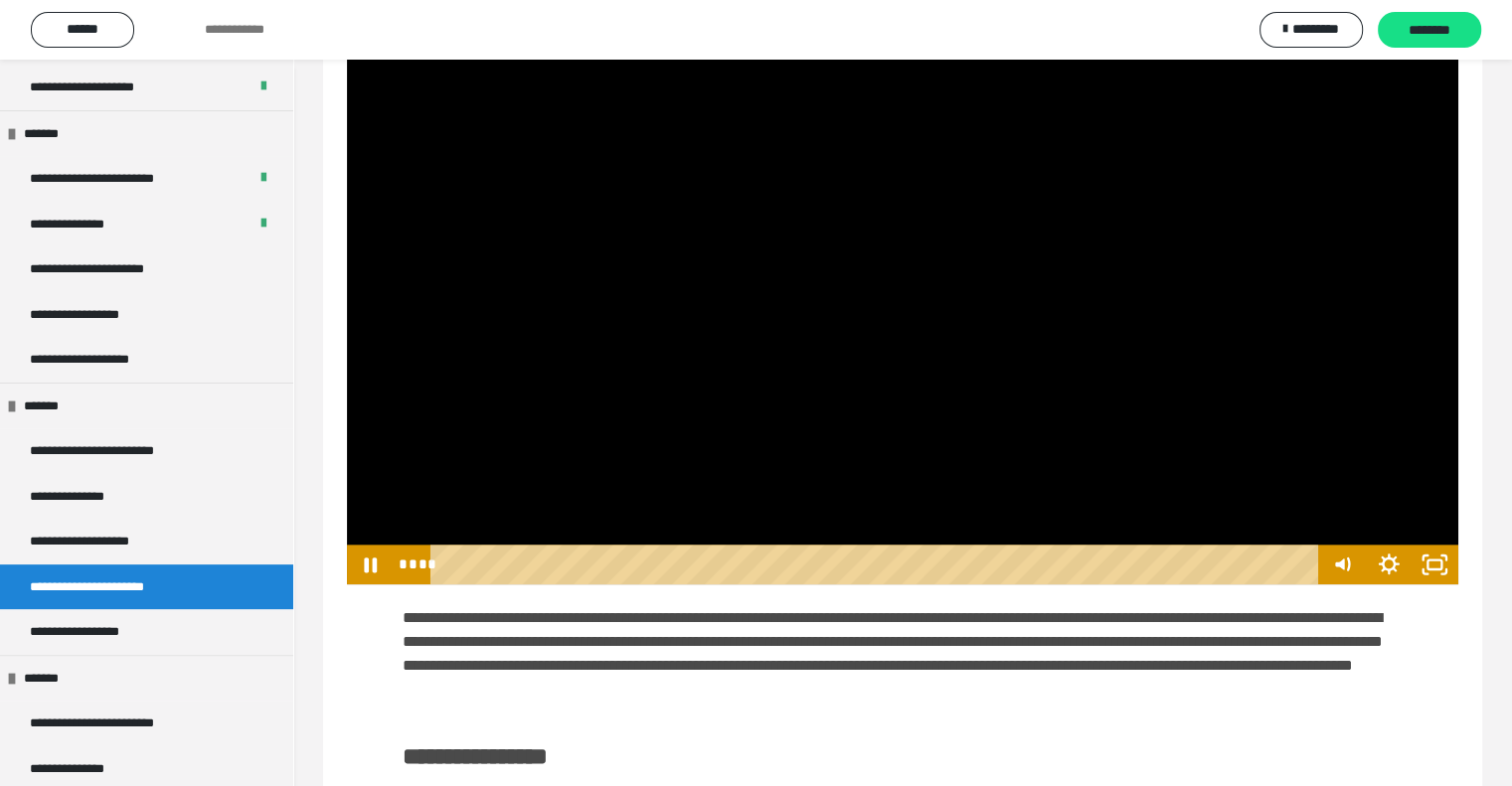 click at bounding box center [903, 271] 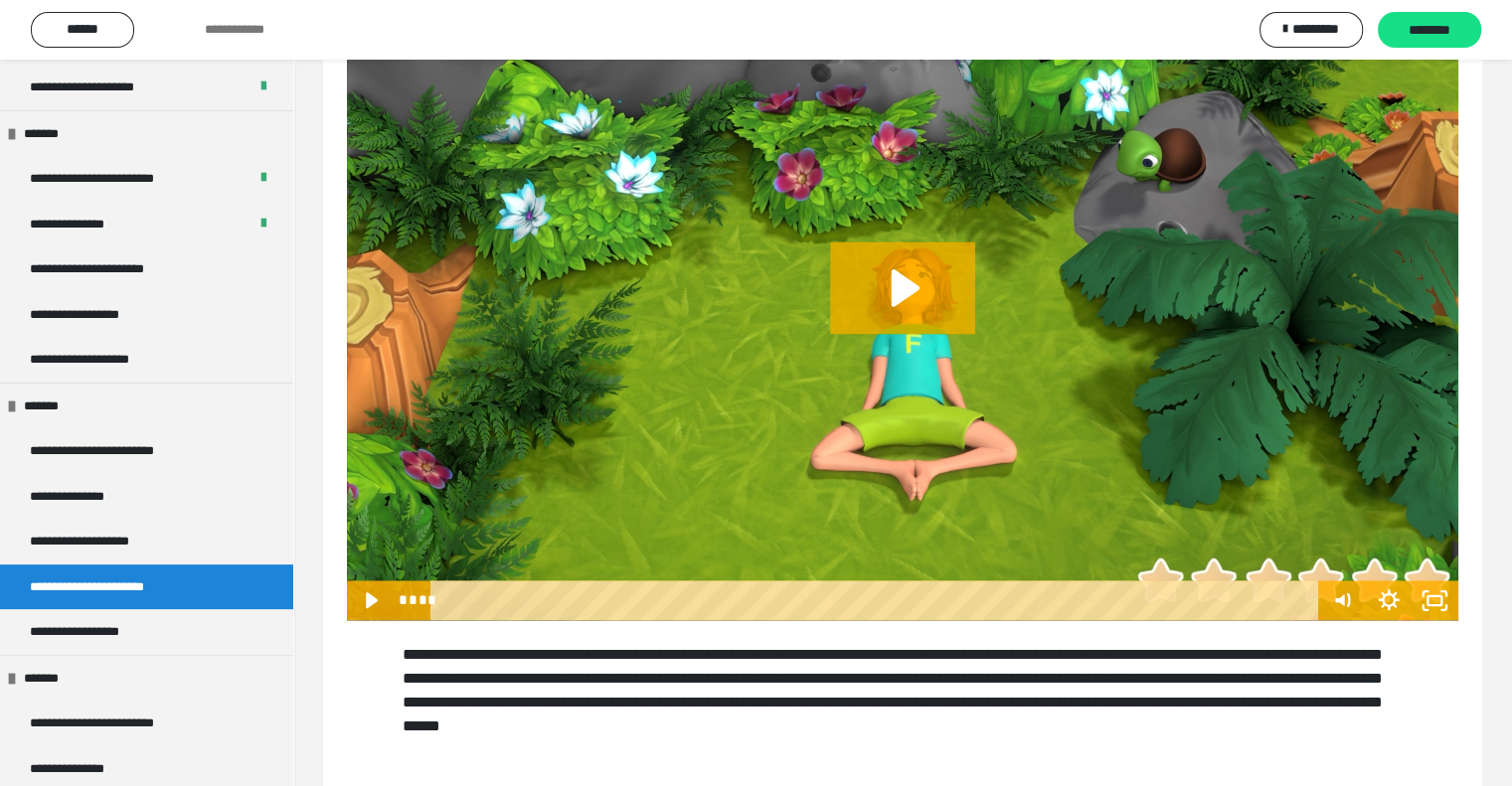 scroll, scrollTop: 2993, scrollLeft: 0, axis: vertical 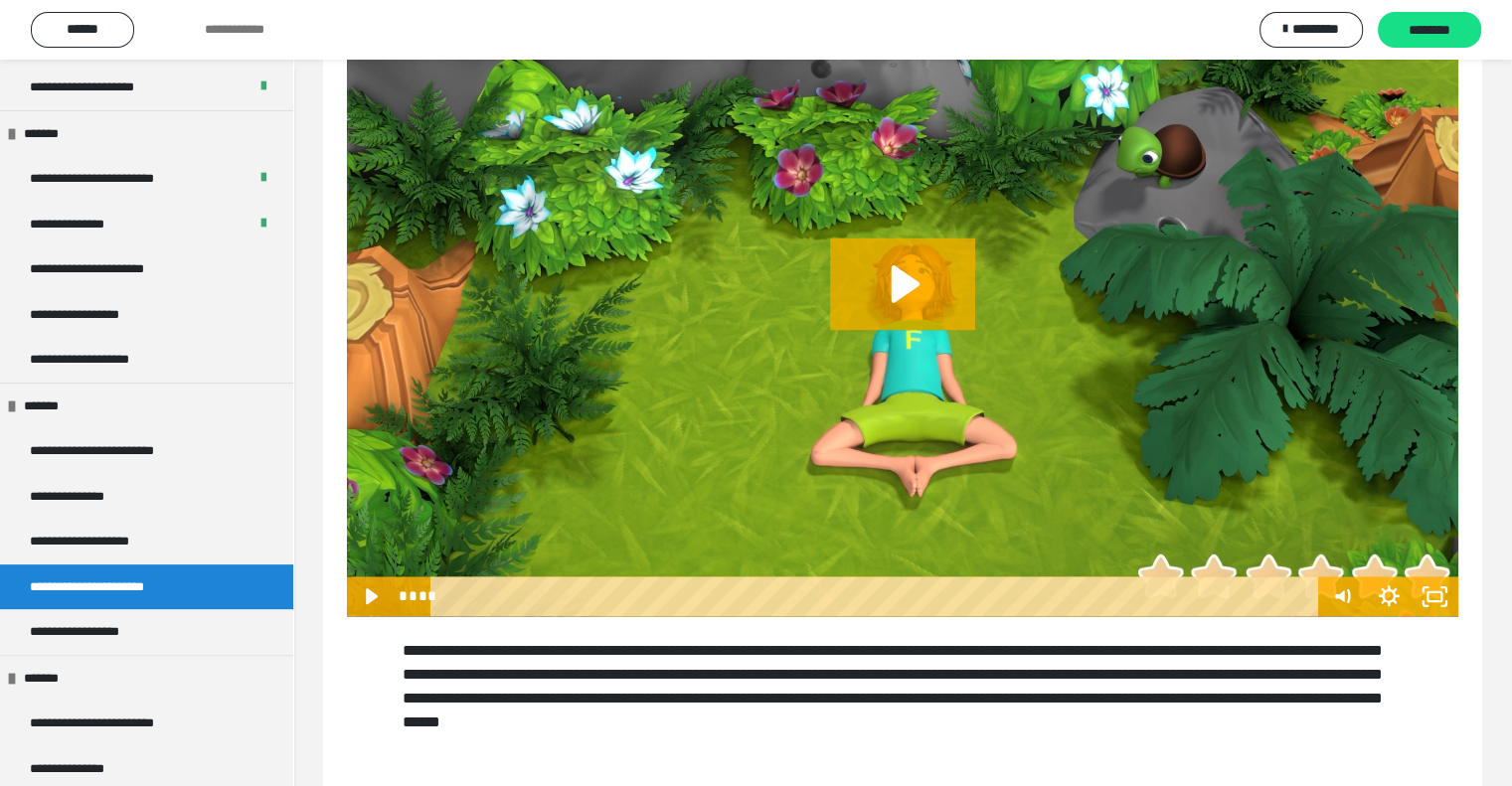 click at bounding box center (903, 303) 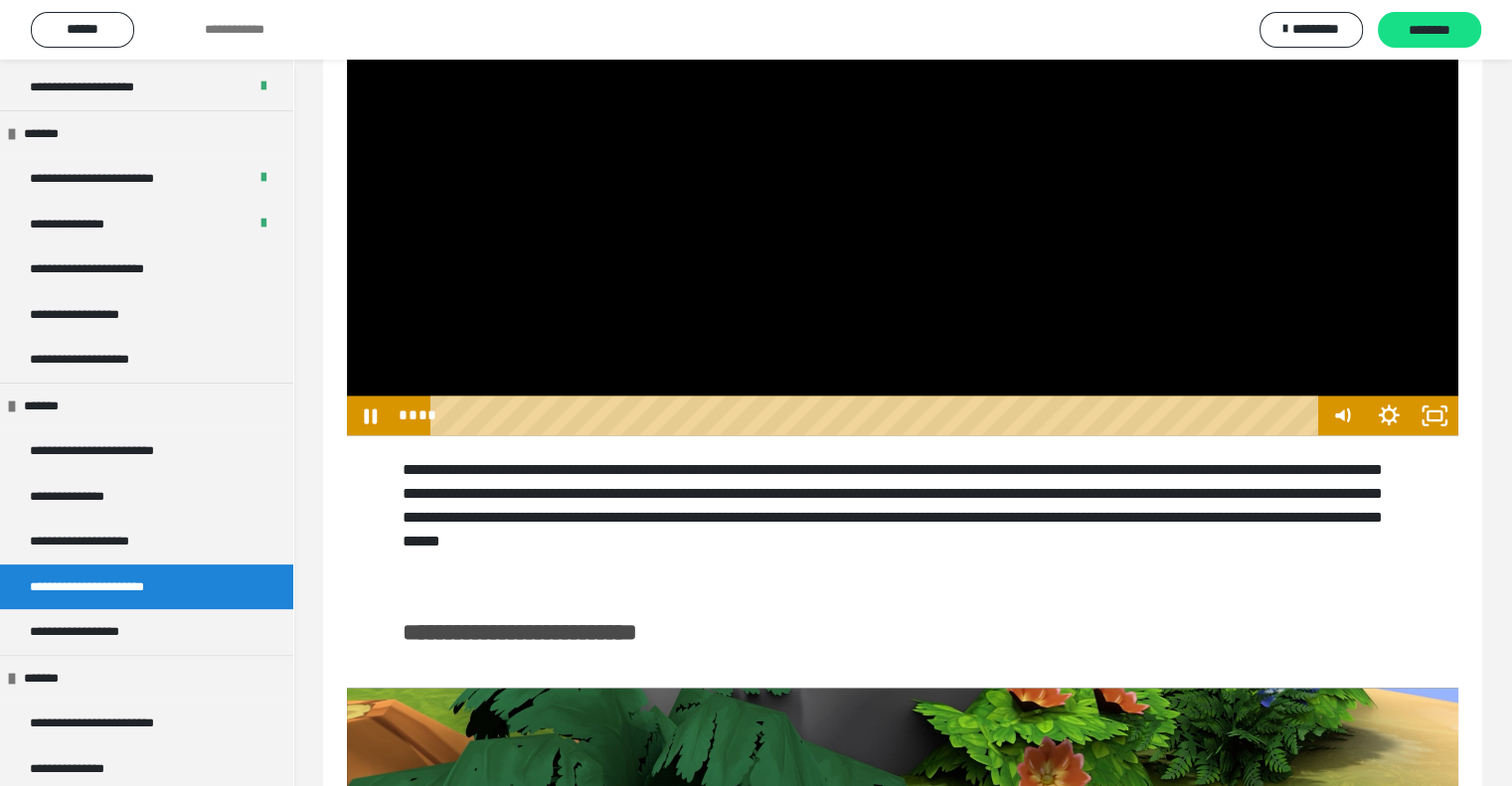 scroll, scrollTop: 3187, scrollLeft: 0, axis: vertical 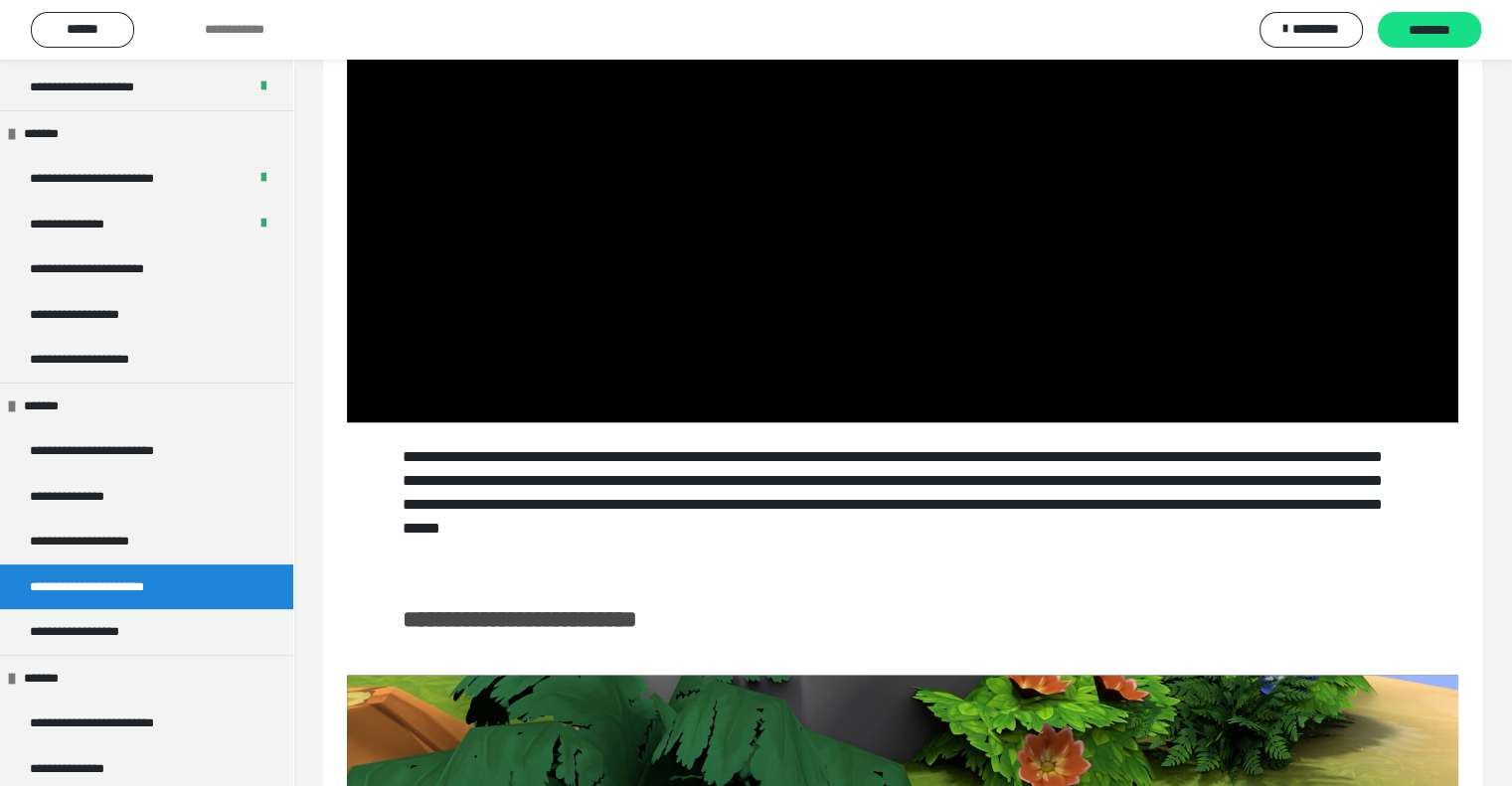 click at bounding box center [903, 109] 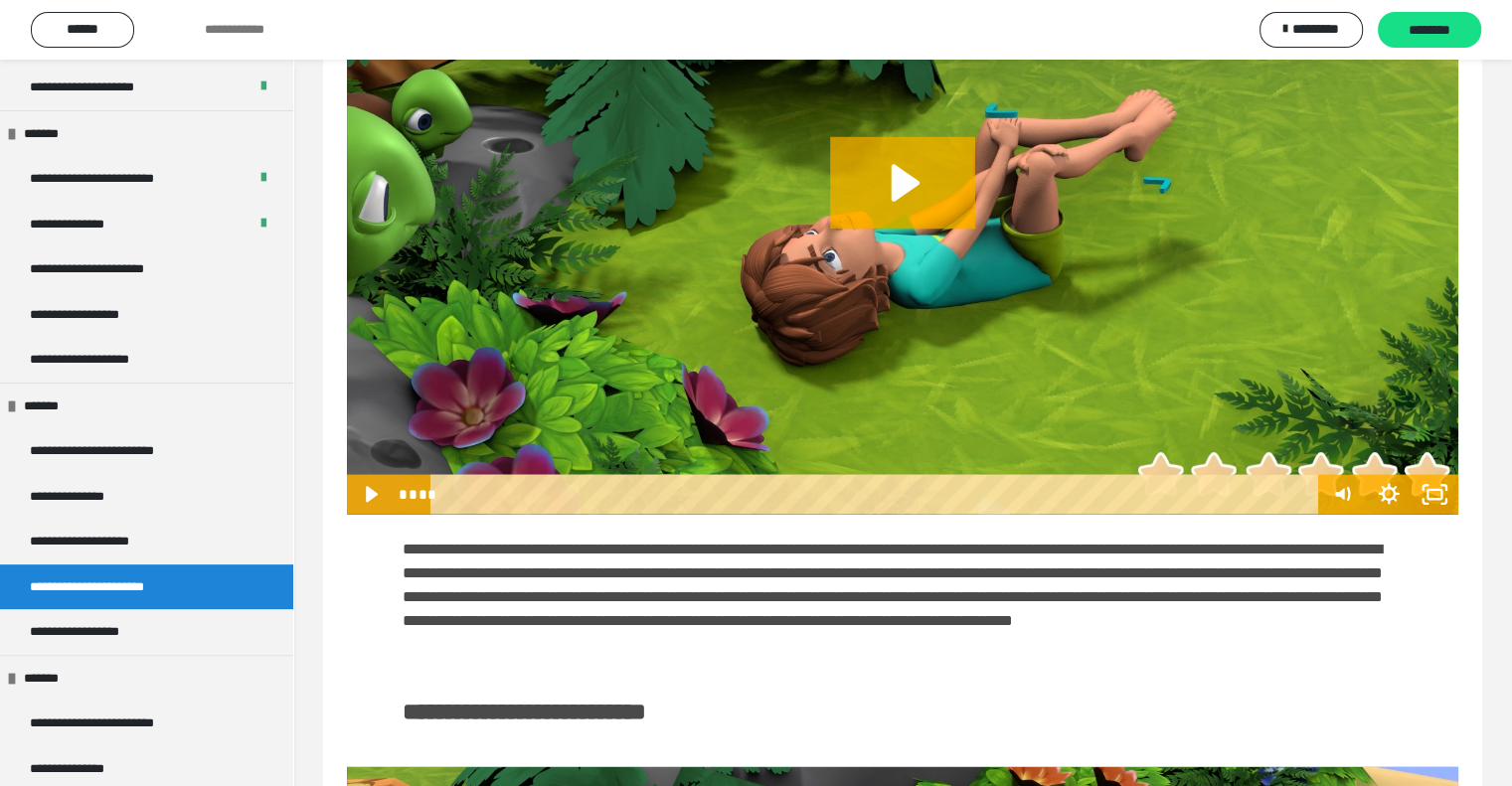 scroll, scrollTop: 3974, scrollLeft: 0, axis: vertical 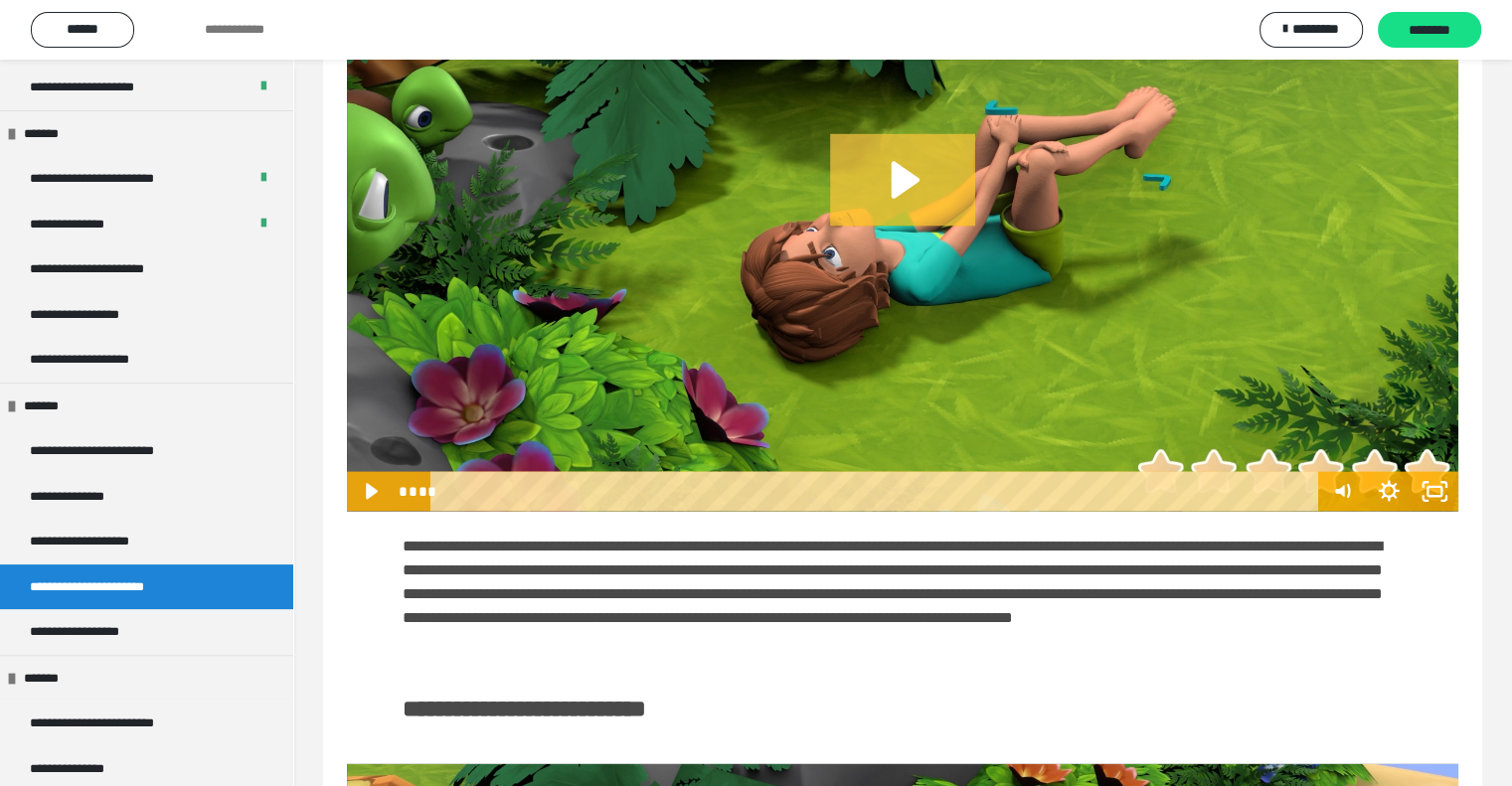click 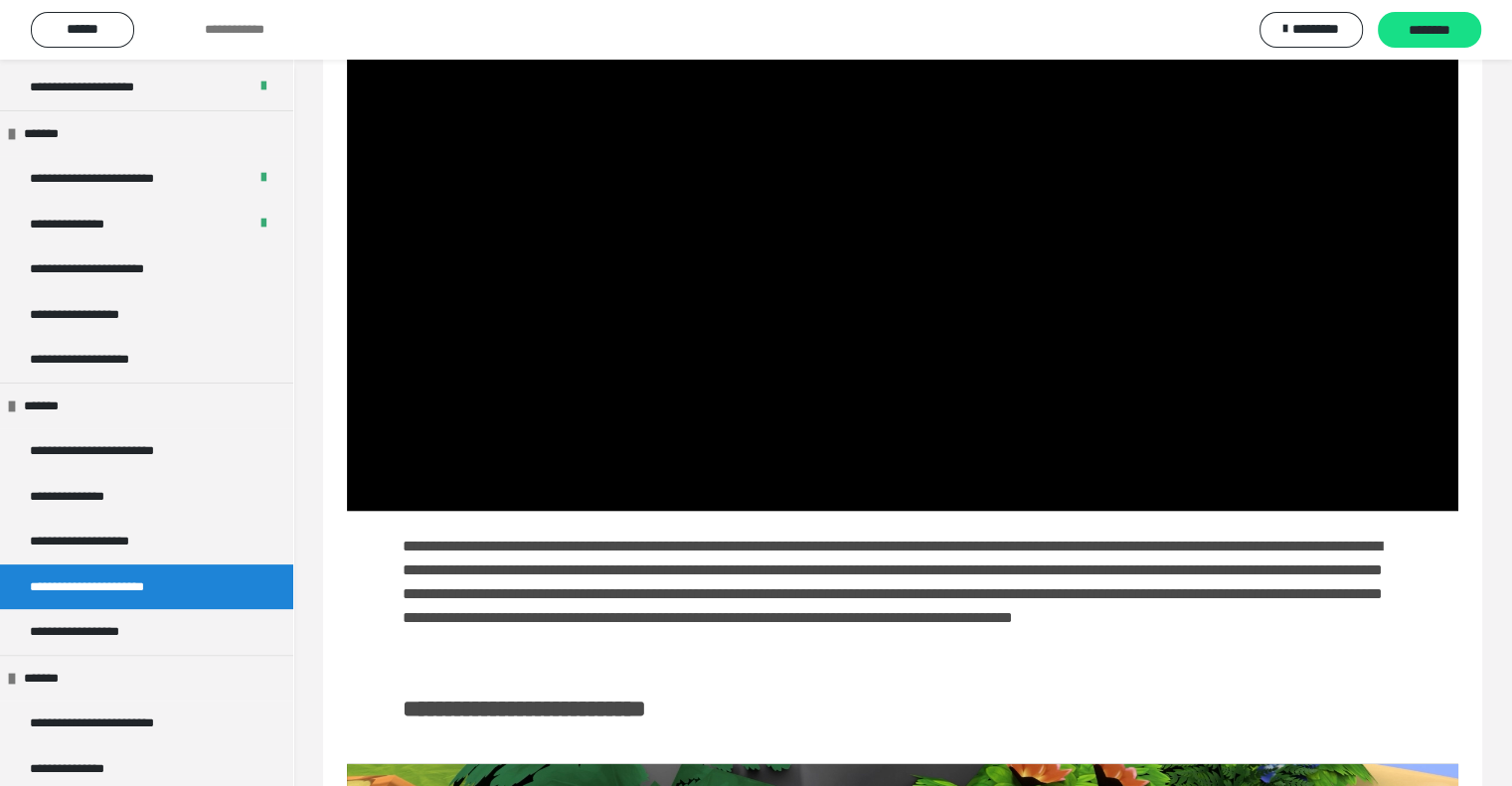 click at bounding box center (903, 200) 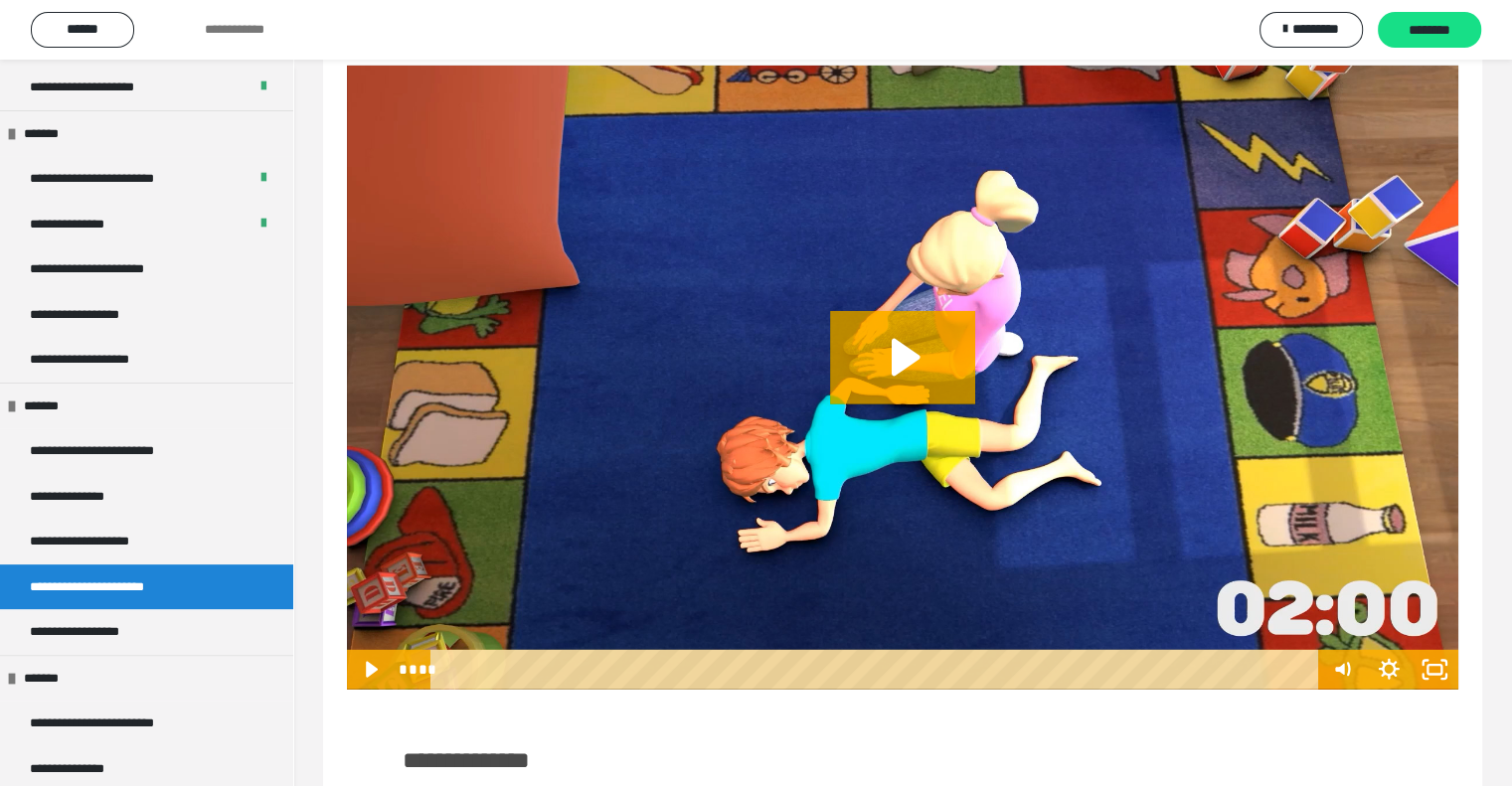scroll, scrollTop: 5773, scrollLeft: 0, axis: vertical 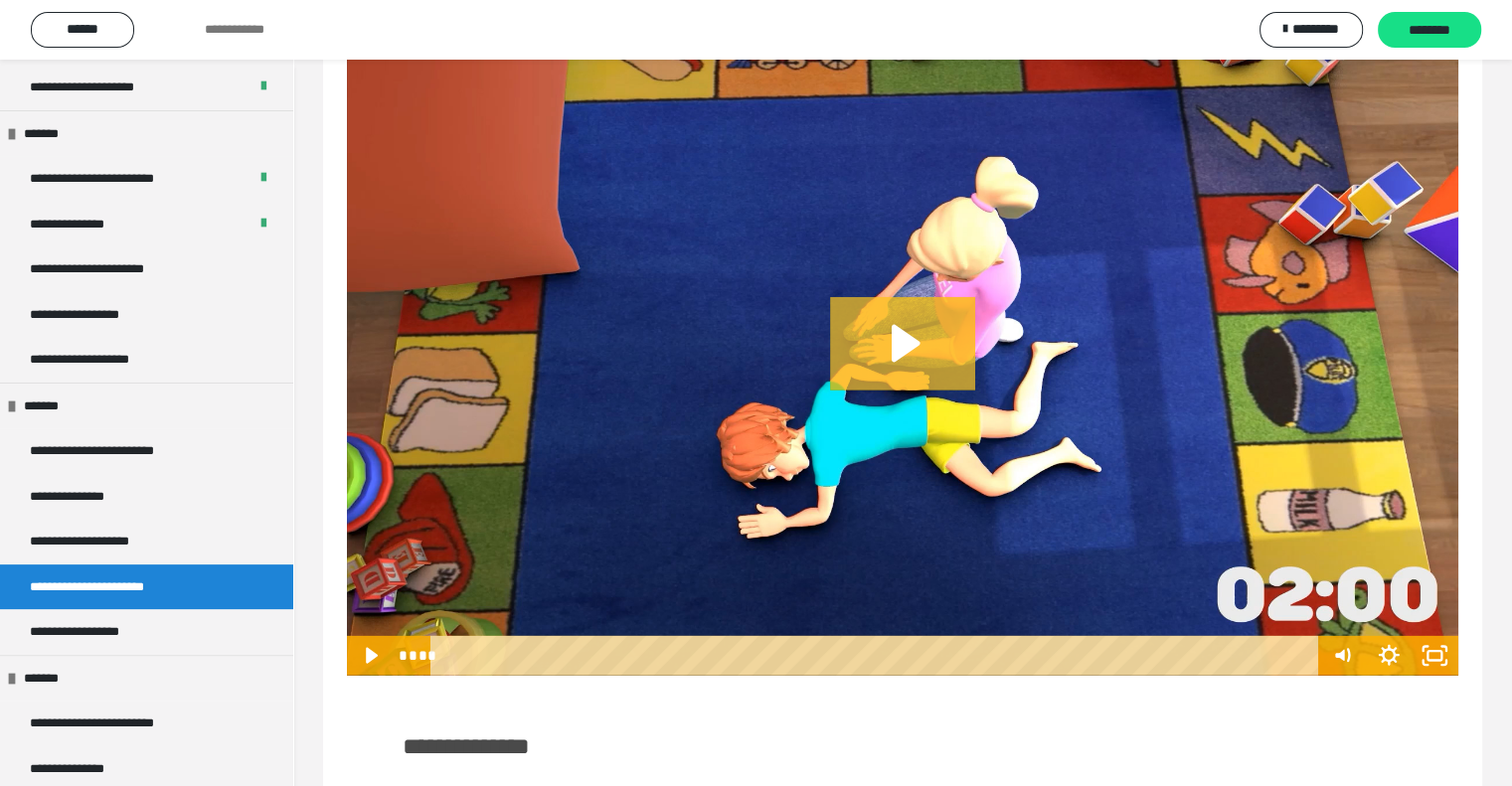 click 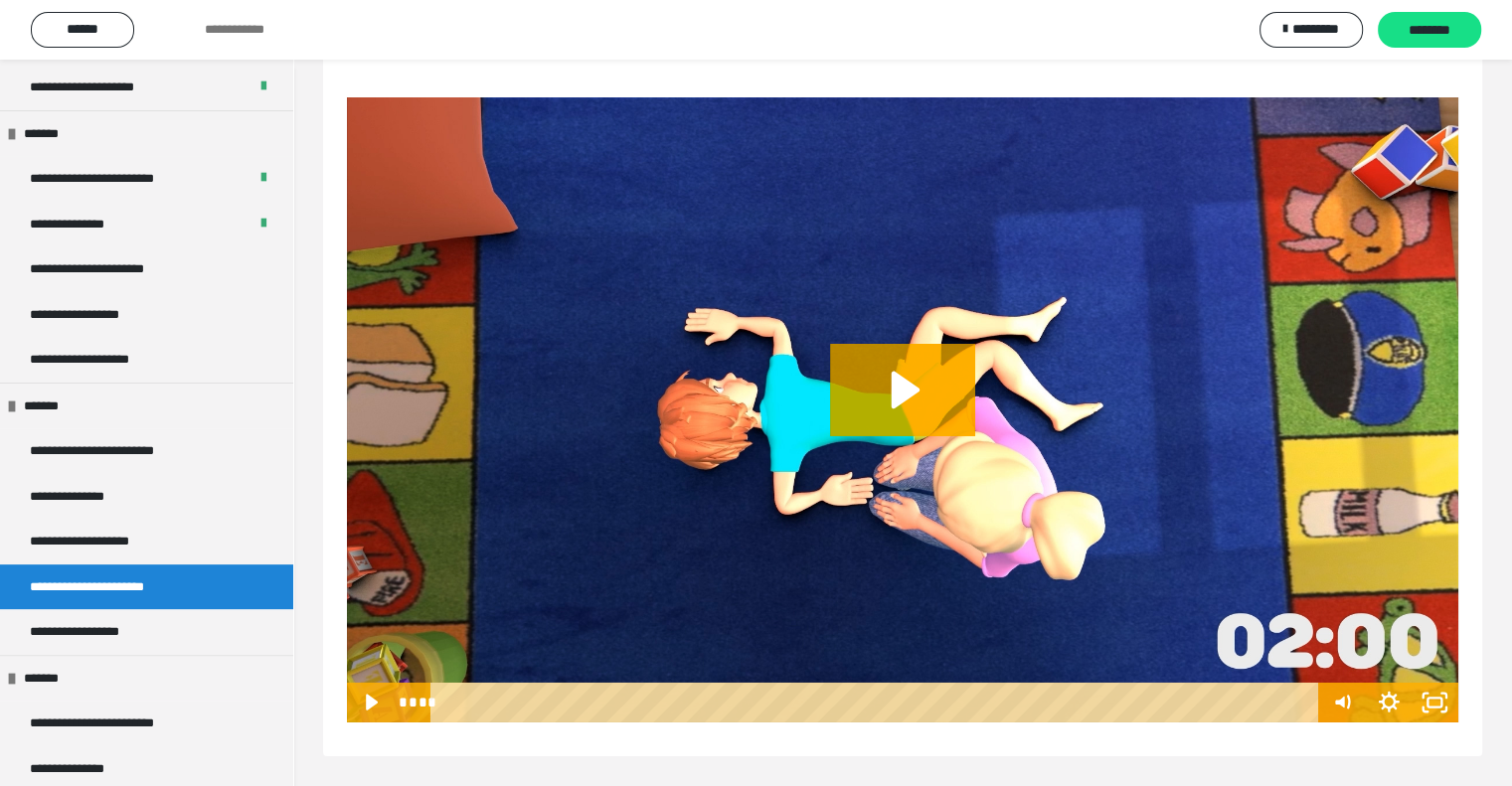 scroll, scrollTop: 6588, scrollLeft: 0, axis: vertical 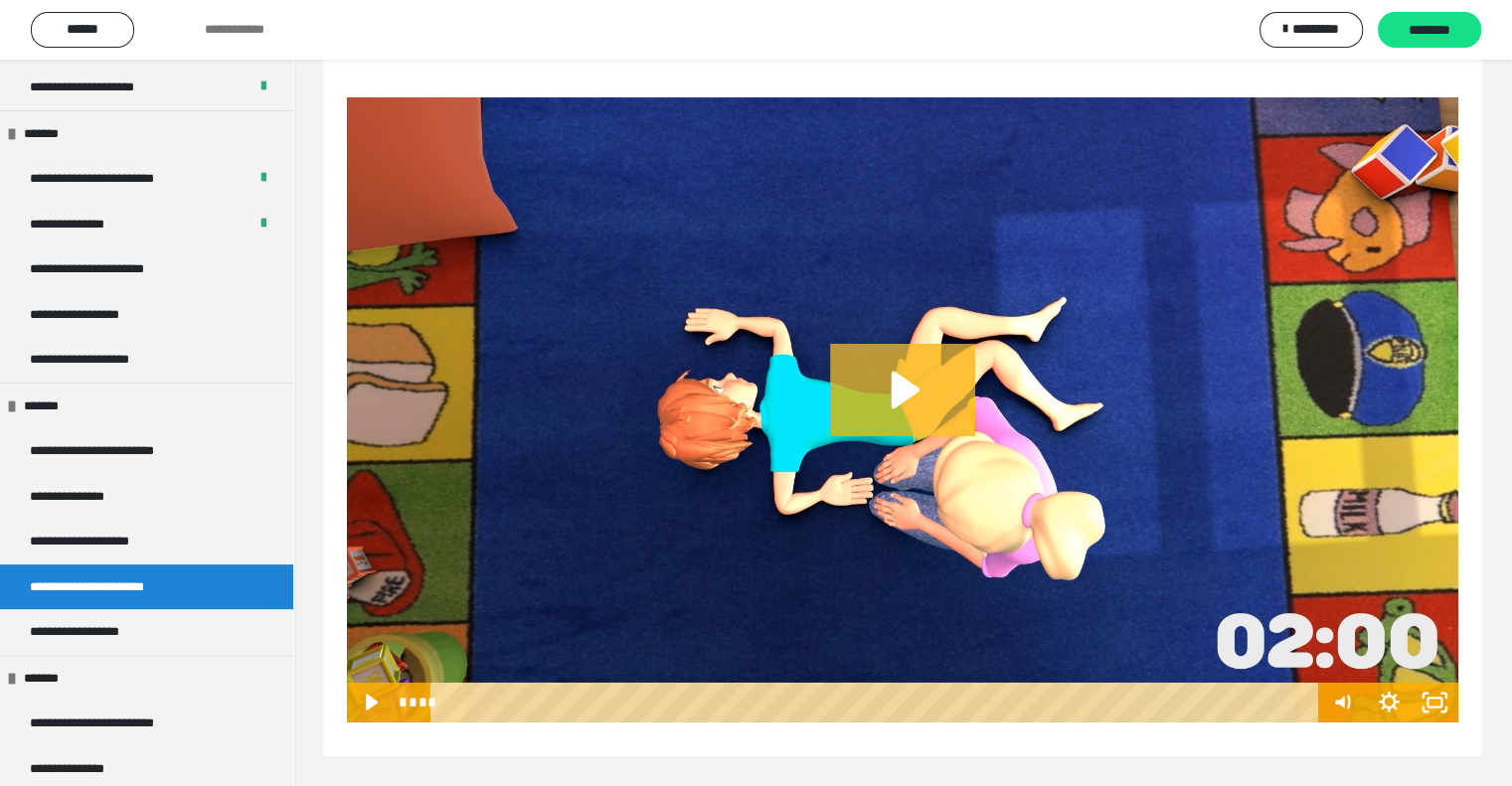 click 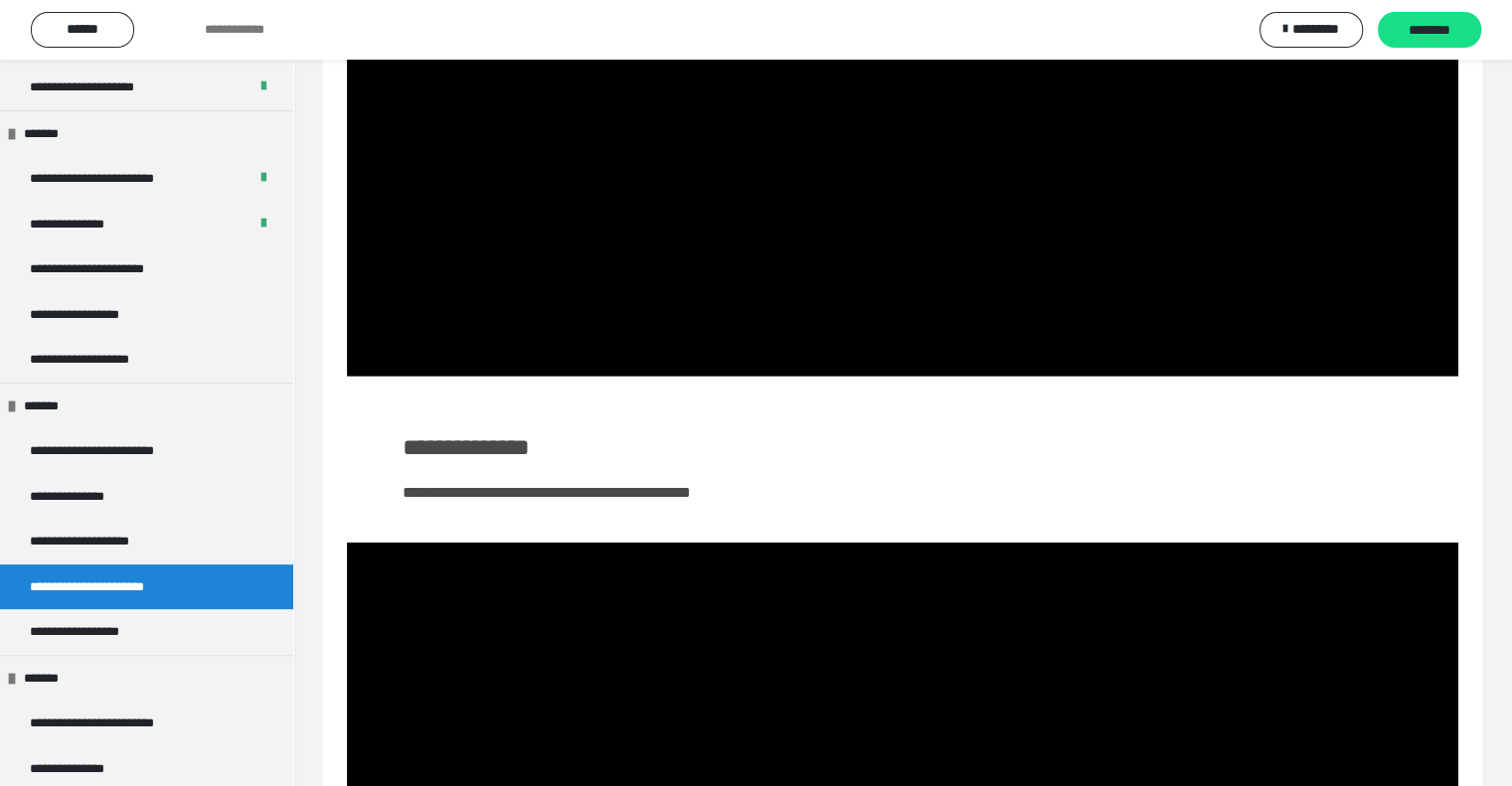 scroll, scrollTop: 6066, scrollLeft: 0, axis: vertical 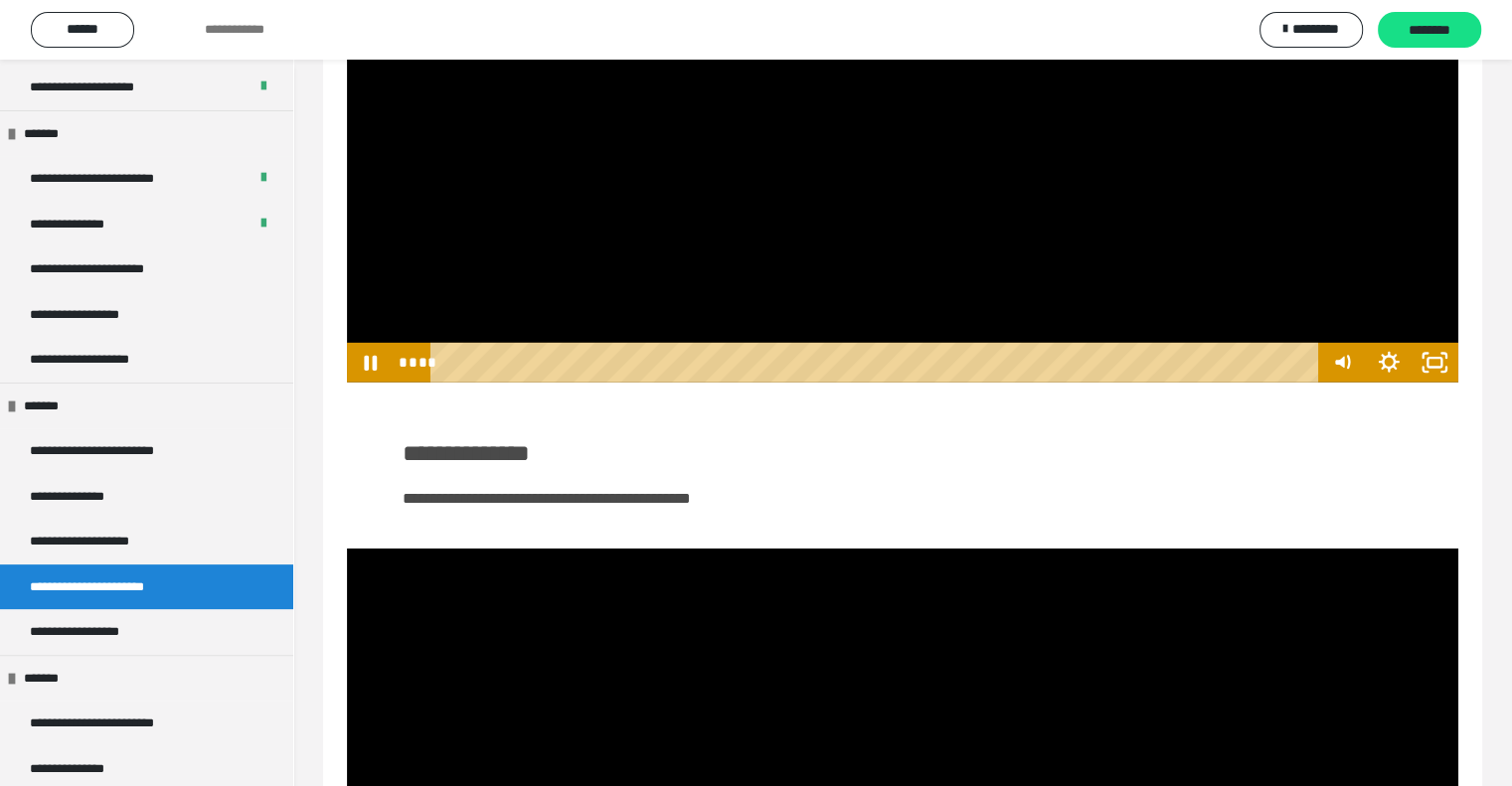 click at bounding box center (903, 71) 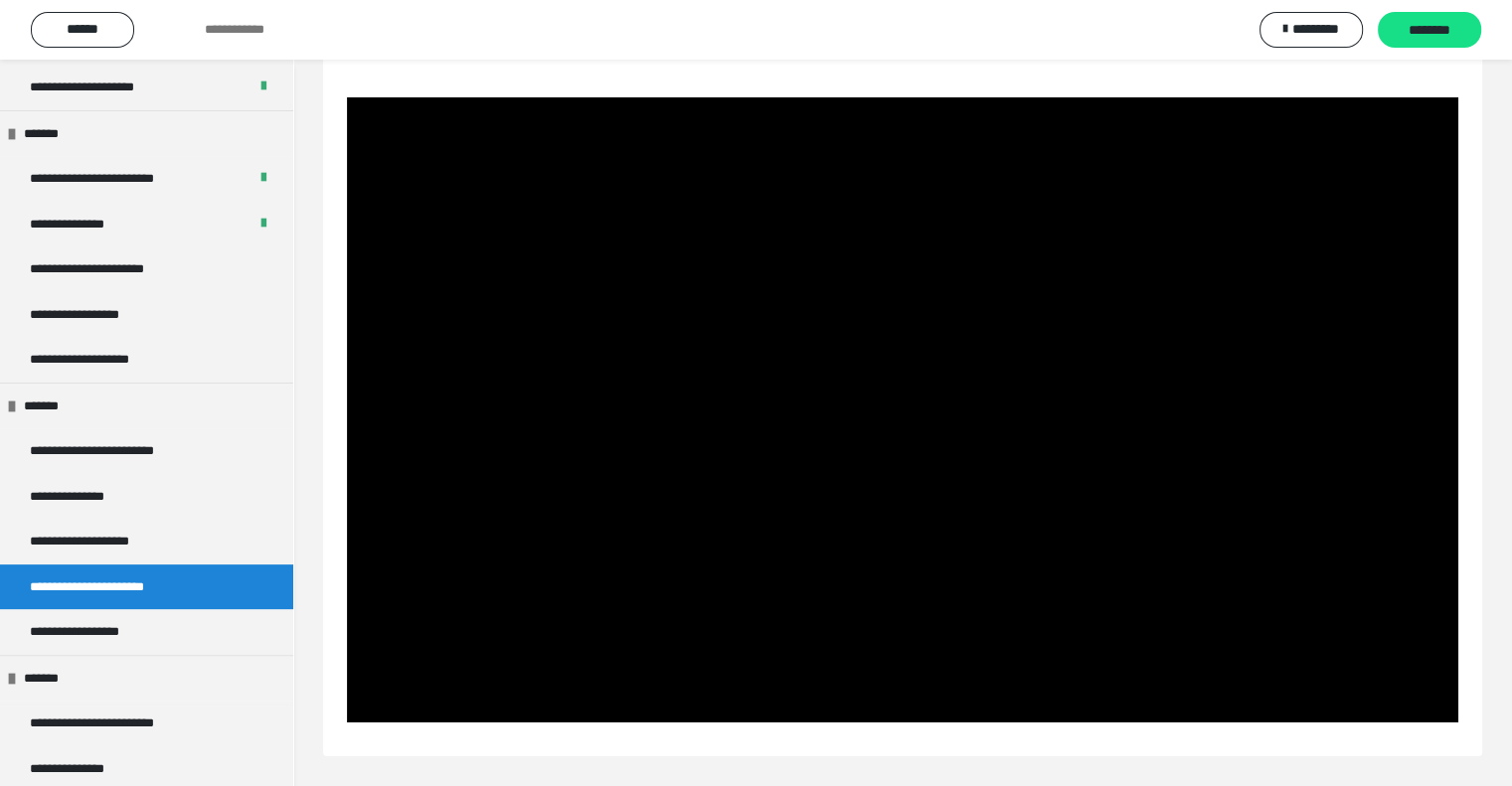 scroll, scrollTop: 6706, scrollLeft: 0, axis: vertical 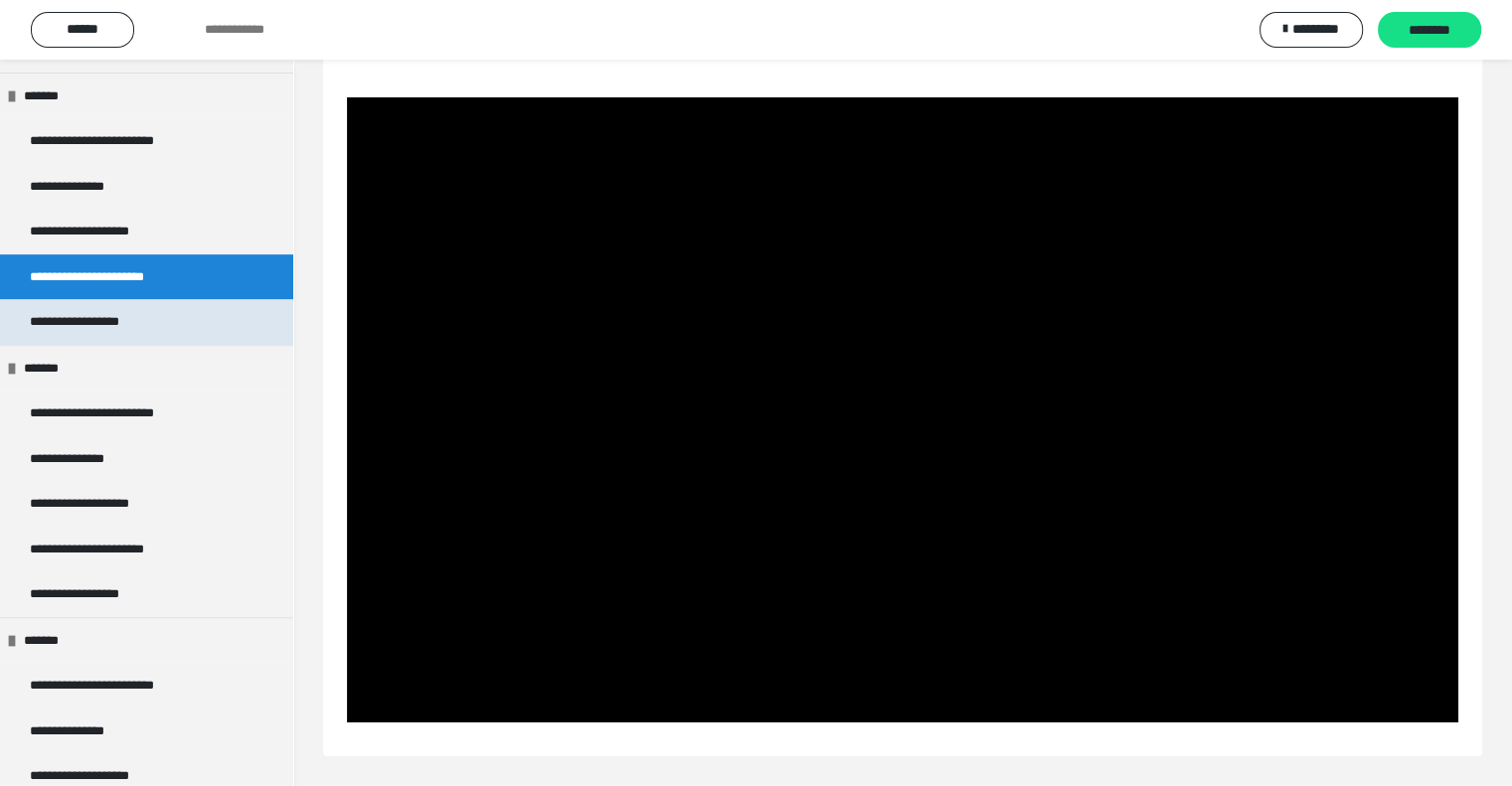 click on "**********" at bounding box center [146, 322] 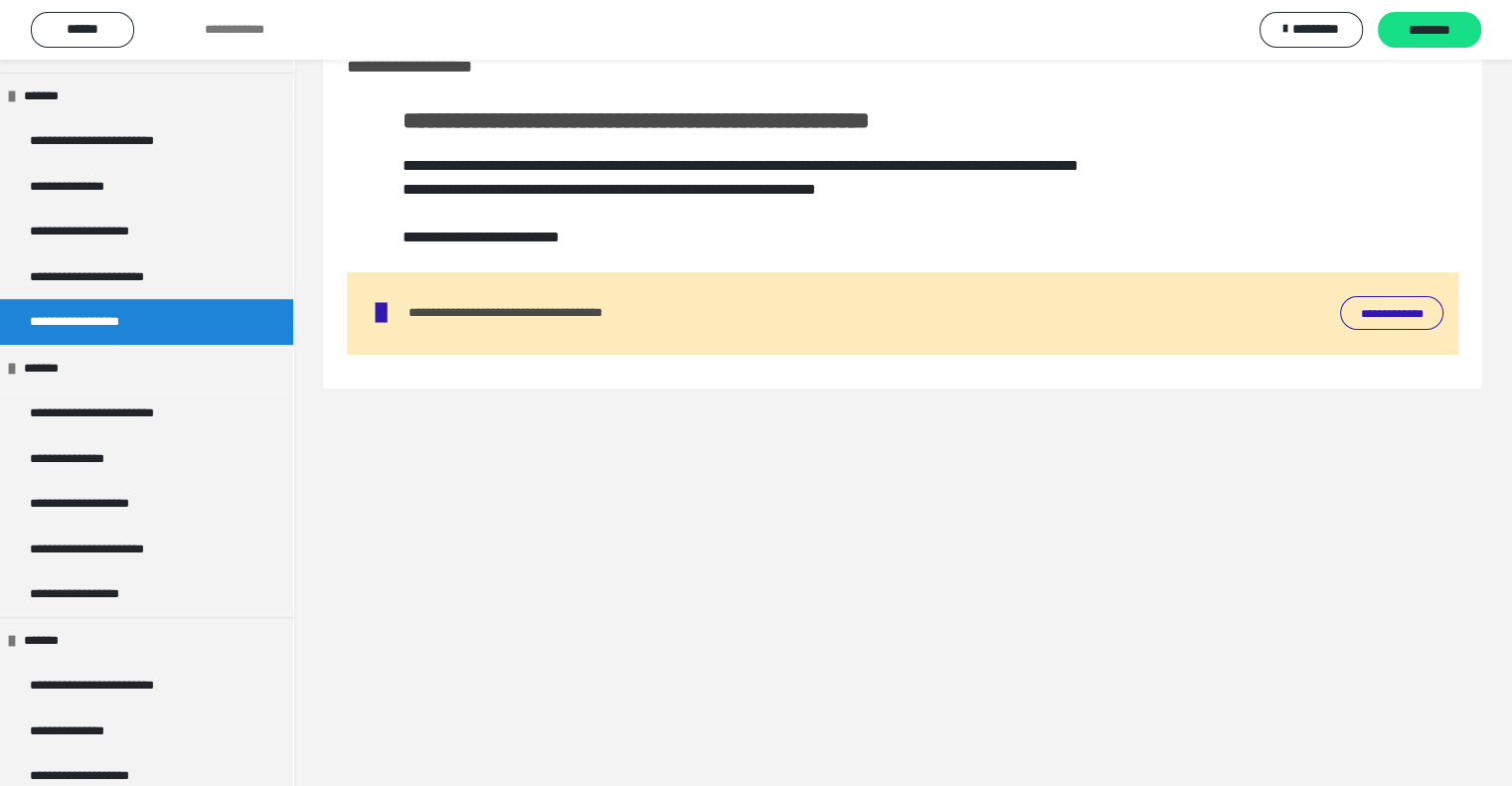 scroll, scrollTop: 60, scrollLeft: 0, axis: vertical 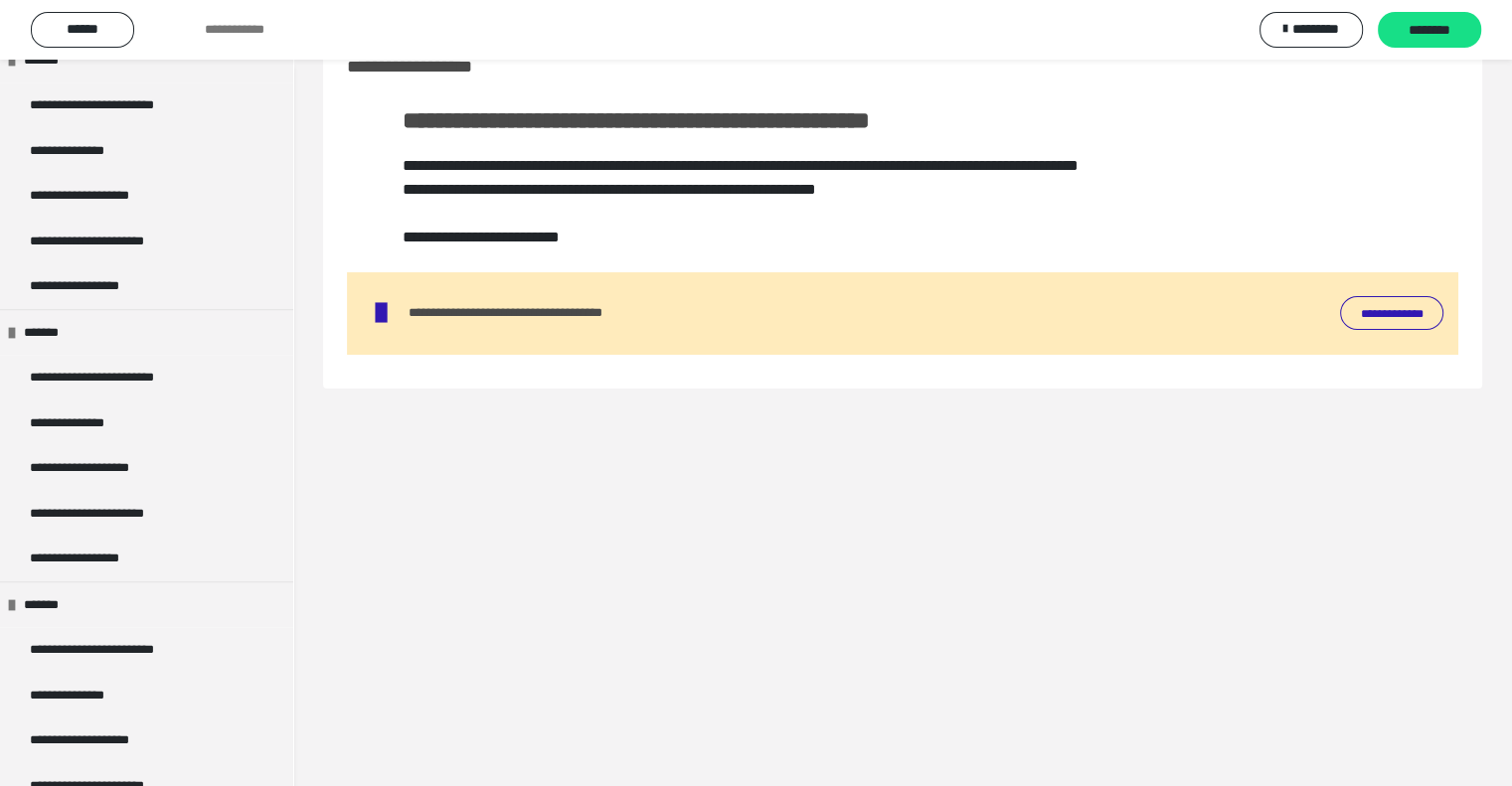 click on "**********" at bounding box center (146, 514) 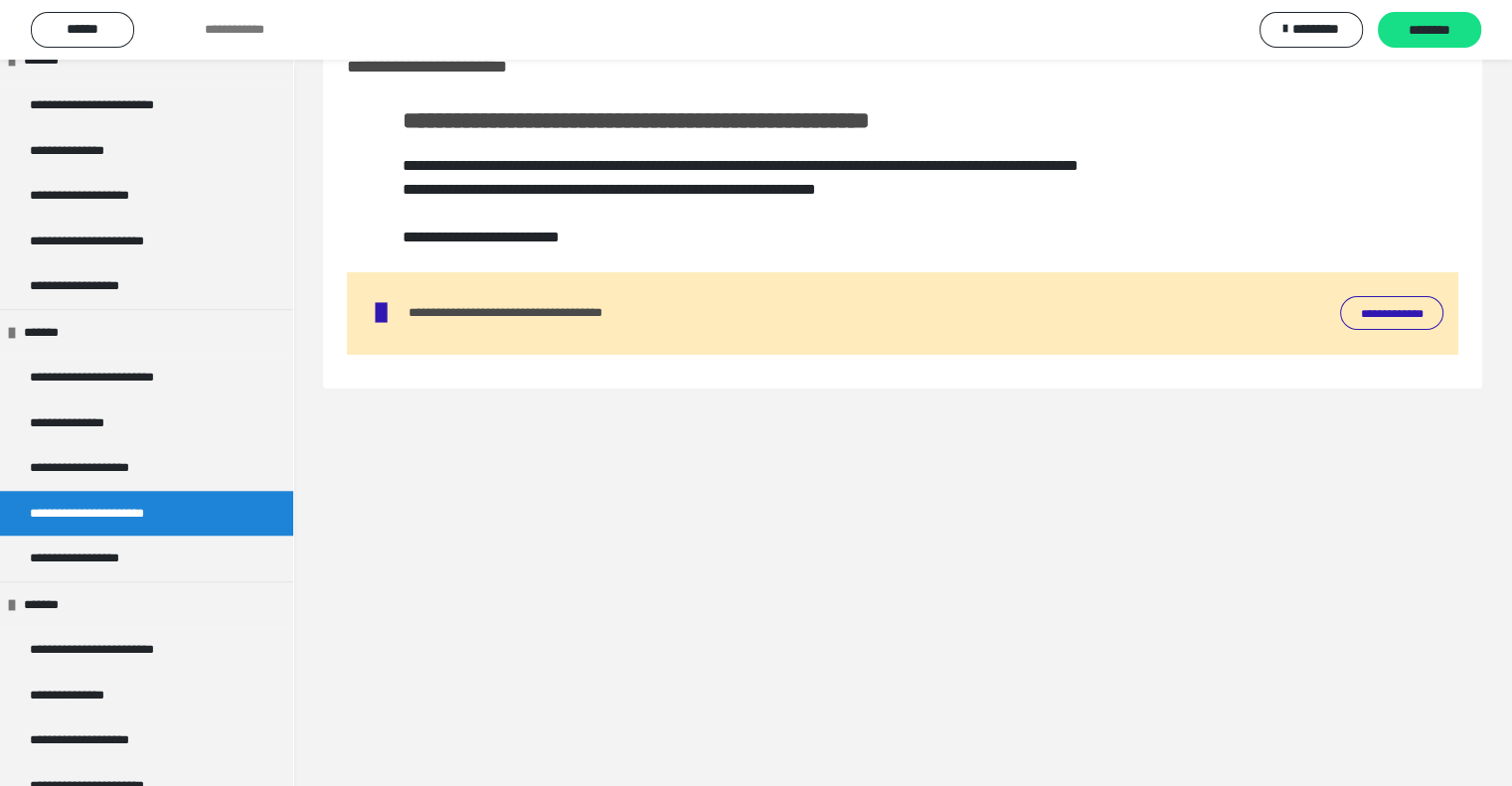 click on "**********" at bounding box center [146, 514] 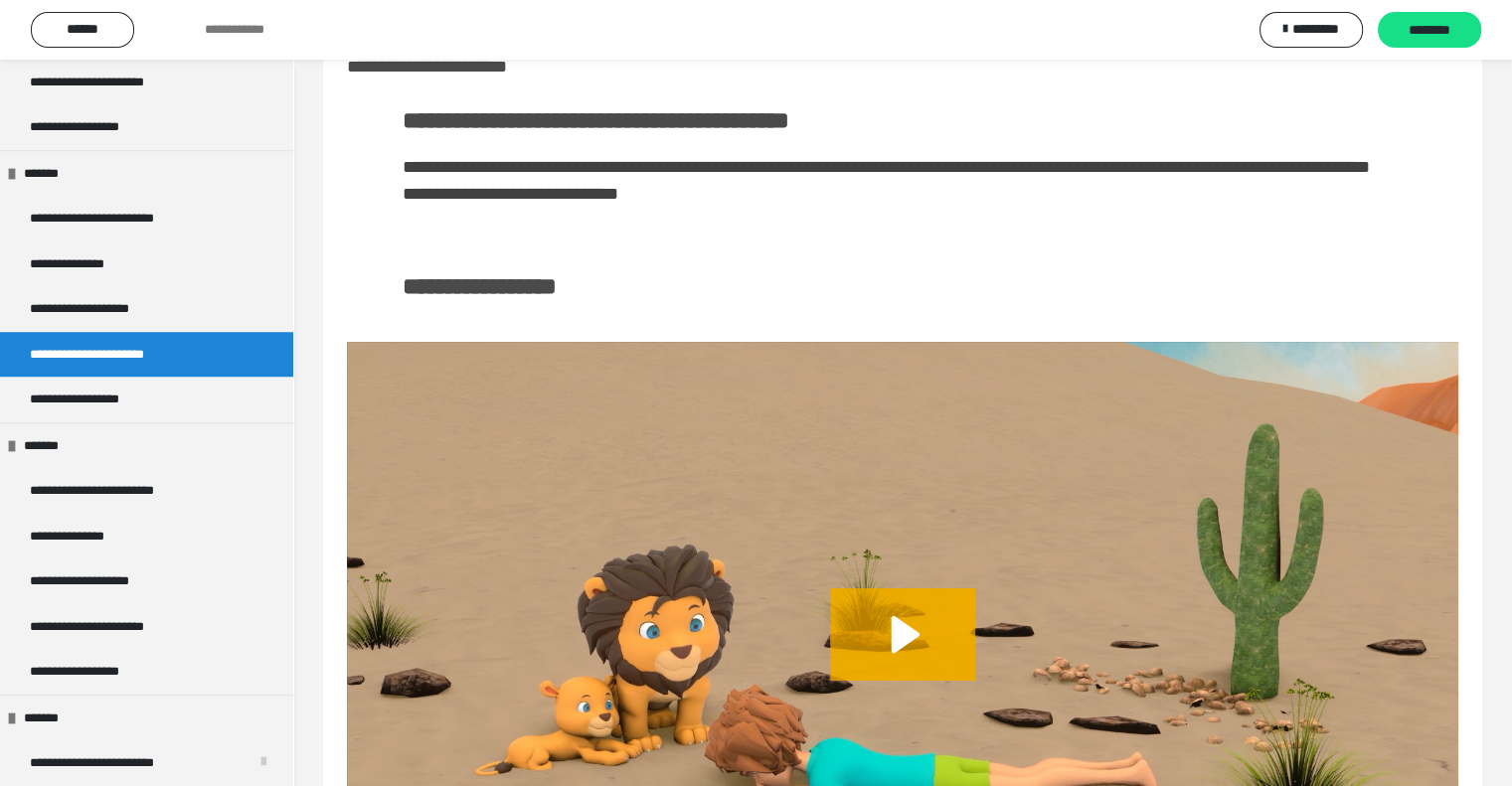 scroll, scrollTop: 1673, scrollLeft: 0, axis: vertical 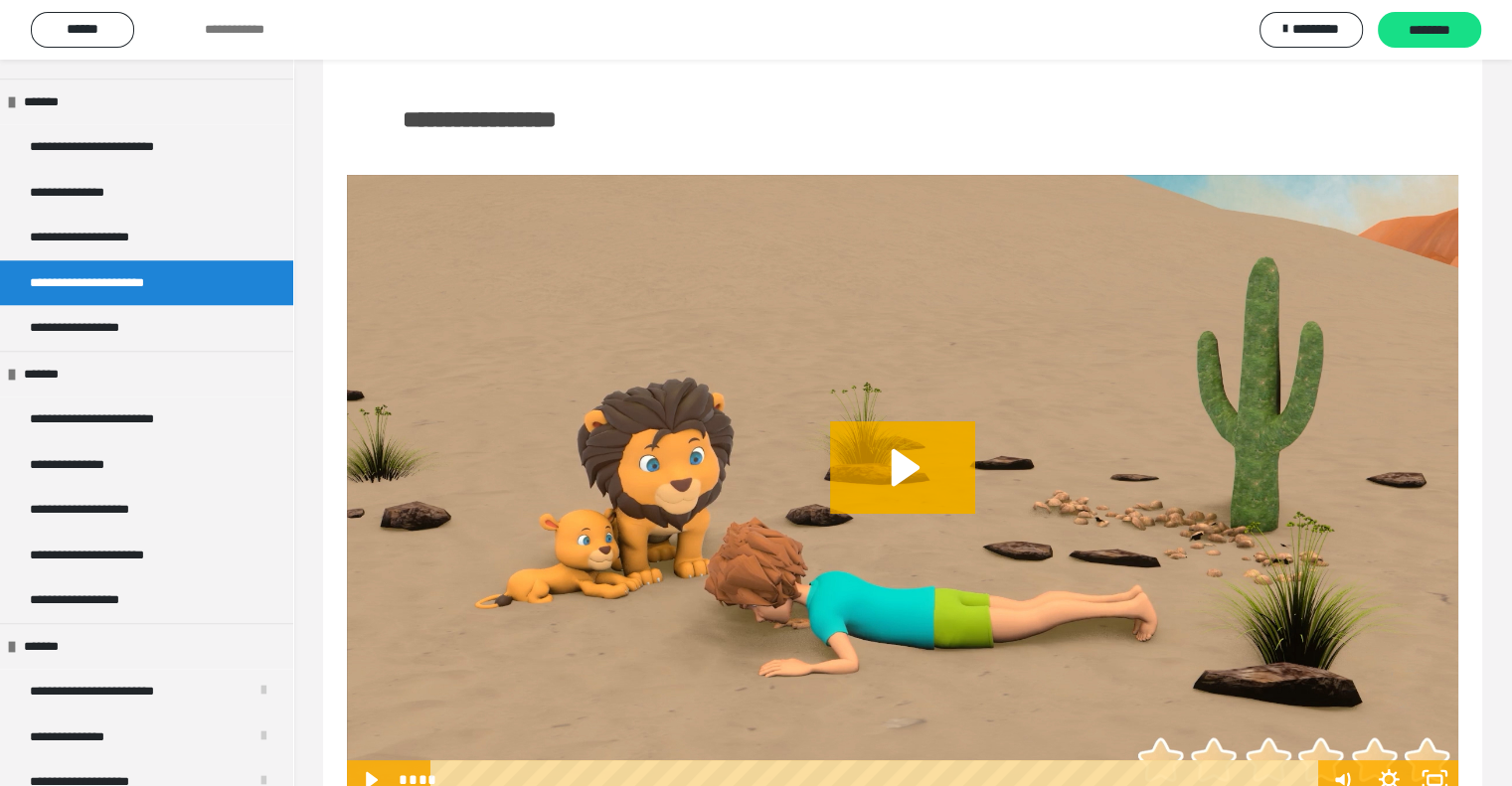 click at bounding box center [903, 487] 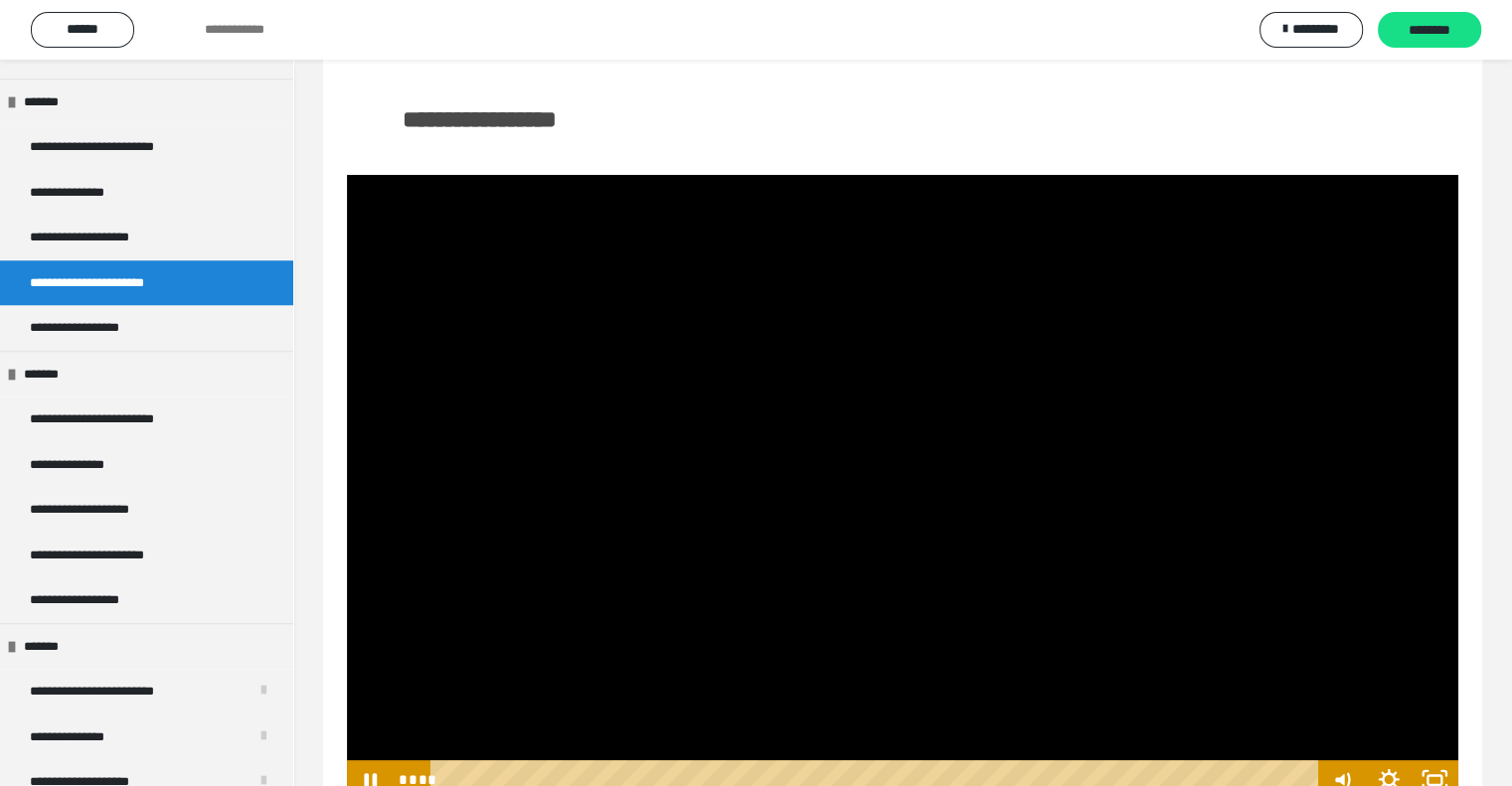 click at bounding box center [903, 487] 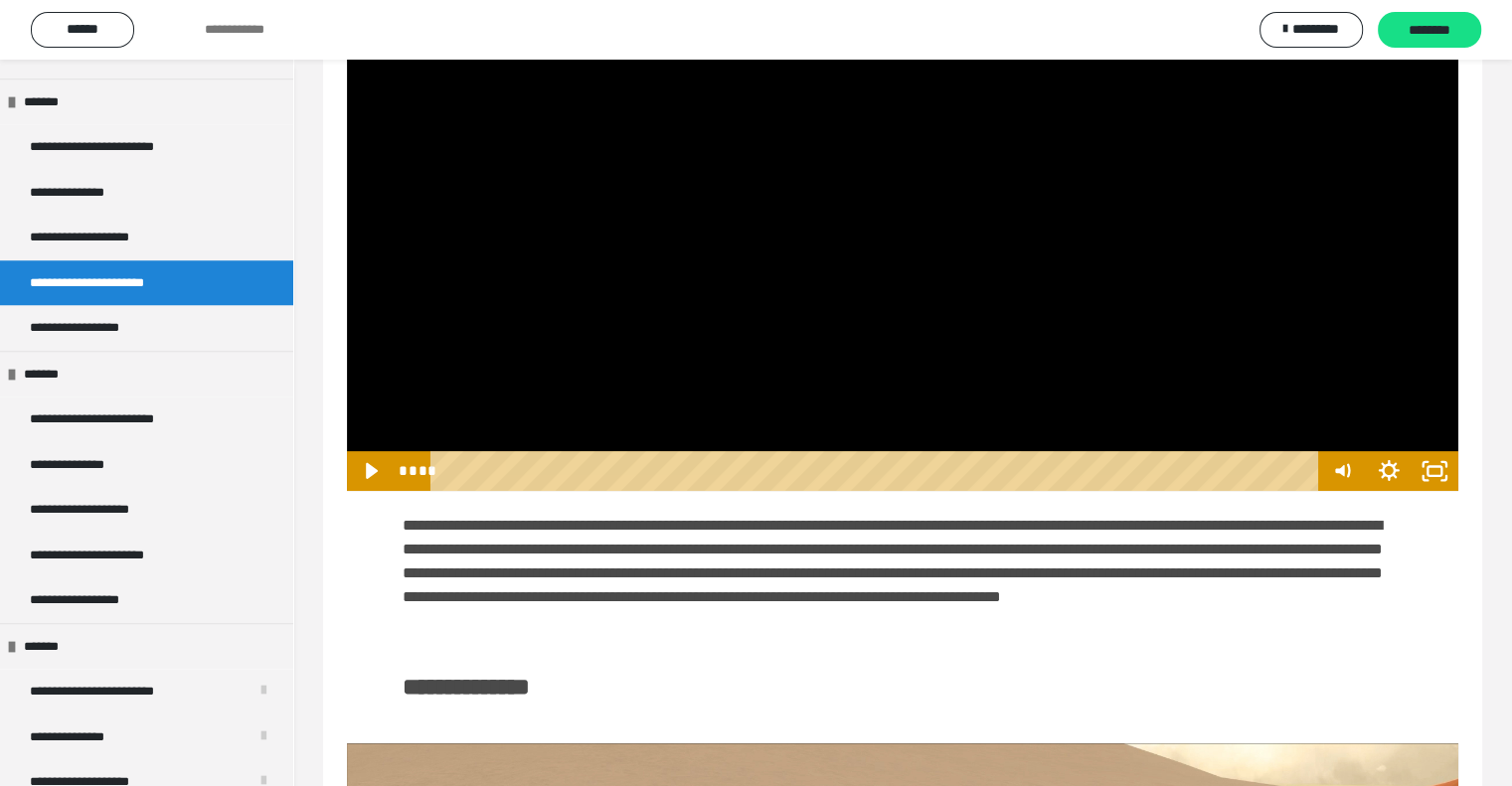 scroll, scrollTop: 540, scrollLeft: 0, axis: vertical 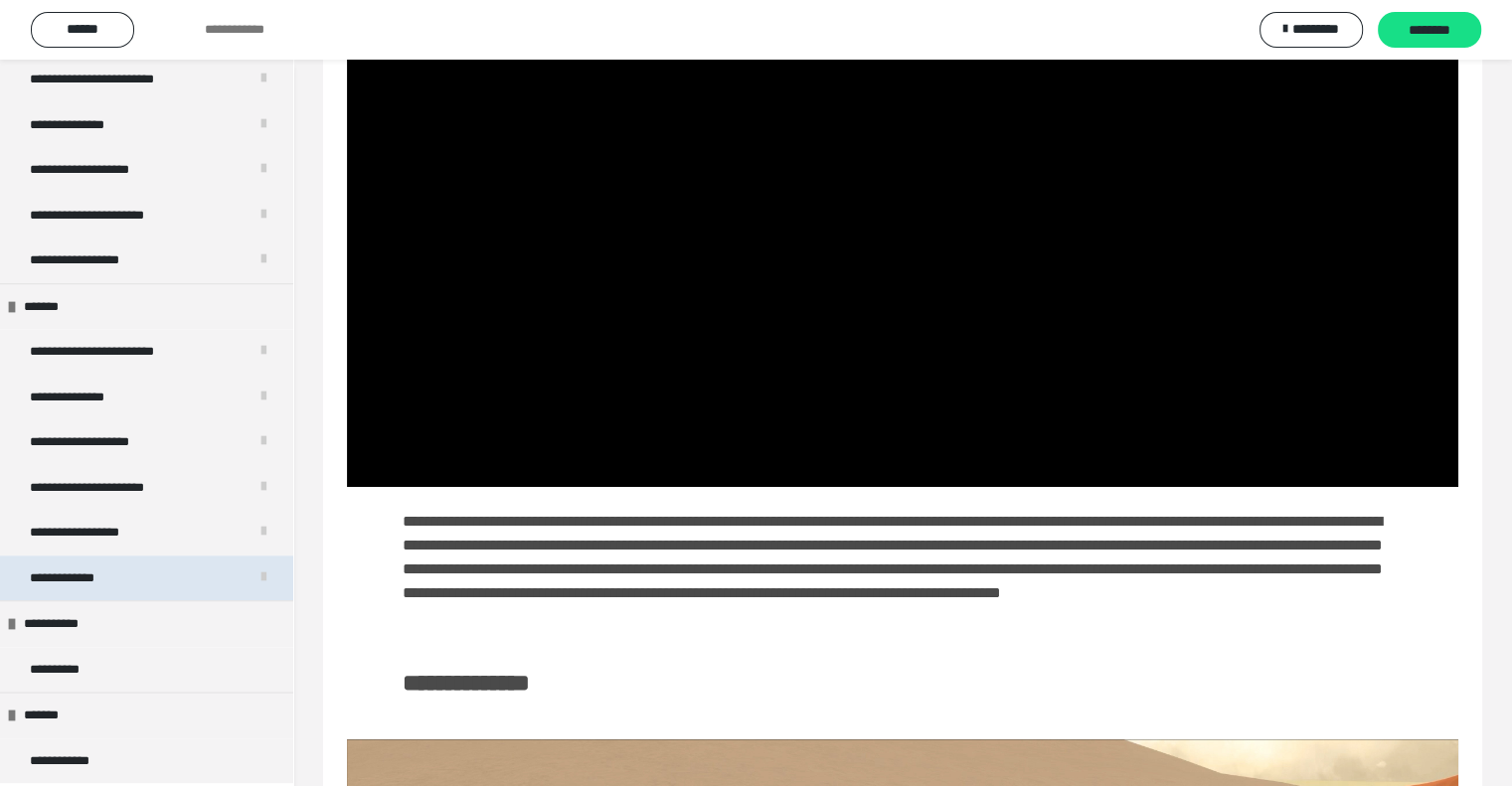 click on "**********" at bounding box center (146, 578) 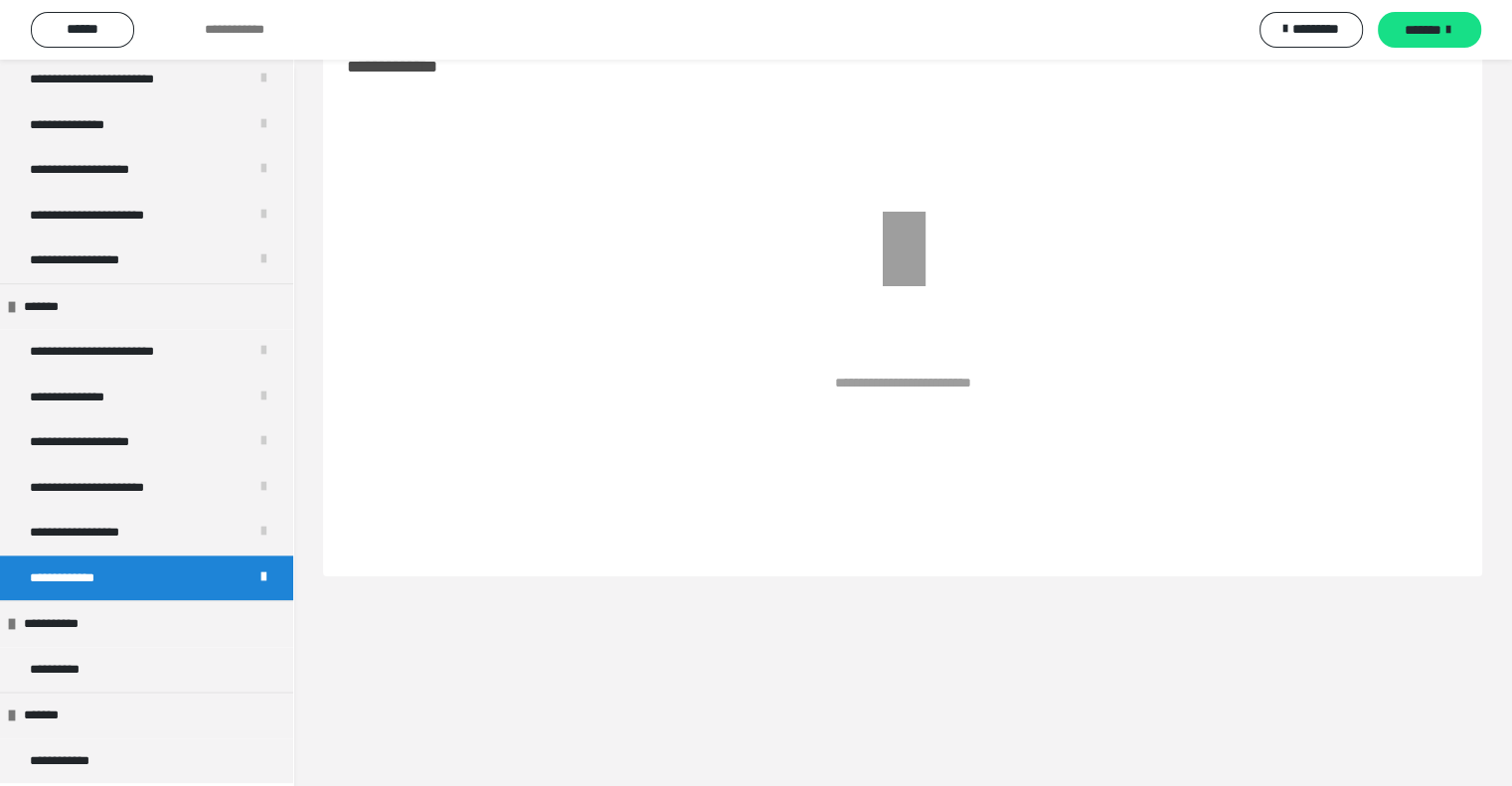 scroll, scrollTop: 60, scrollLeft: 0, axis: vertical 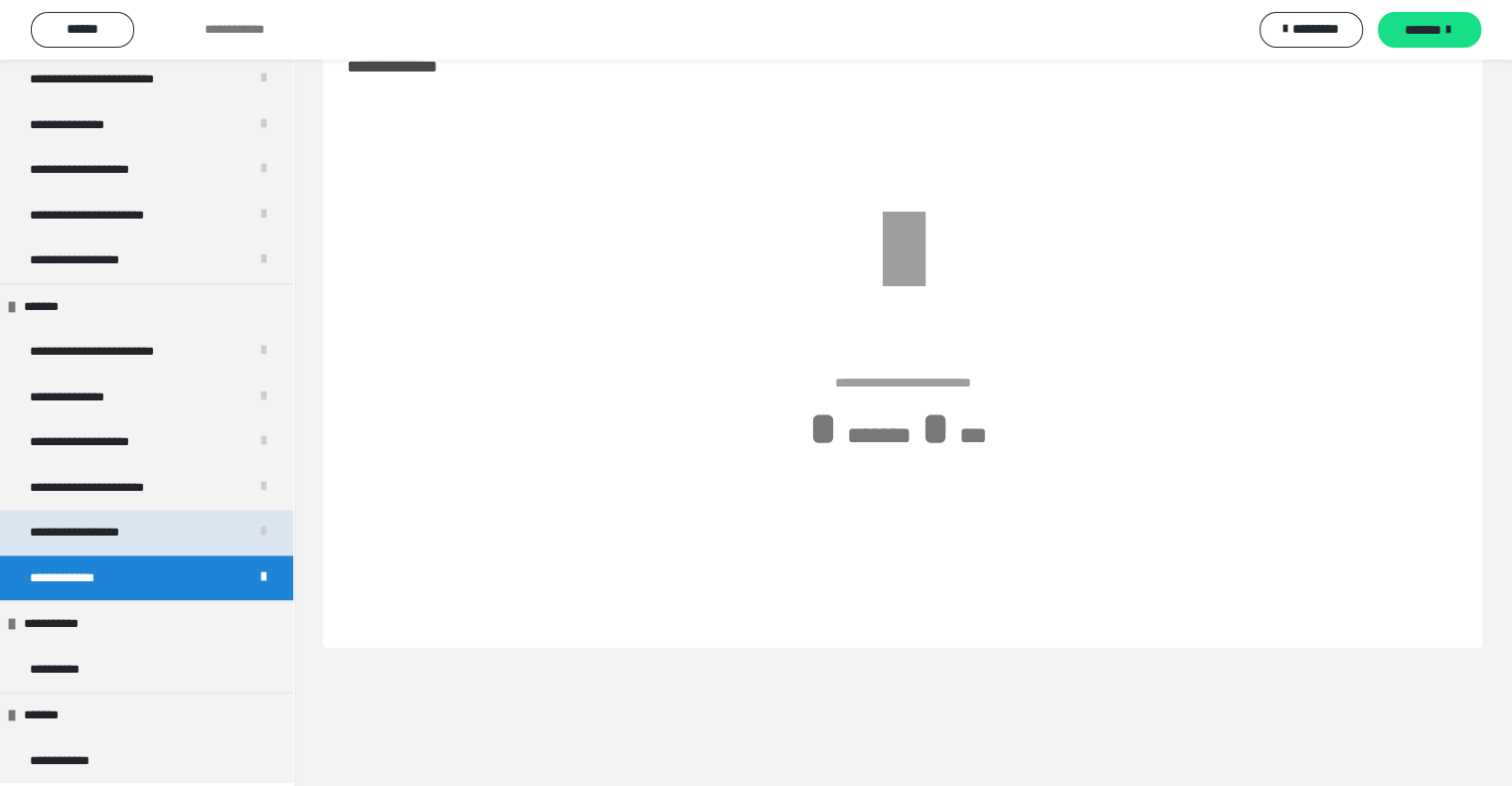 click on "**********" at bounding box center [95, 533] 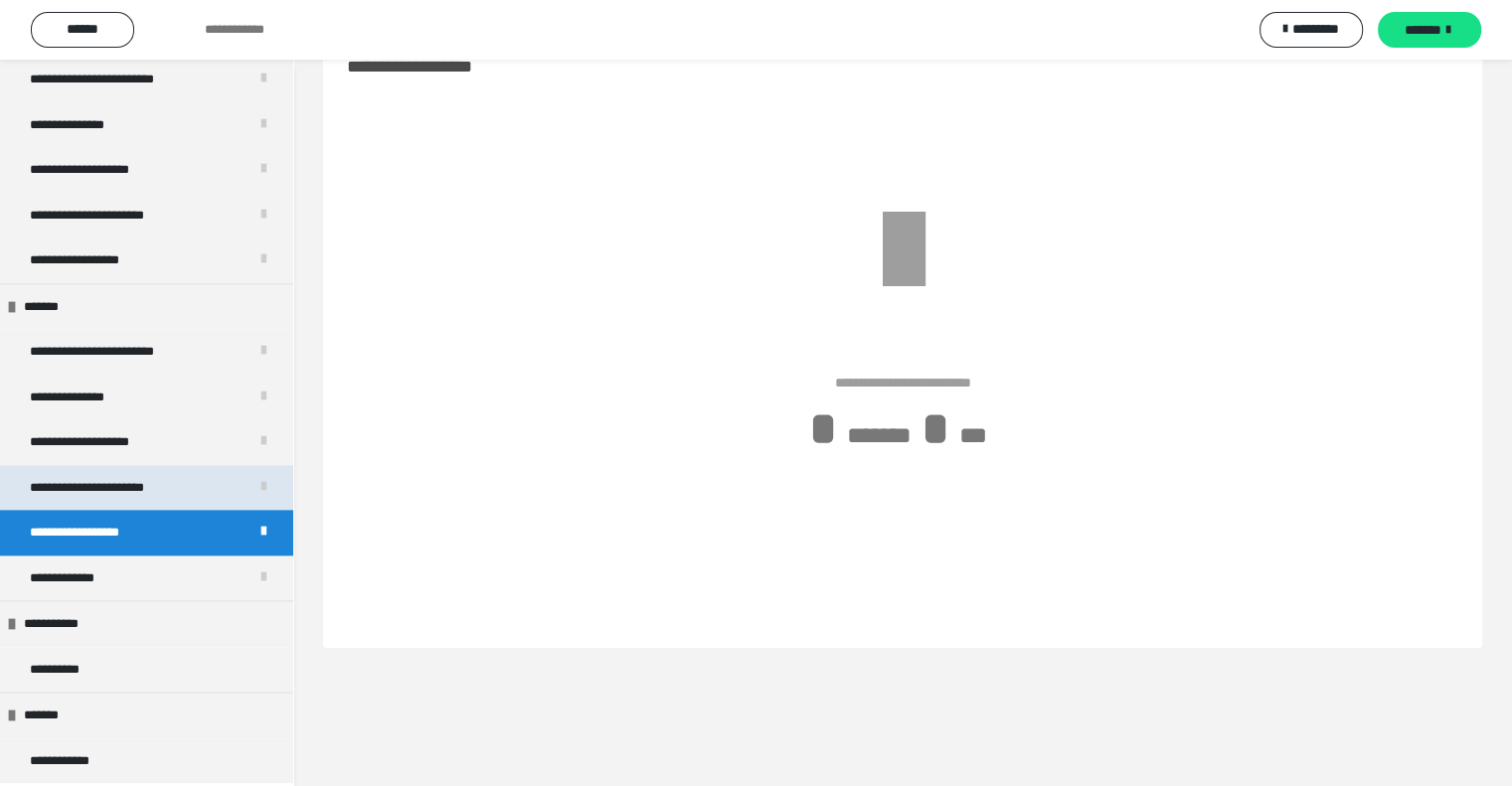 click on "**********" at bounding box center (113, 488) 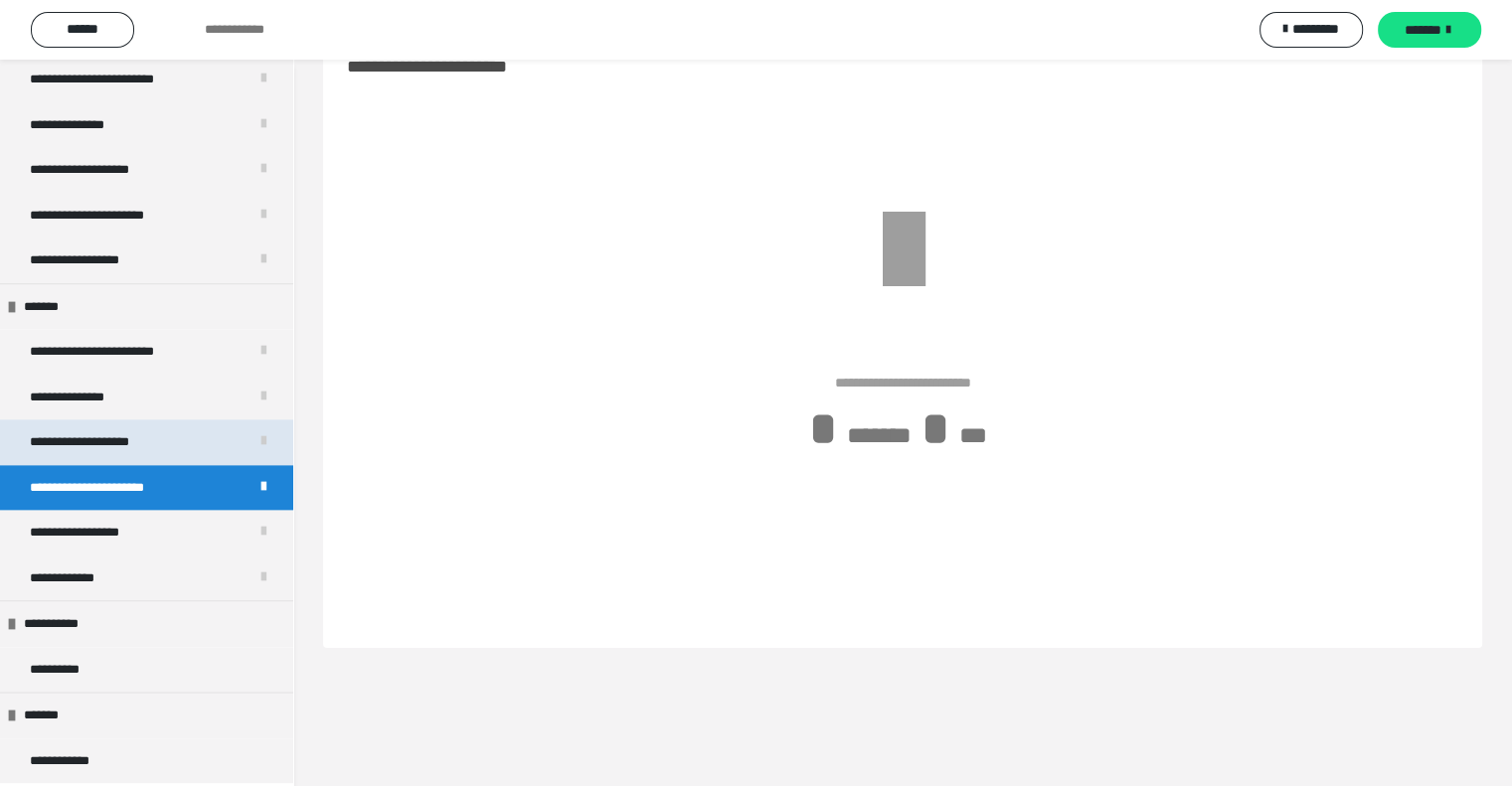 click on "**********" at bounding box center (105, 442) 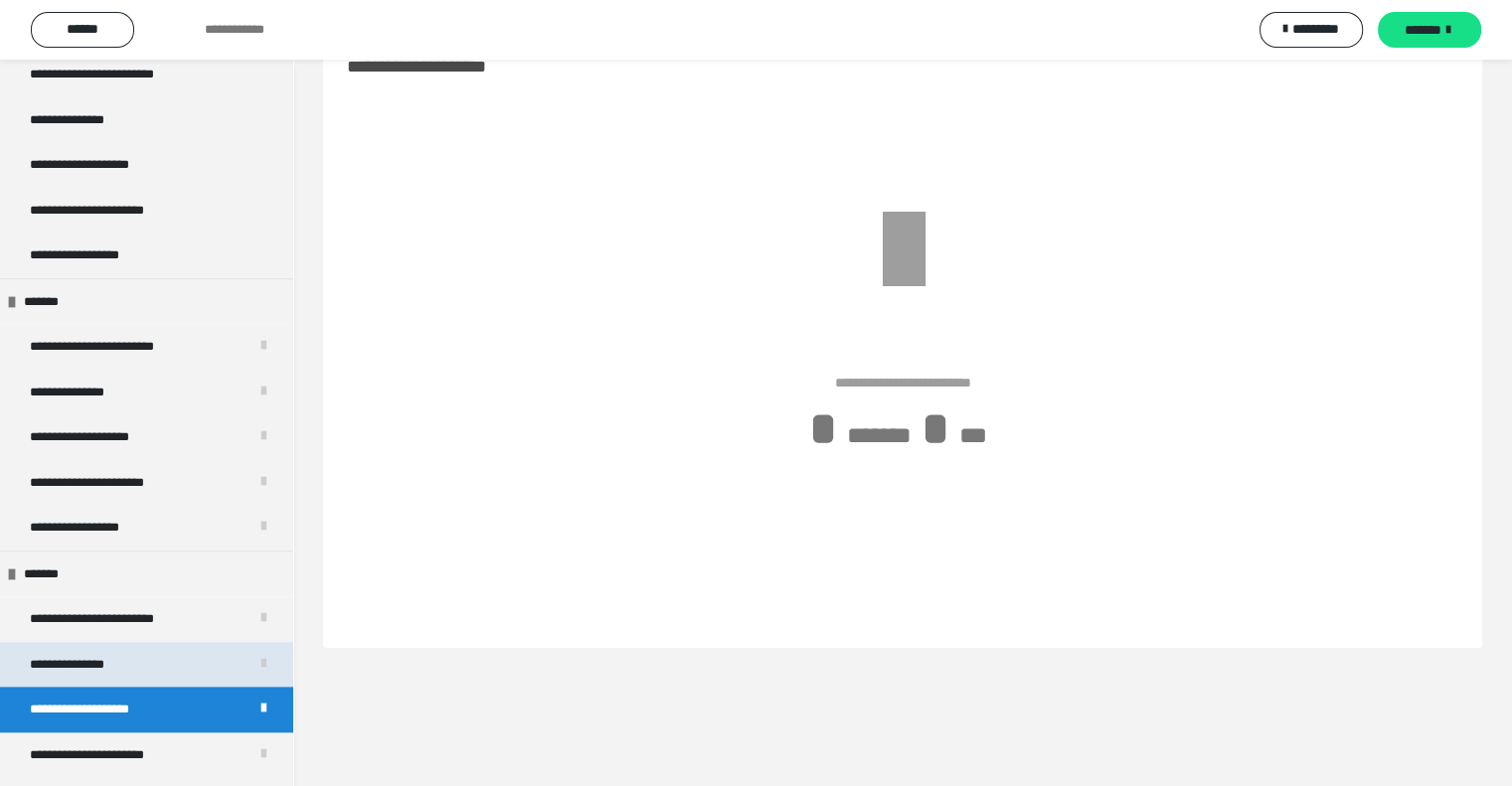 scroll, scrollTop: 1965, scrollLeft: 0, axis: vertical 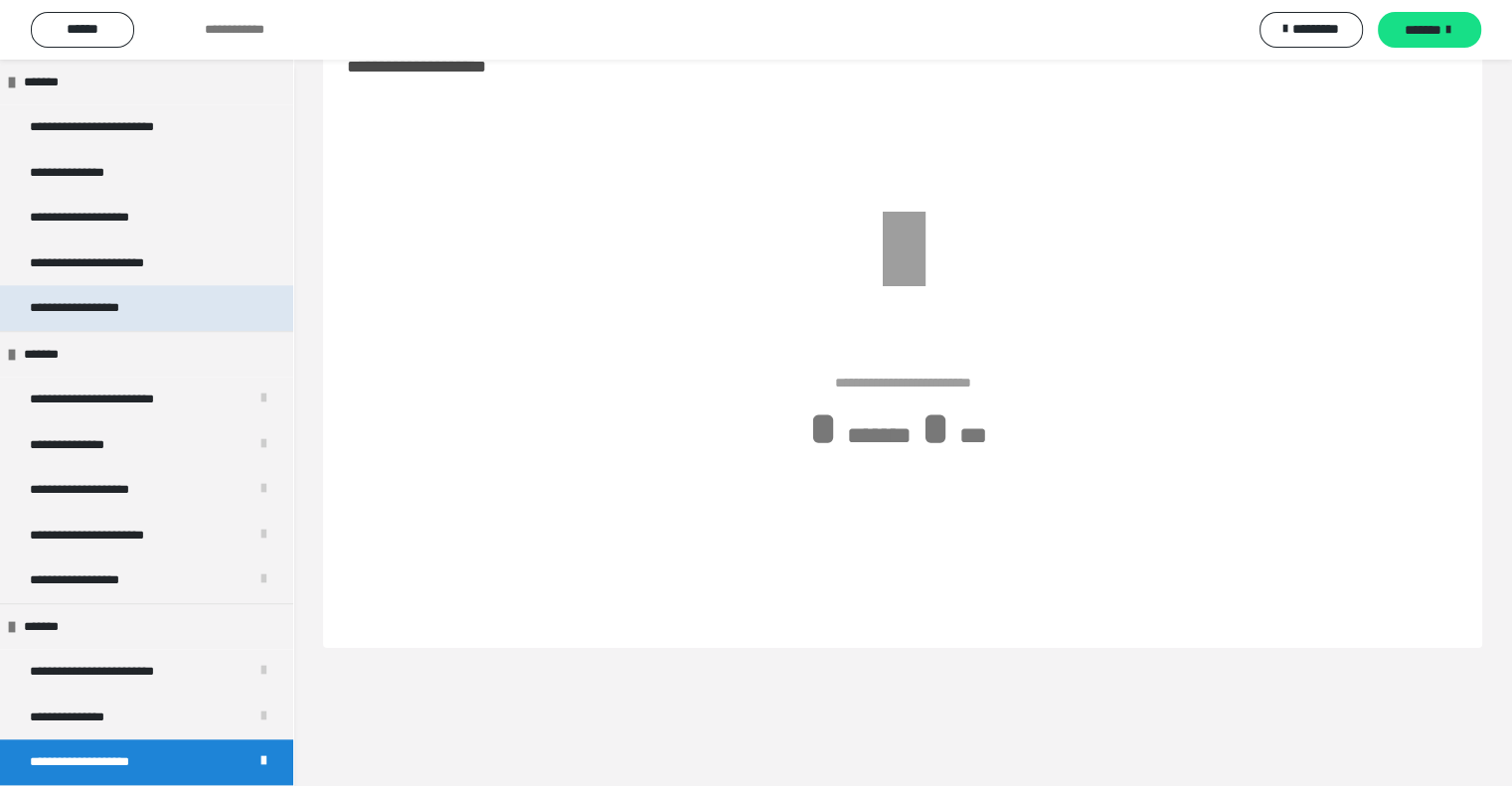 click on "**********" at bounding box center (95, 308) 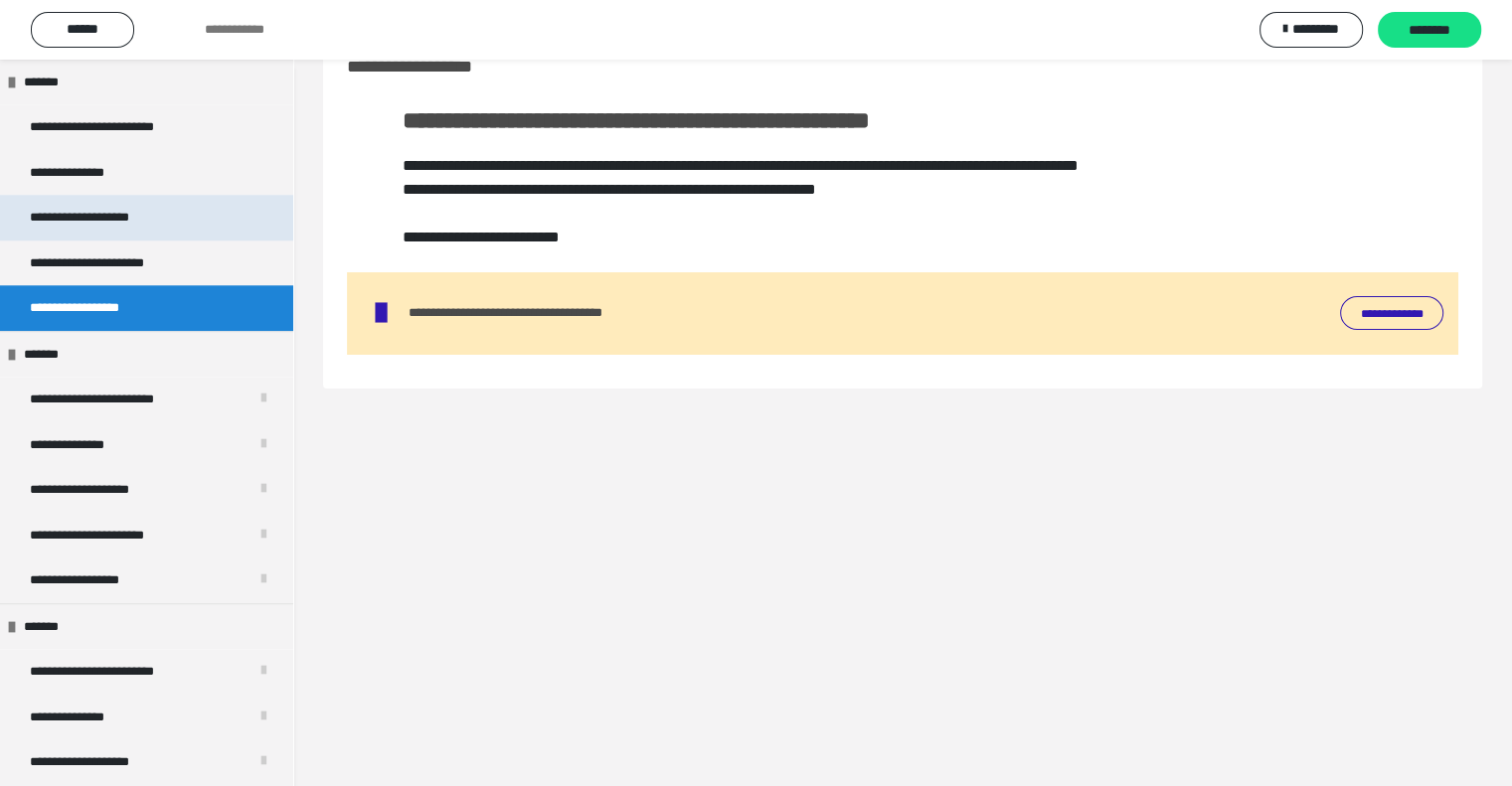 click on "**********" at bounding box center (105, 218) 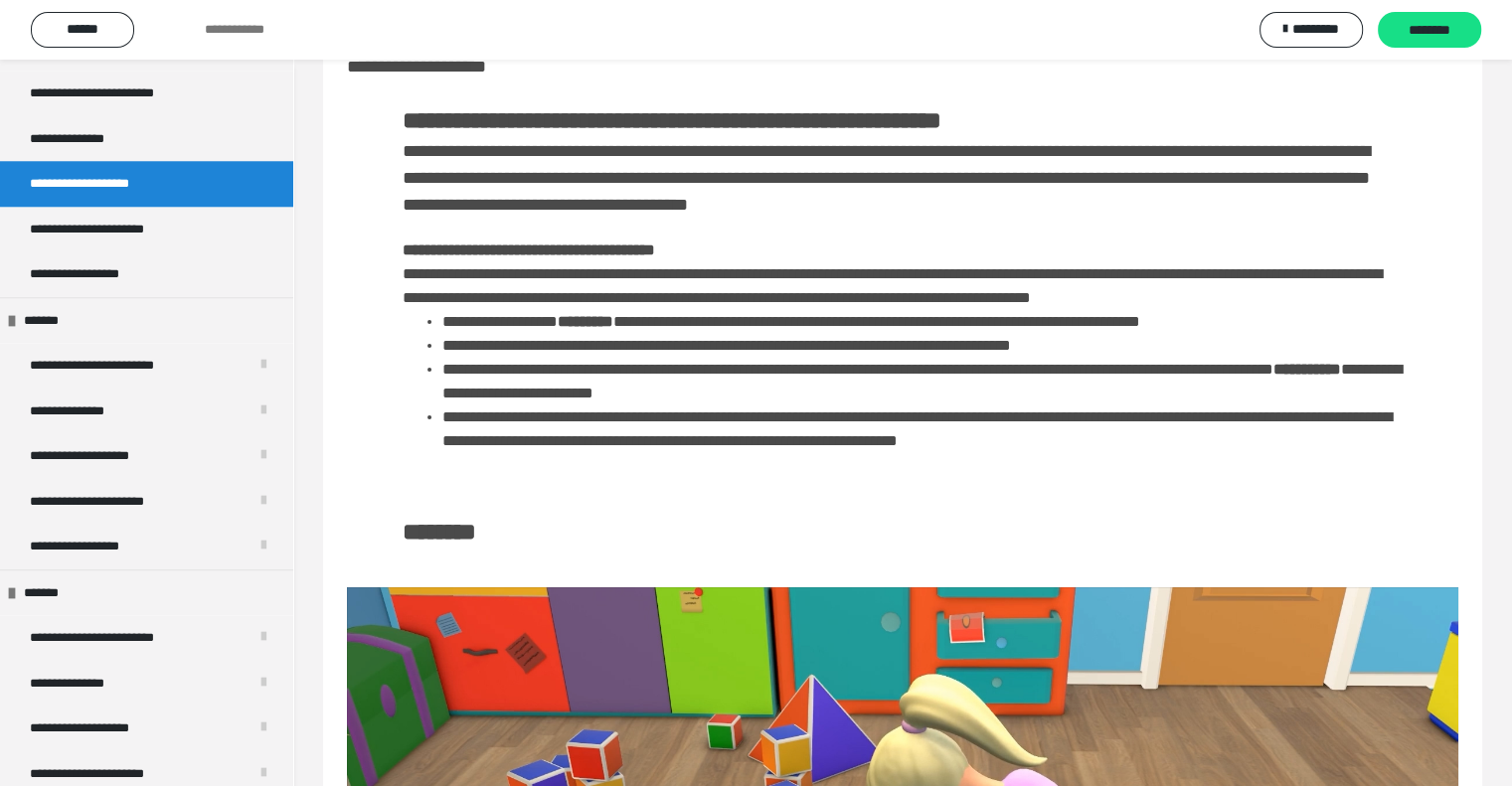 scroll, scrollTop: 2003, scrollLeft: 0, axis: vertical 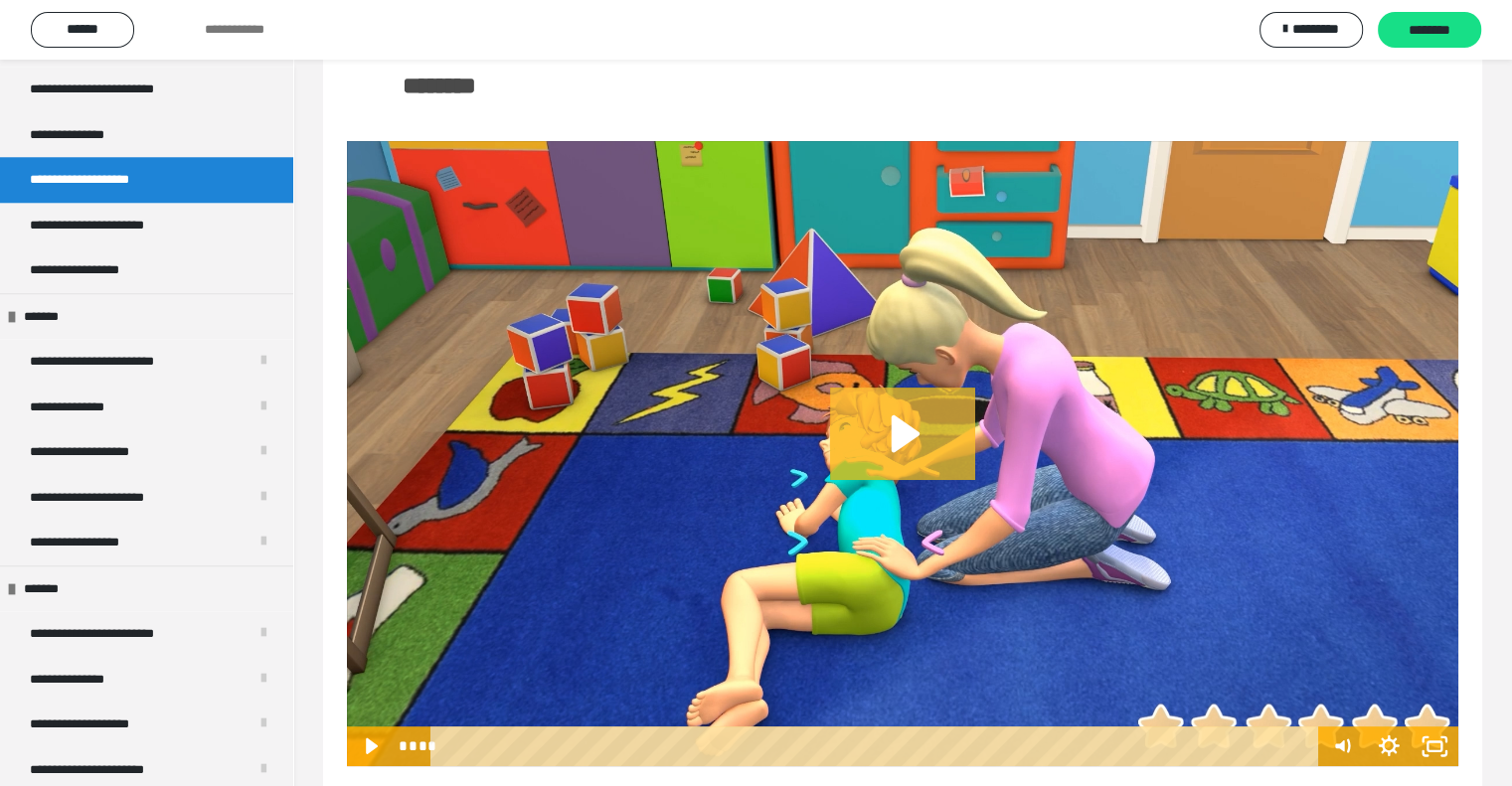click 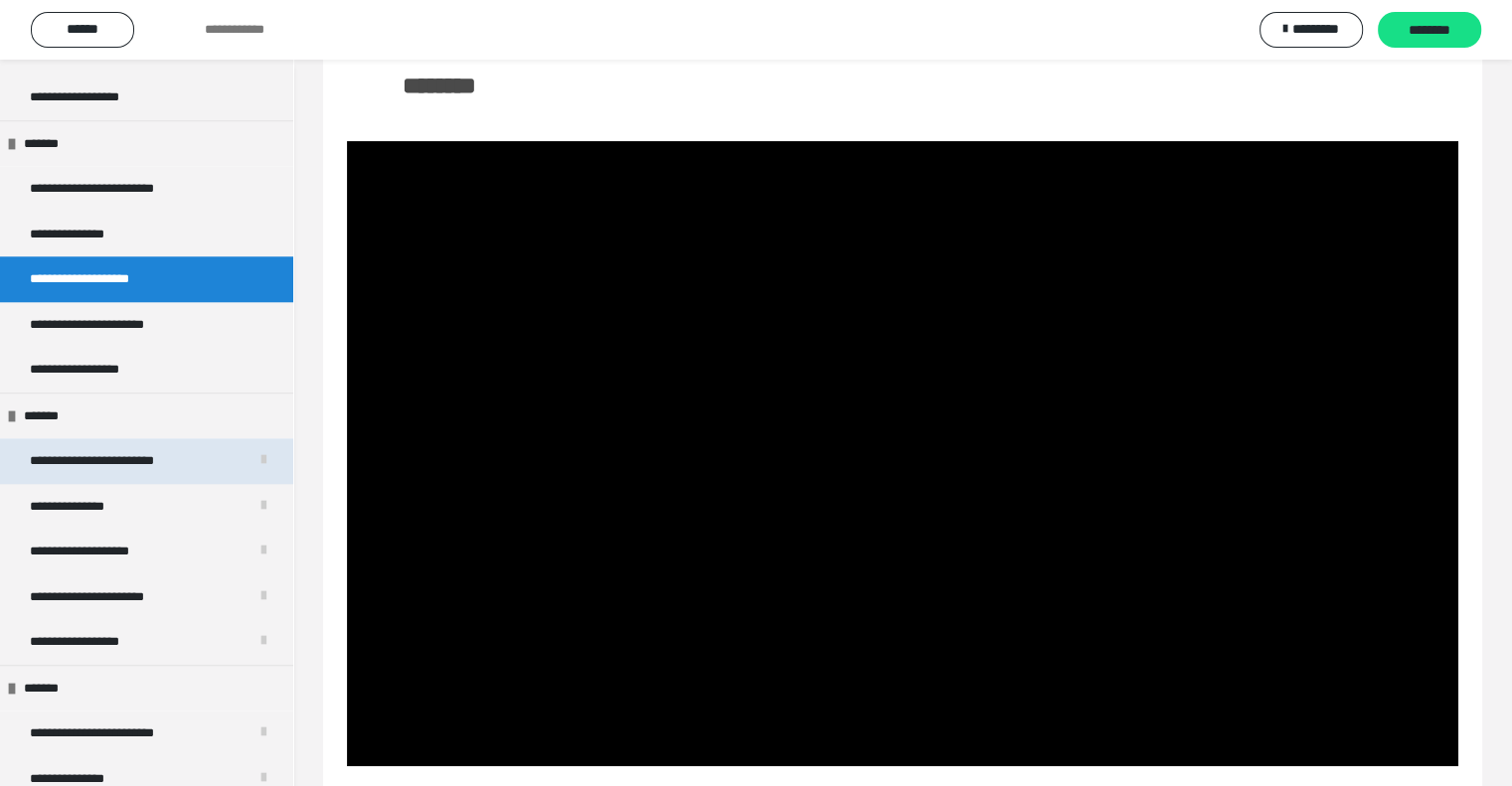 scroll, scrollTop: 1887, scrollLeft: 0, axis: vertical 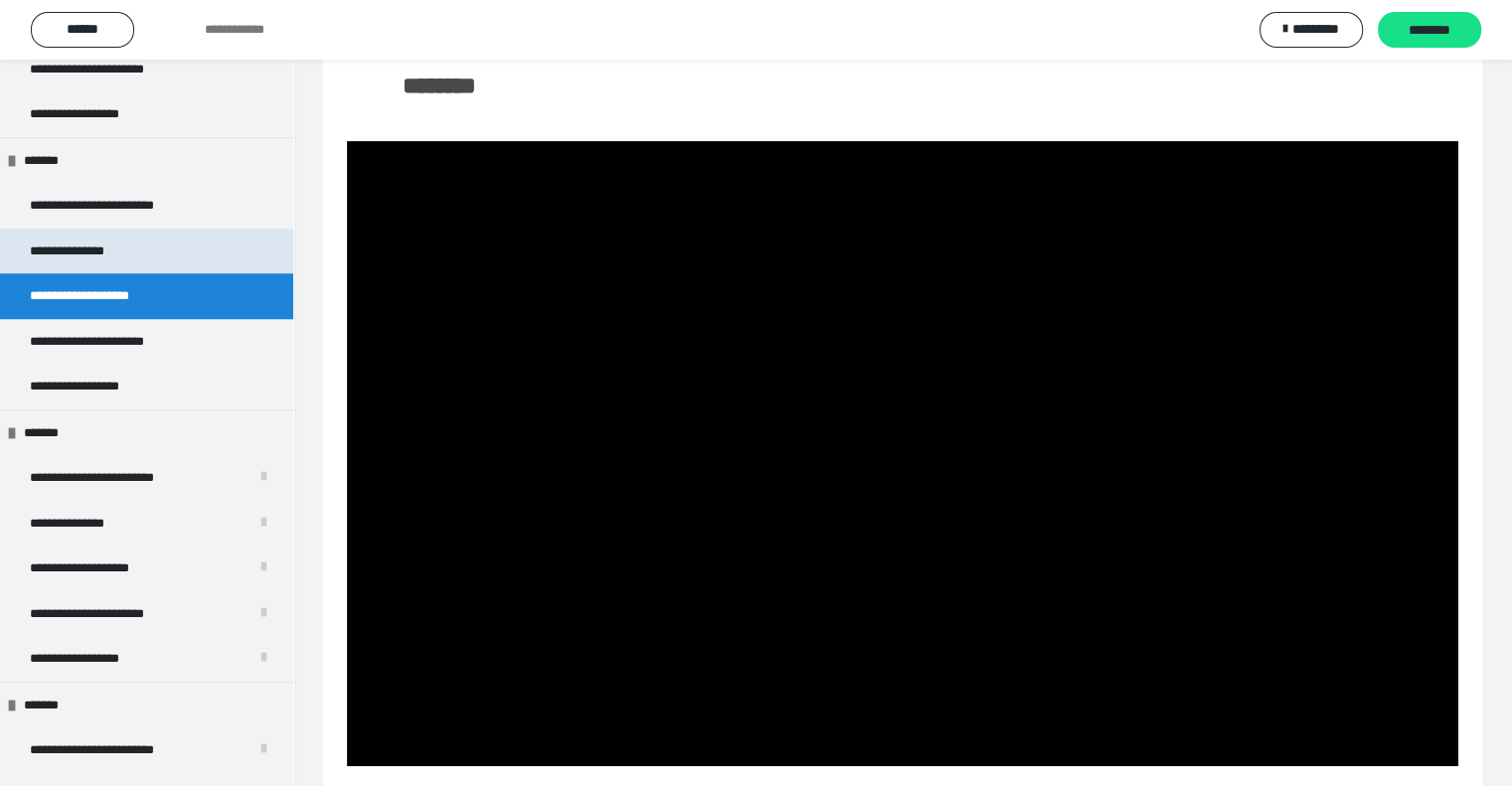click on "**********" at bounding box center (83, 251) 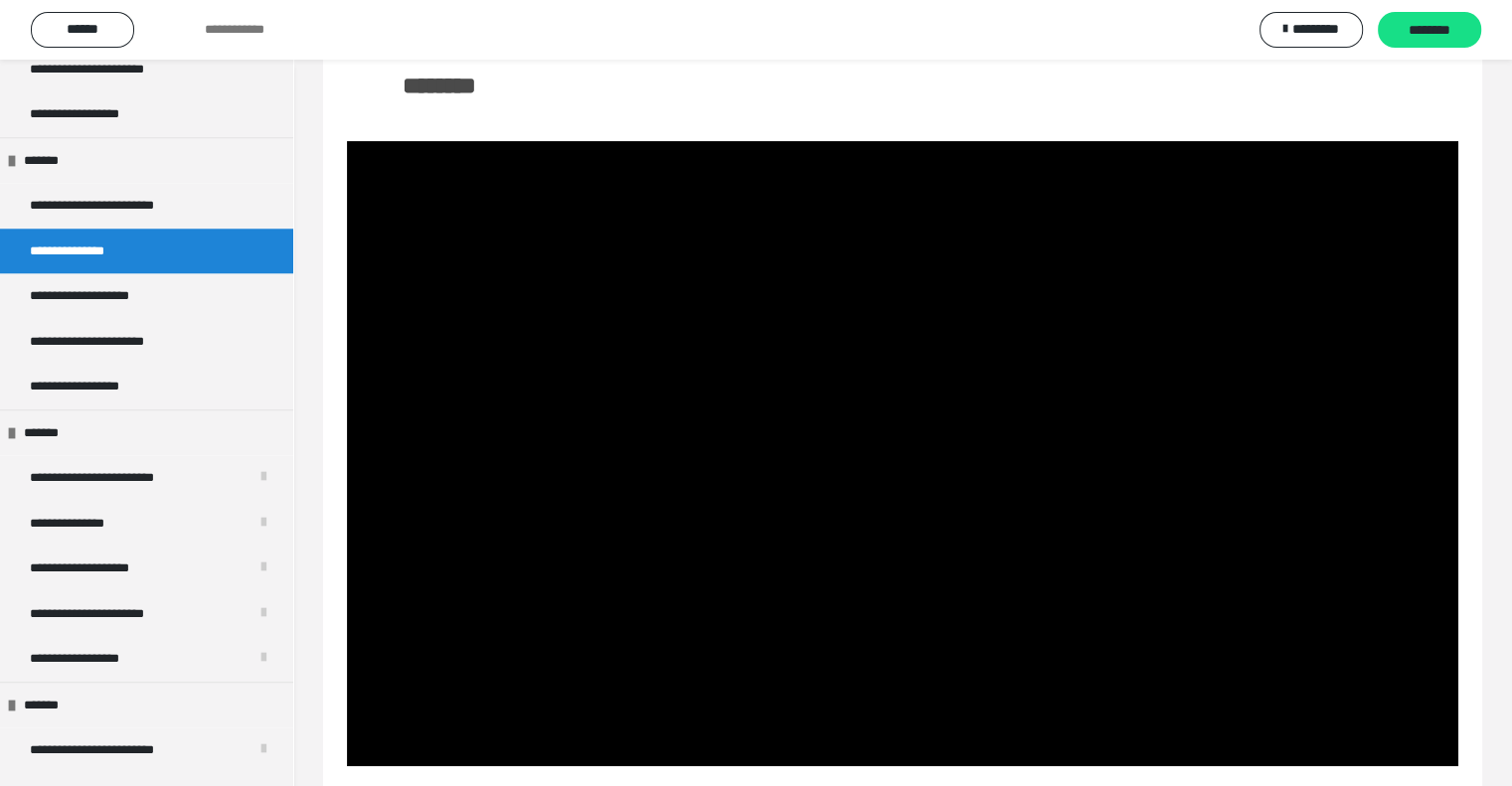 scroll, scrollTop: 60, scrollLeft: 0, axis: vertical 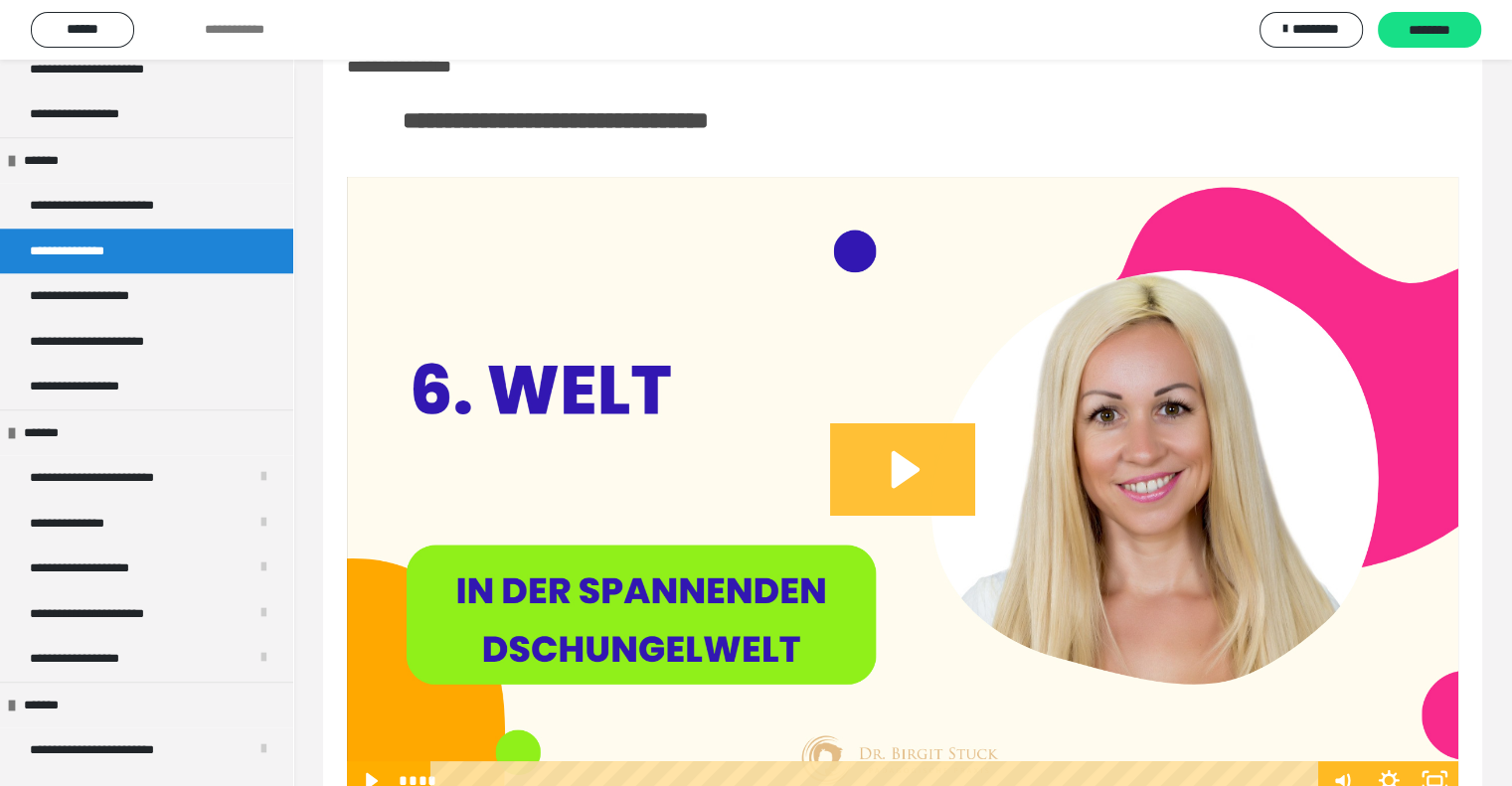 click 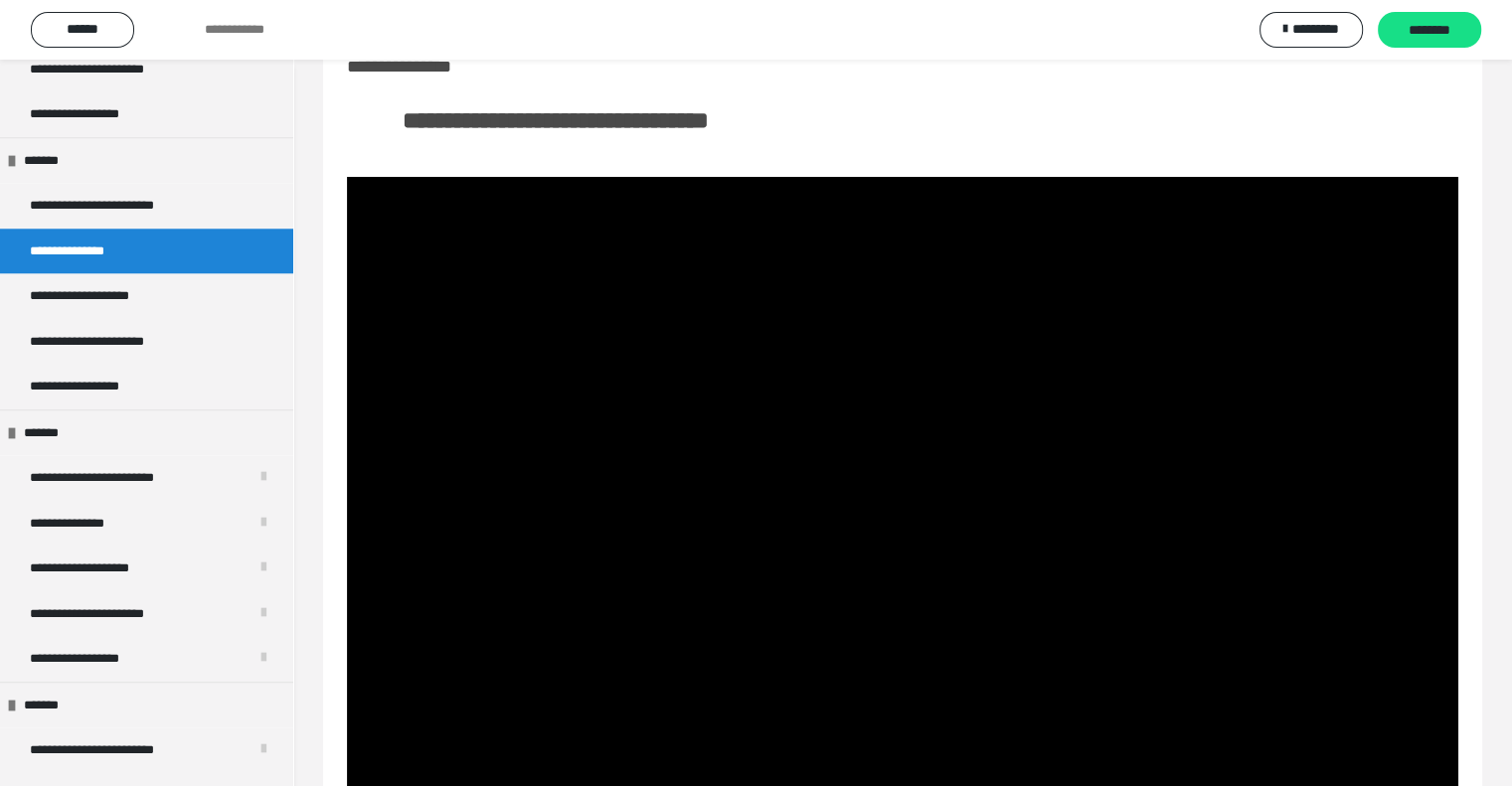 click at bounding box center (903, 489) 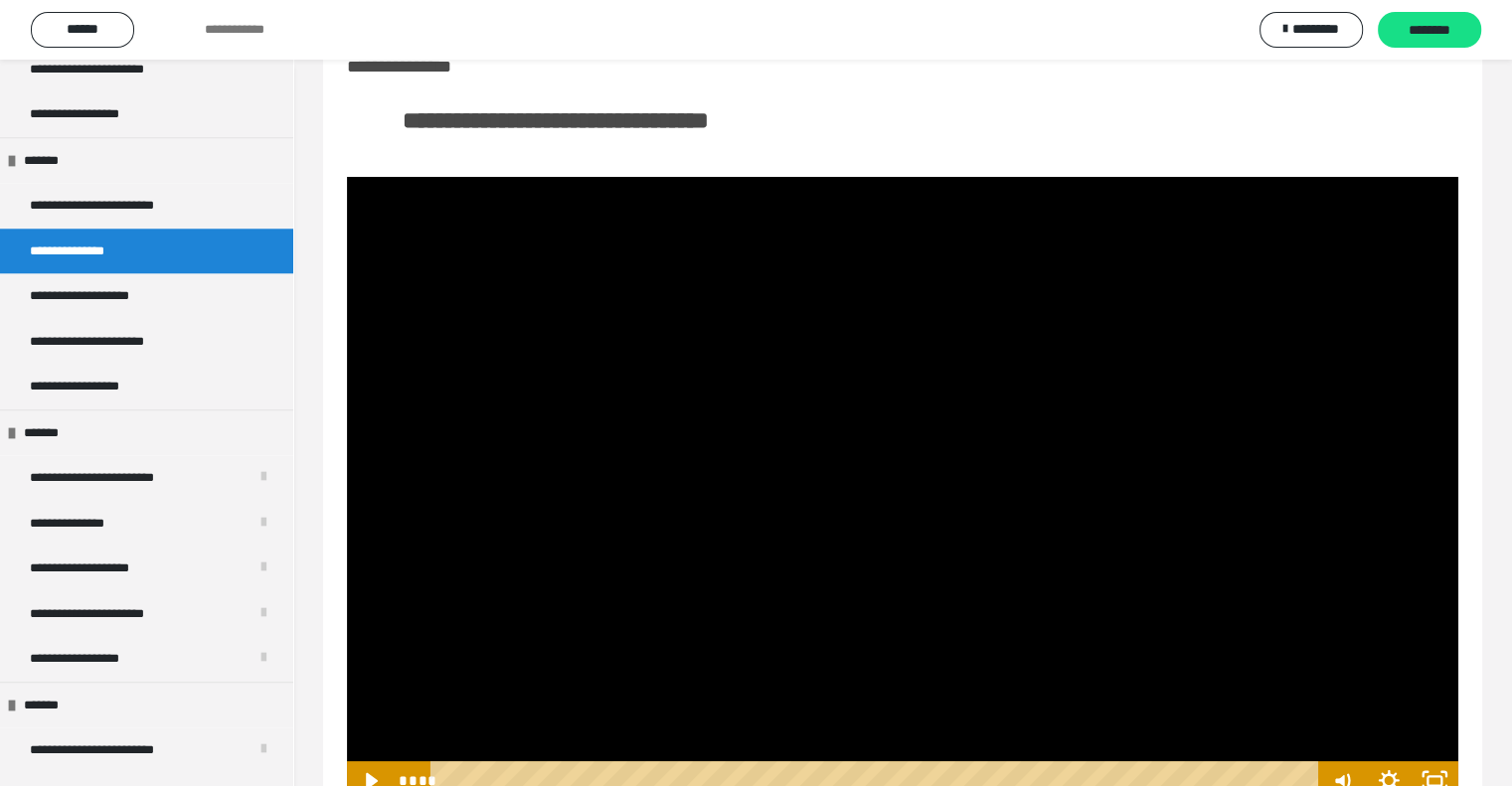 click at bounding box center (903, 489) 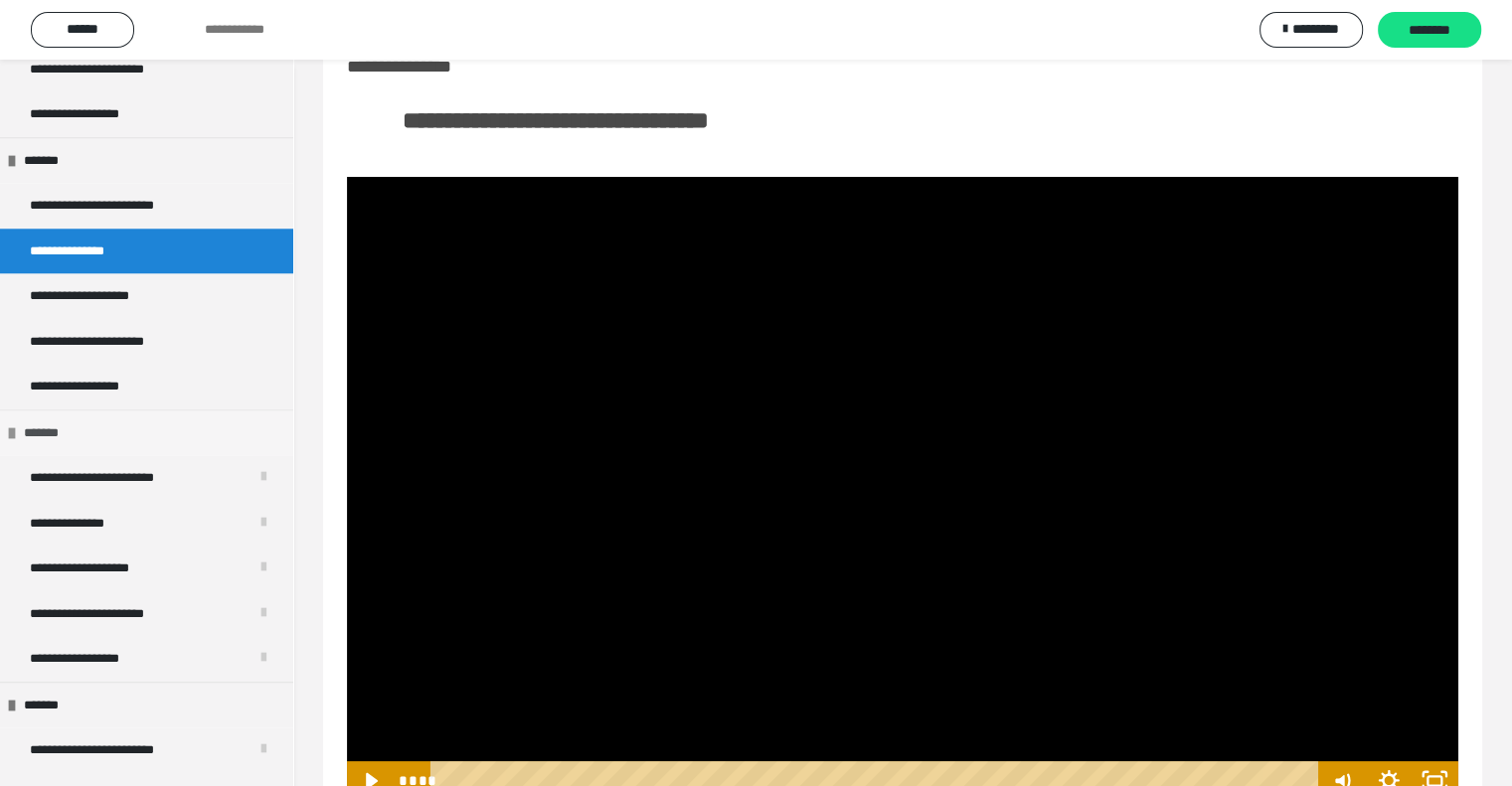 scroll, scrollTop: 2285, scrollLeft: 0, axis: vertical 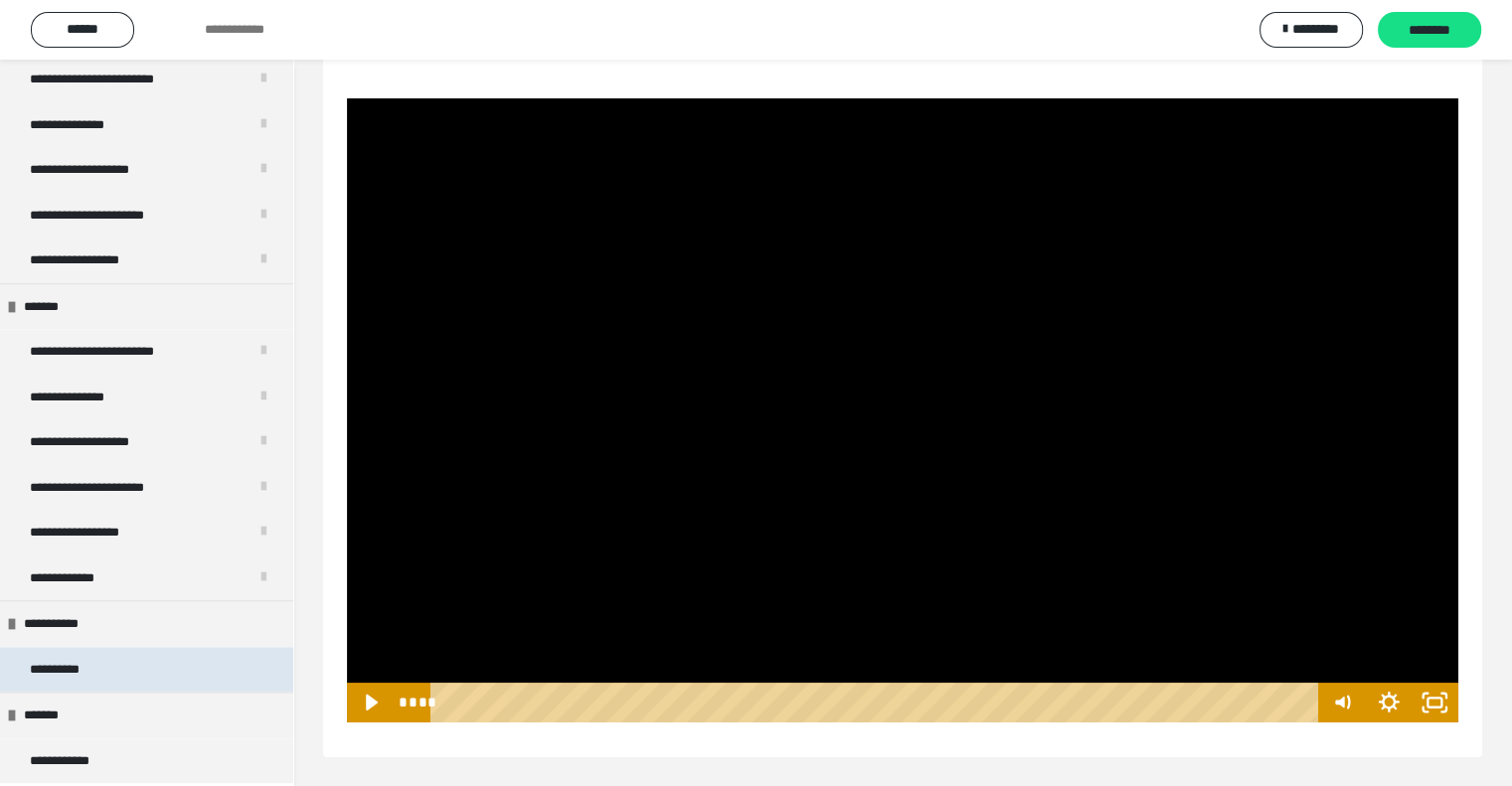 click on "**********" at bounding box center (72, 670) 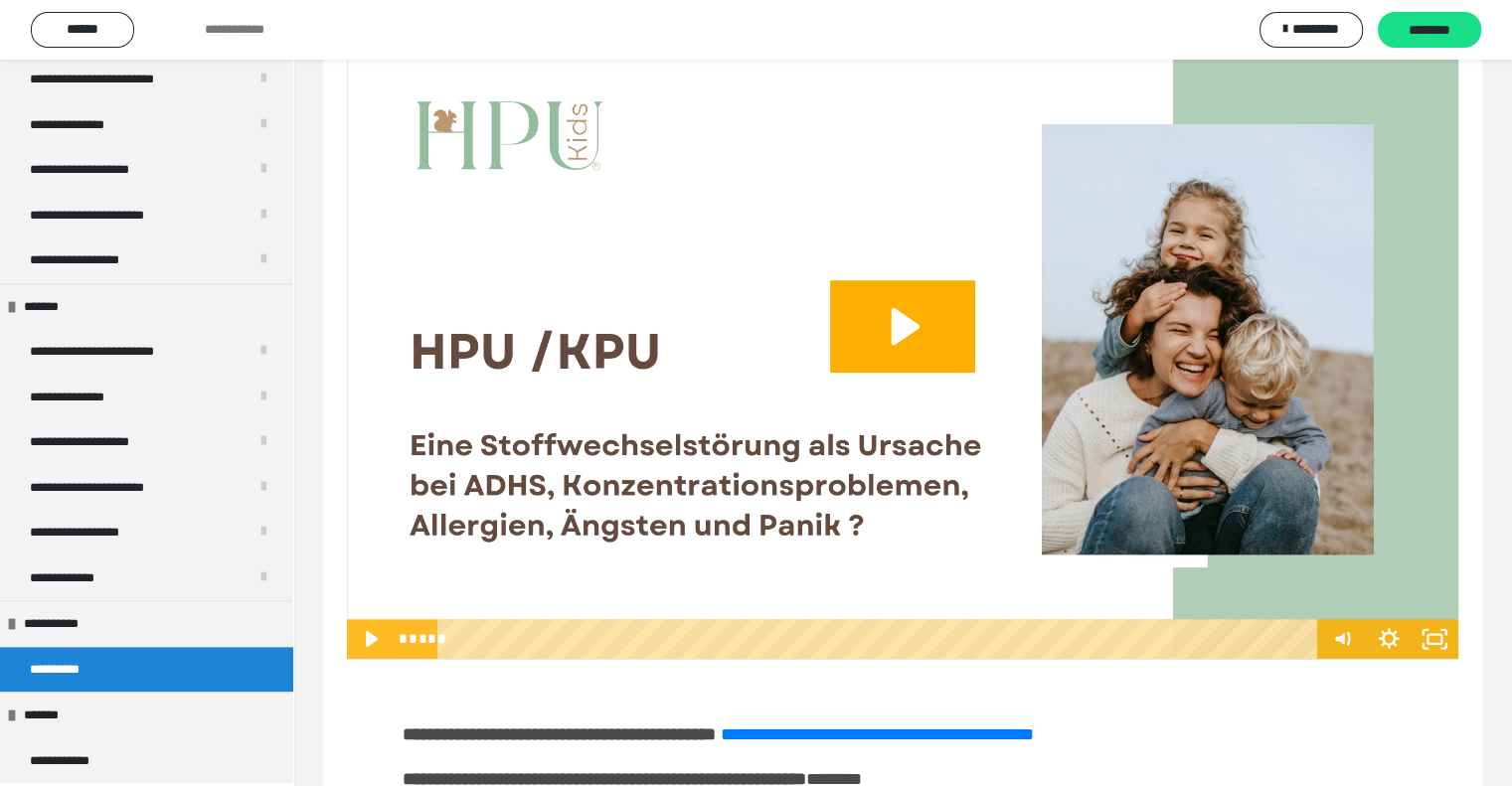 scroll, scrollTop: 1345, scrollLeft: 0, axis: vertical 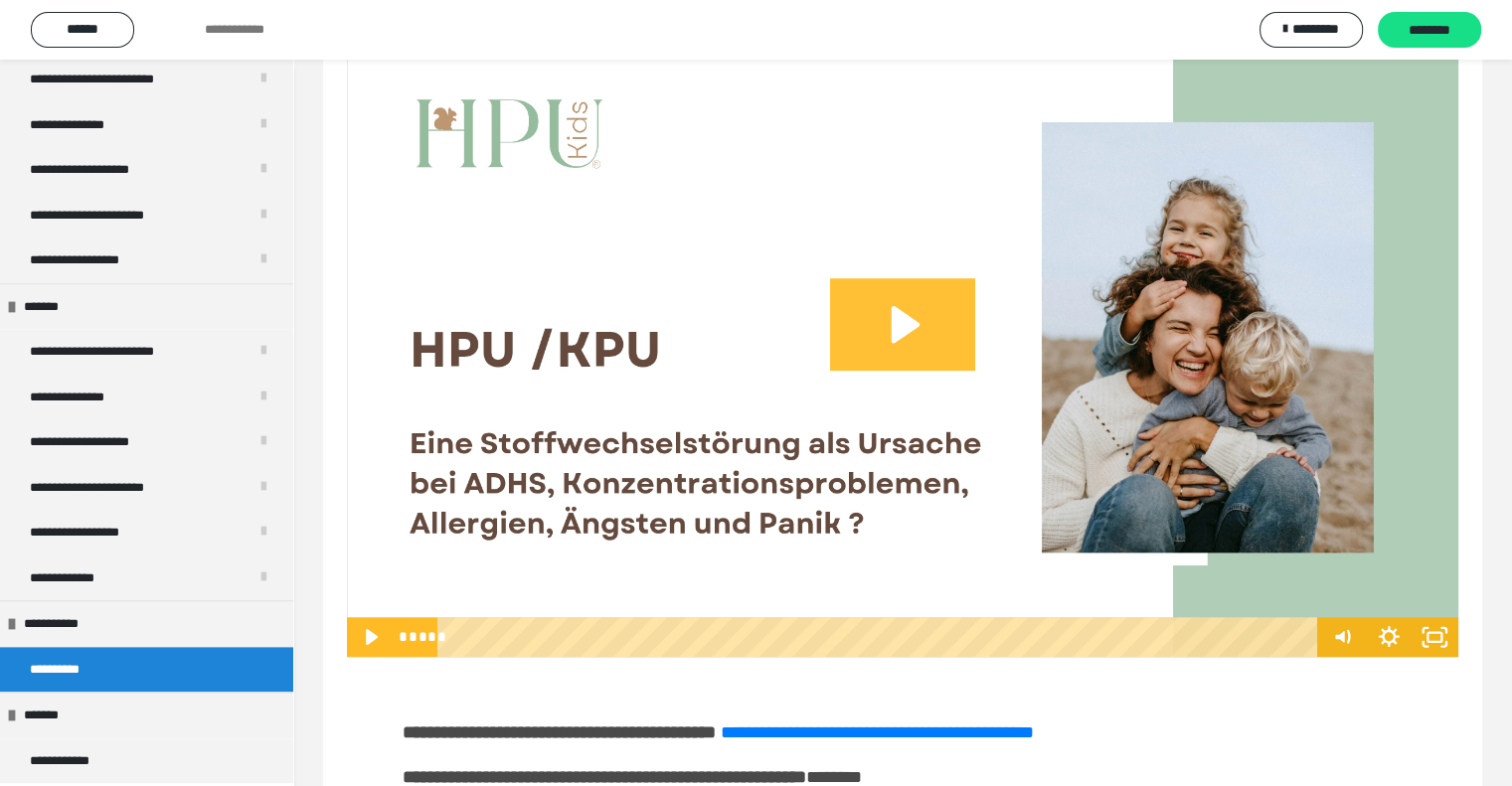 click 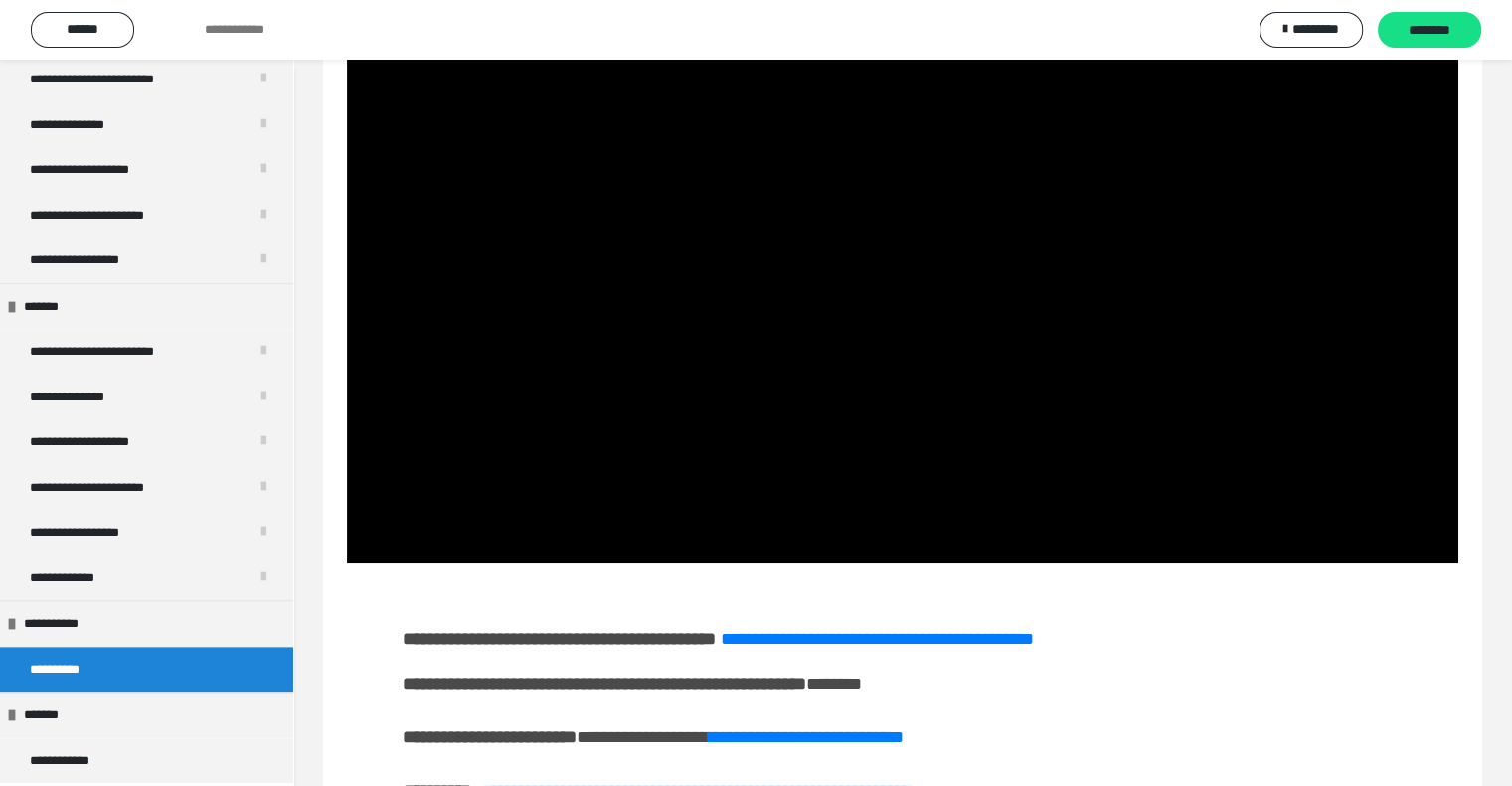 scroll, scrollTop: 1431, scrollLeft: 0, axis: vertical 